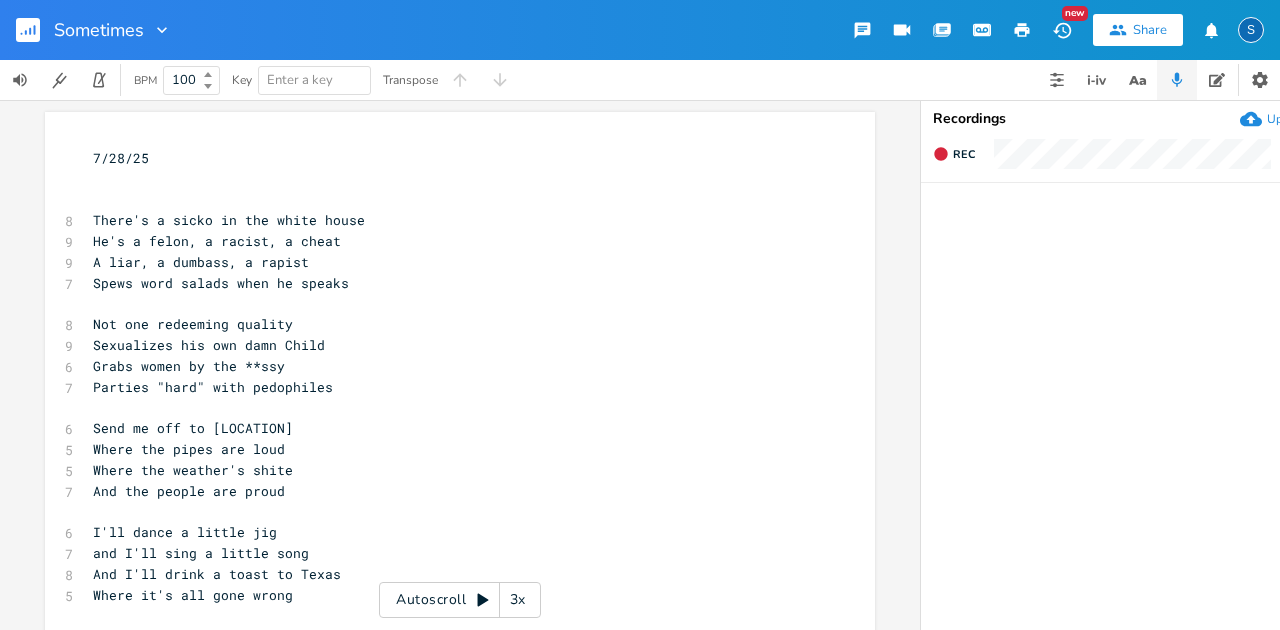 scroll, scrollTop: 0, scrollLeft: 0, axis: both 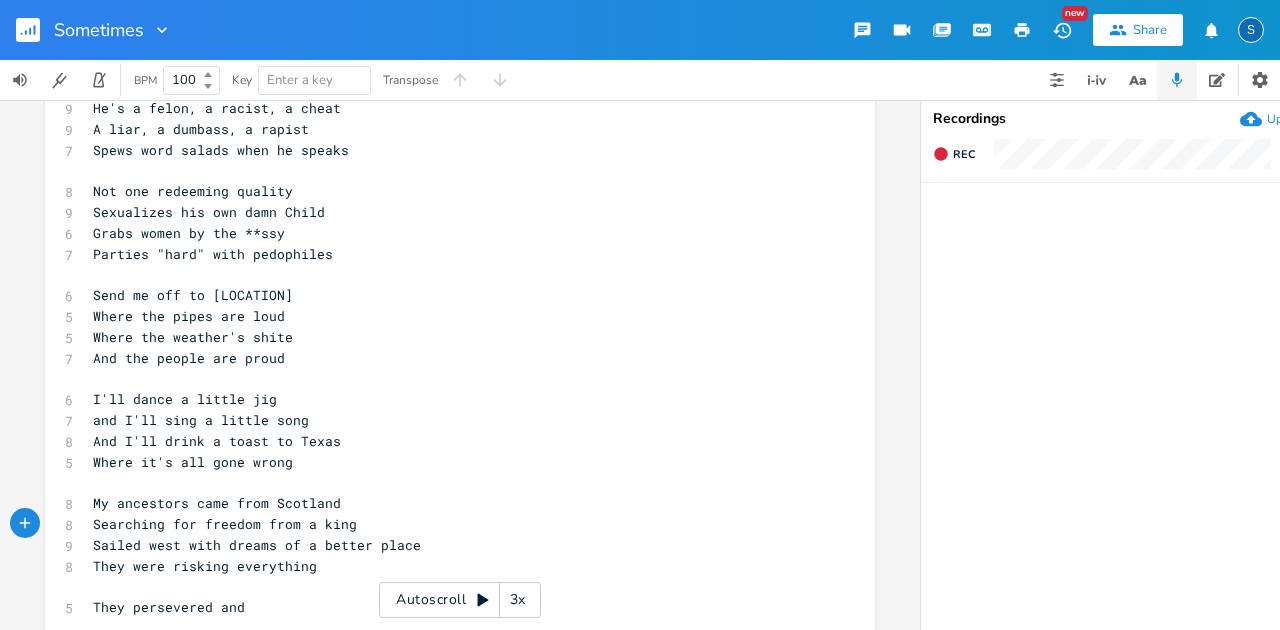 type on "Searching for" 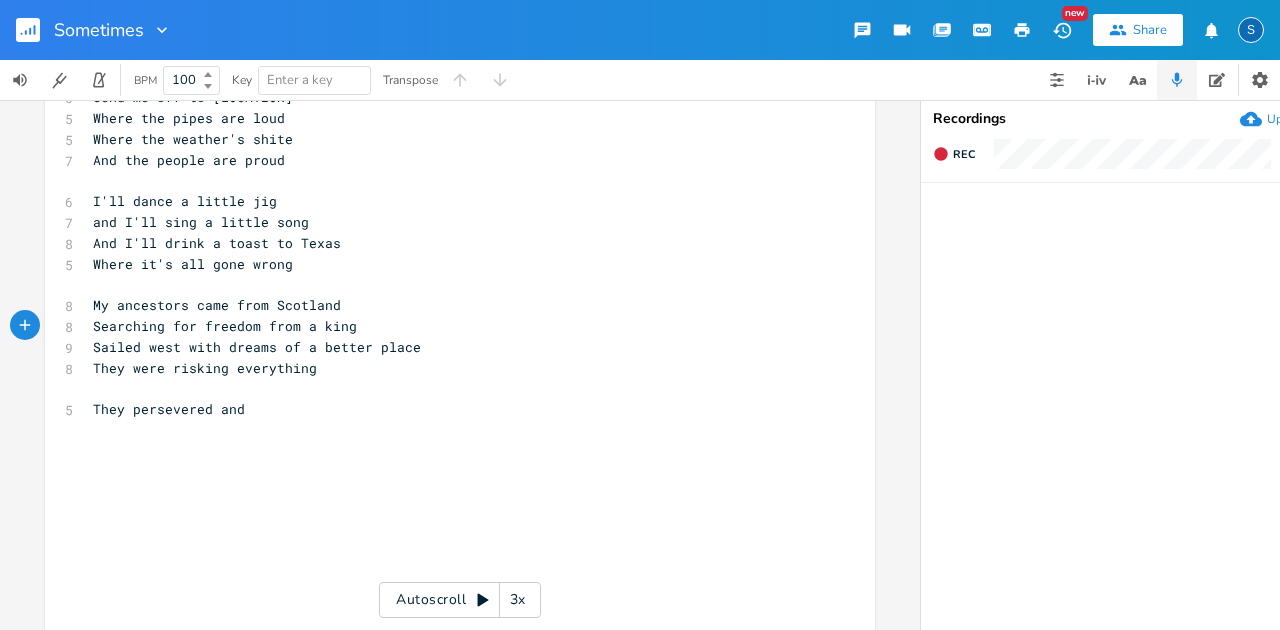 scroll, scrollTop: 333, scrollLeft: 0, axis: vertical 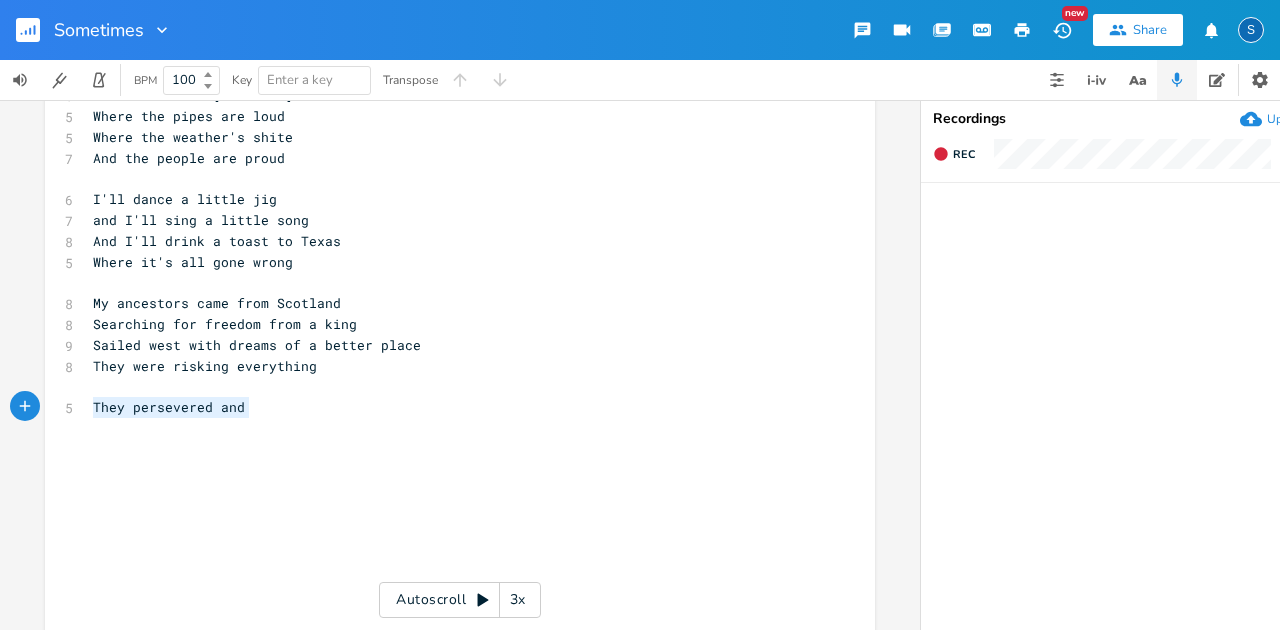 drag, startPoint x: 86, startPoint y: 406, endPoint x: 432, endPoint y: 405, distance: 346.00143 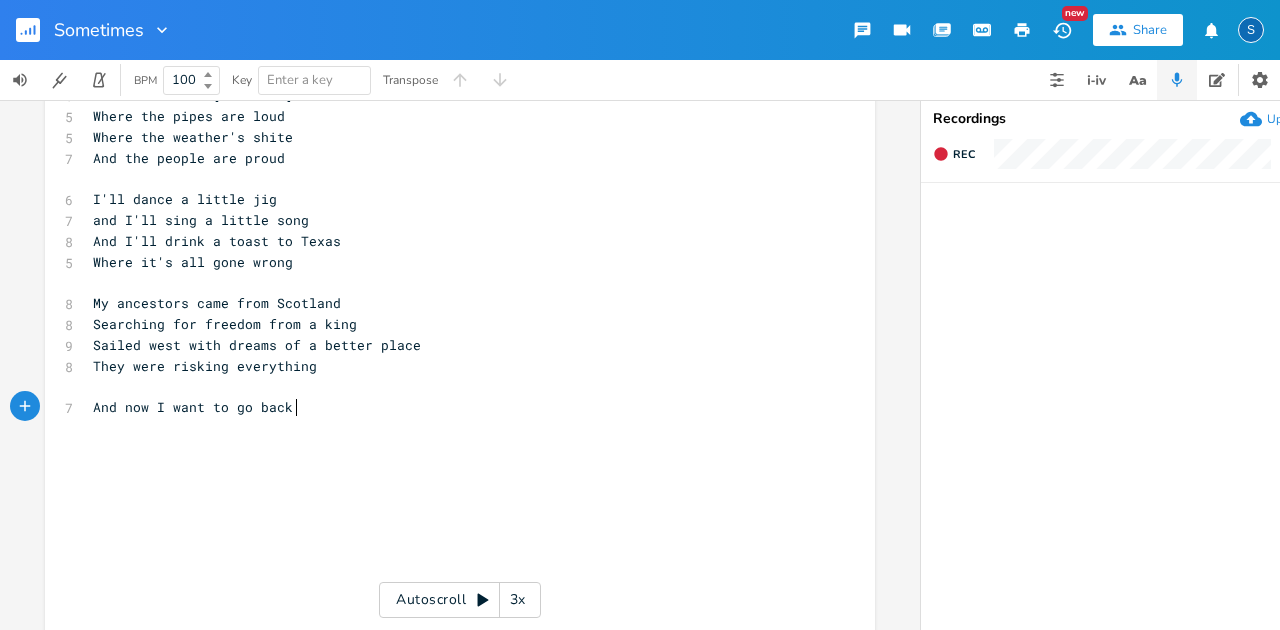scroll, scrollTop: 0, scrollLeft: 174, axis: horizontal 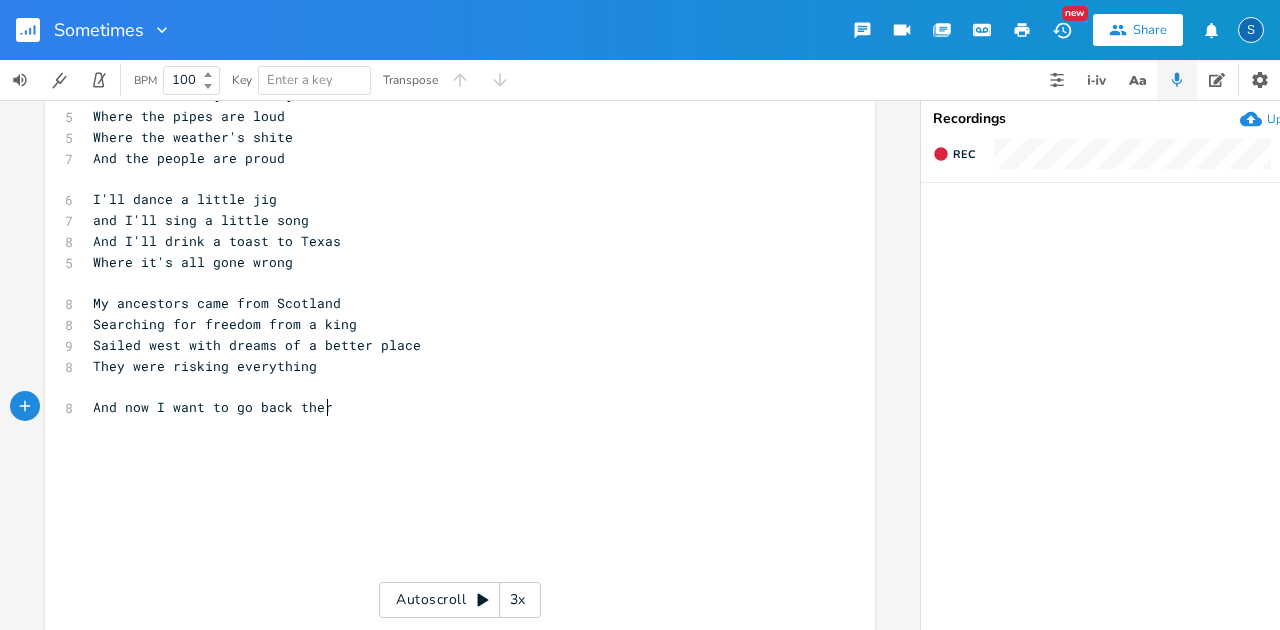 type on "And now I want to go back there" 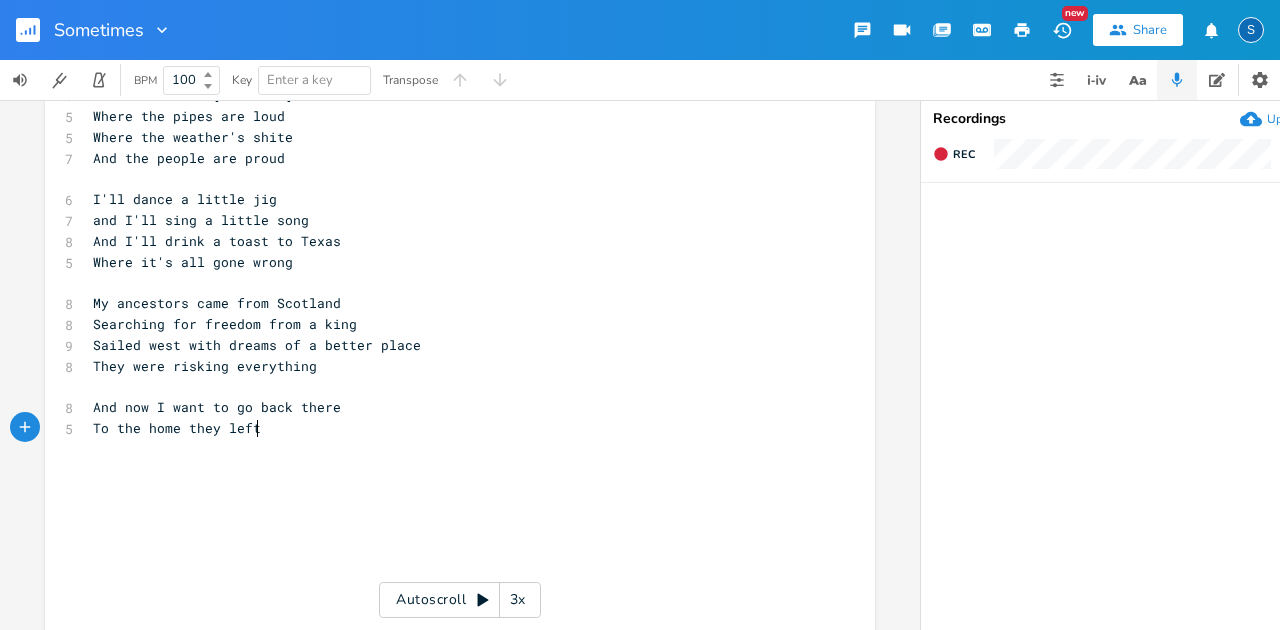 scroll, scrollTop: 0, scrollLeft: 138, axis: horizontal 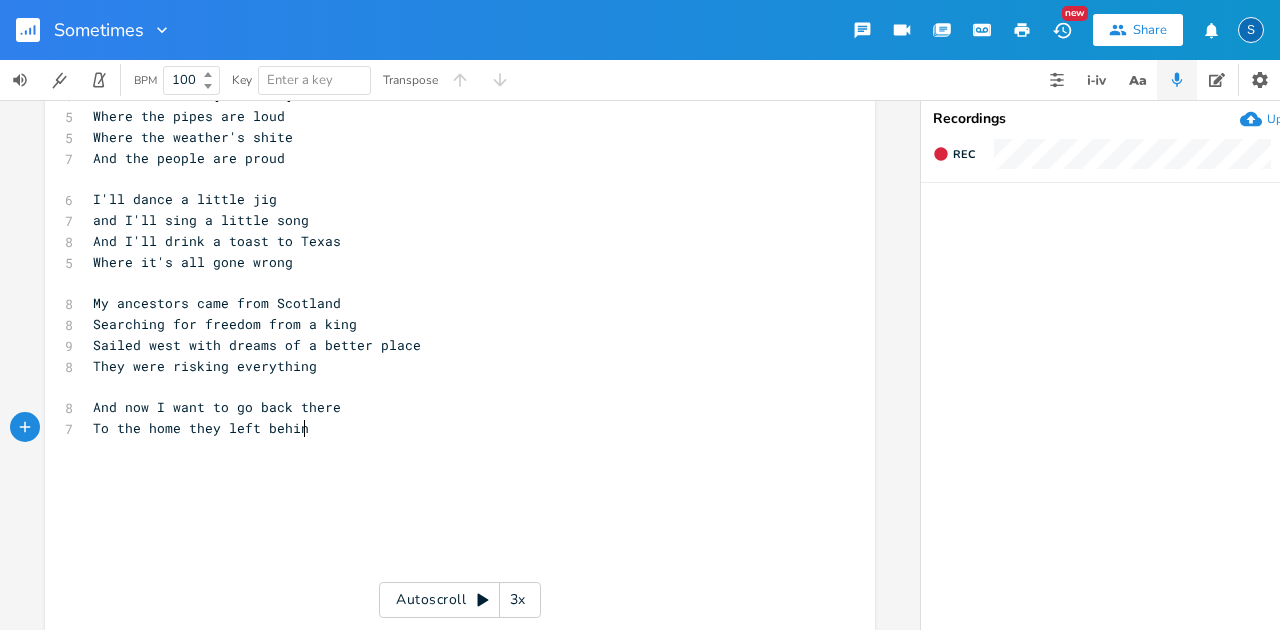 type on "To the home they left behind" 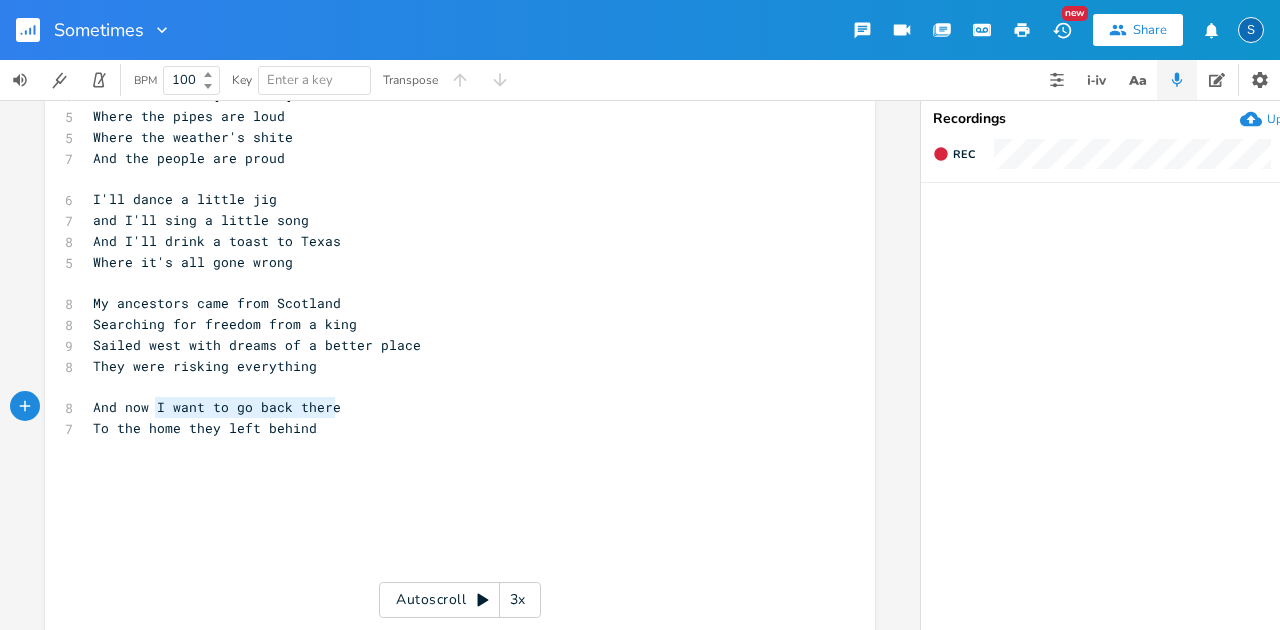 drag, startPoint x: 148, startPoint y: 406, endPoint x: 392, endPoint y: 406, distance: 244 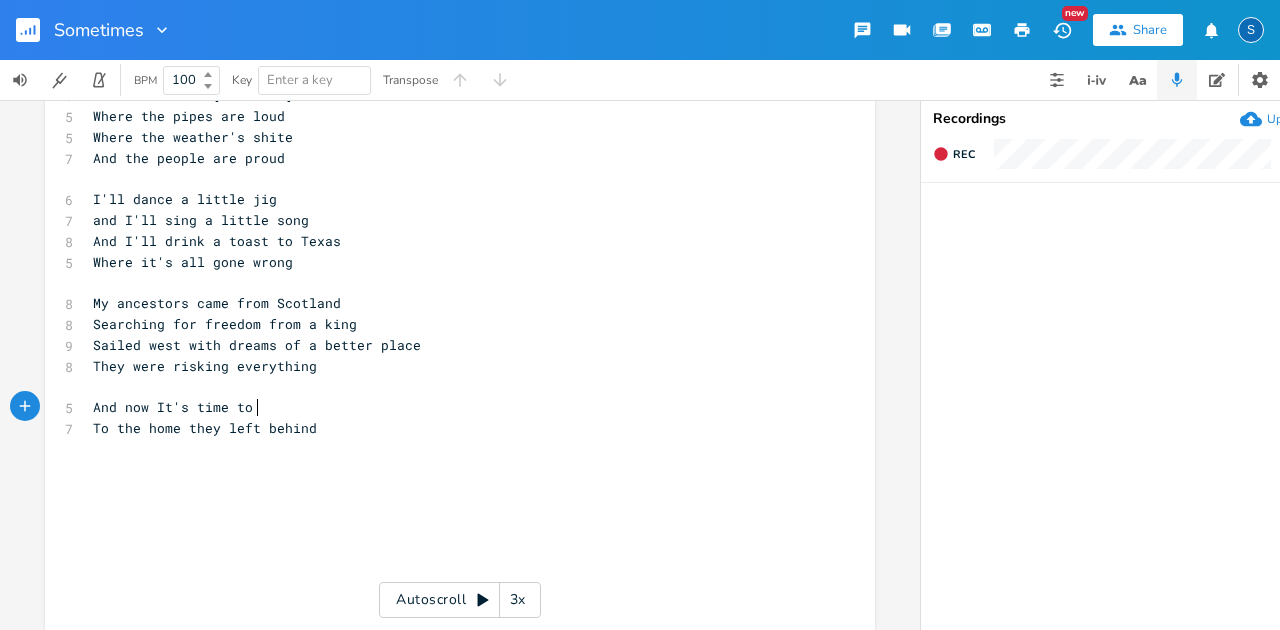 scroll, scrollTop: 0, scrollLeft: 69, axis: horizontal 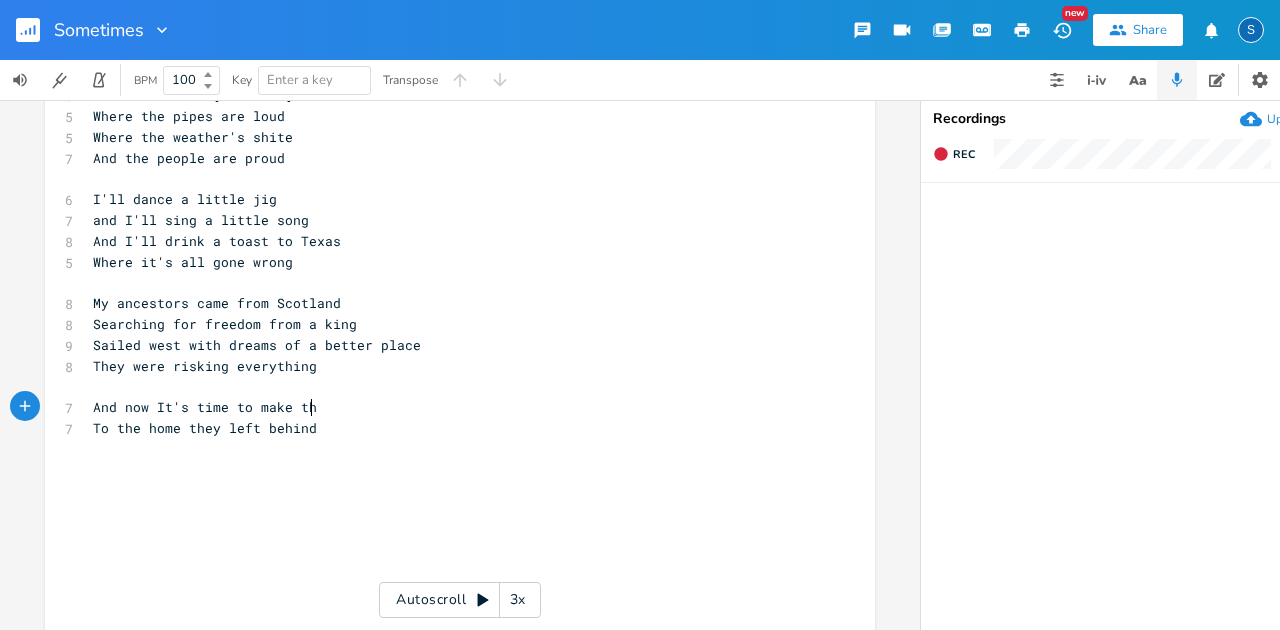 type on "It's time to make the" 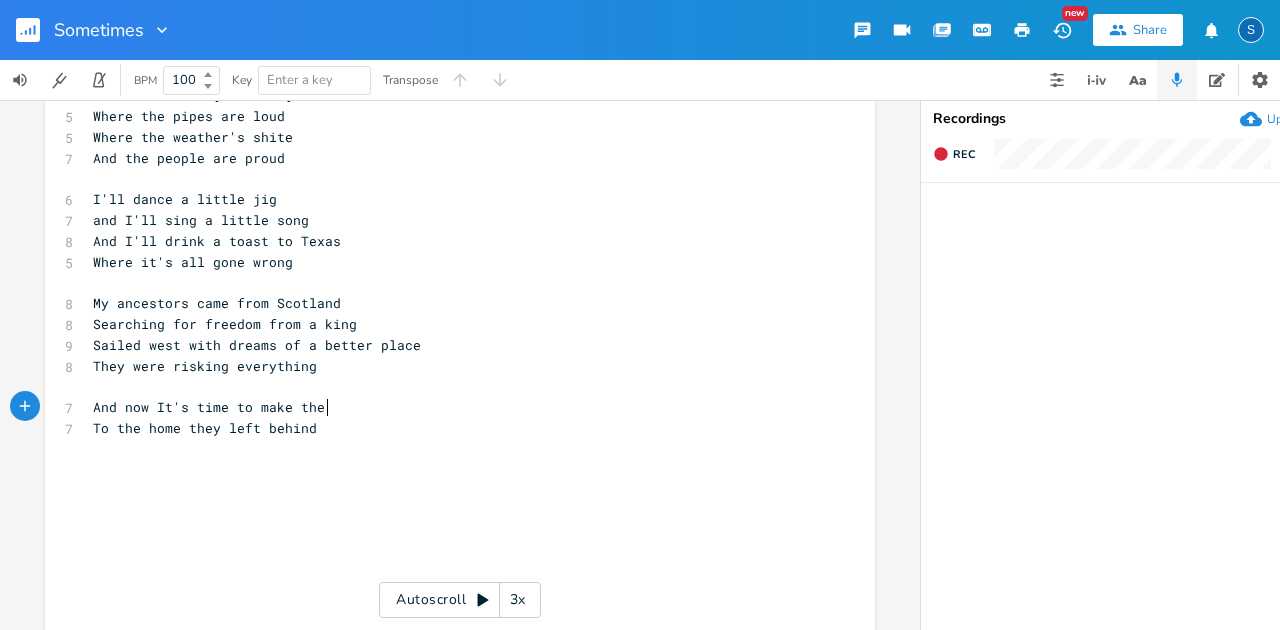 scroll, scrollTop: 0, scrollLeft: 132, axis: horizontal 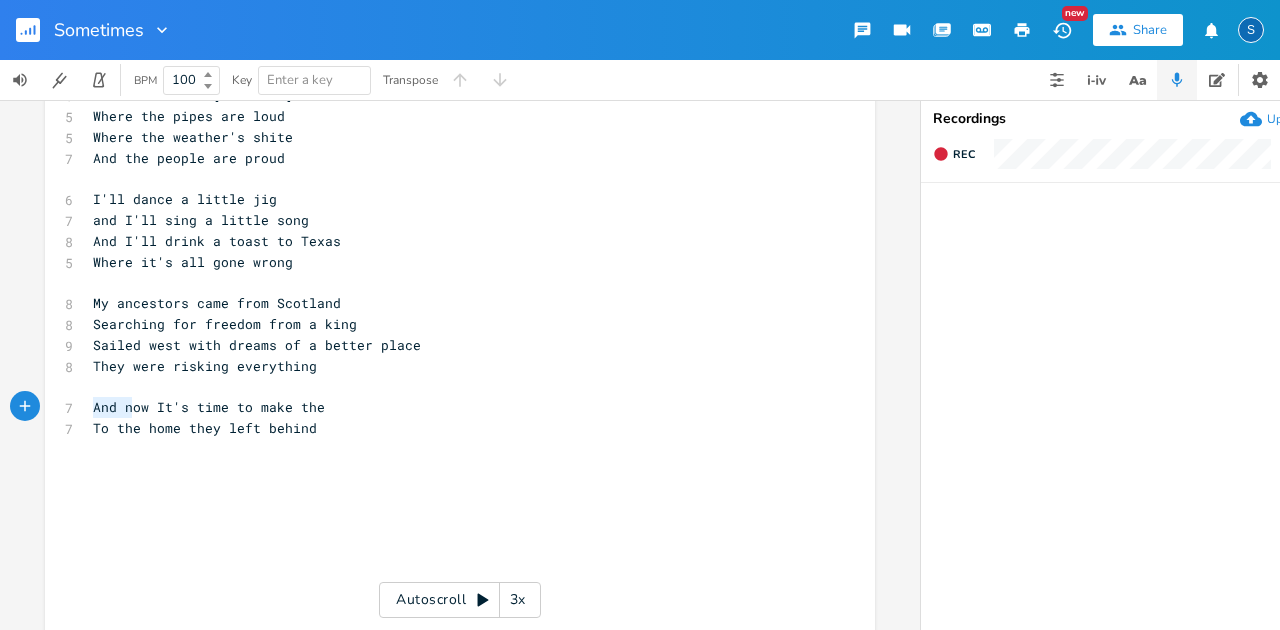 drag, startPoint x: 125, startPoint y: 404, endPoint x: 69, endPoint y: 402, distance: 56.0357 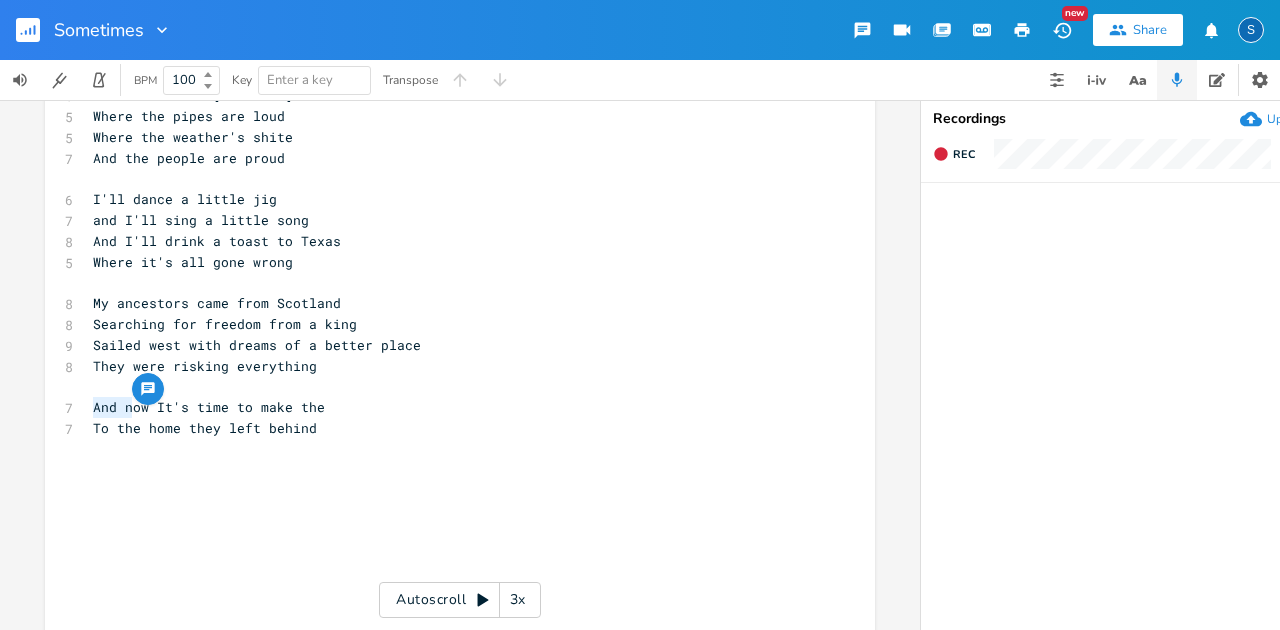 type on "N" 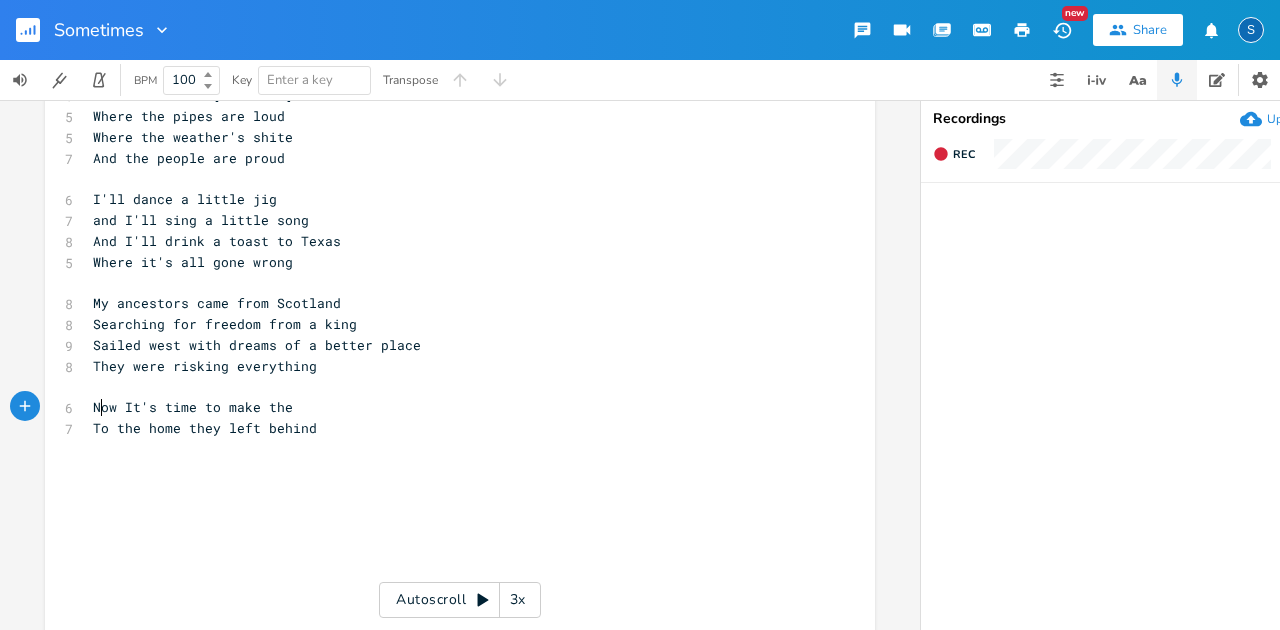 scroll, scrollTop: 0, scrollLeft: 10, axis: horizontal 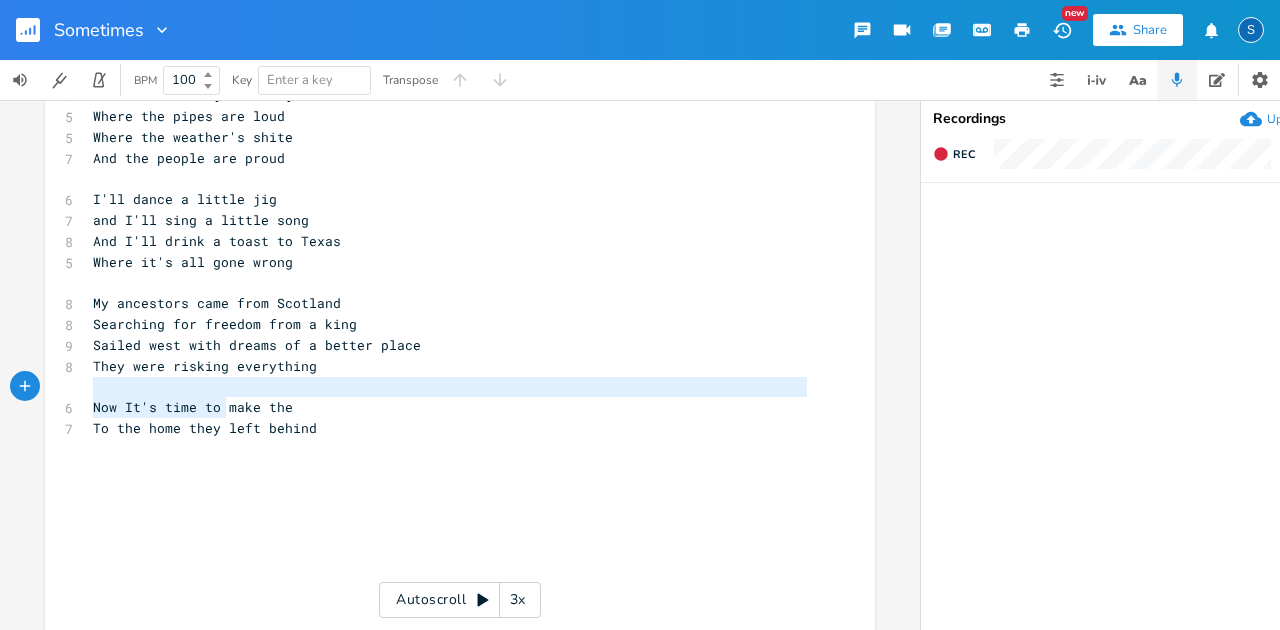 drag, startPoint x: 216, startPoint y: 409, endPoint x: 384, endPoint y: 384, distance: 169.84993 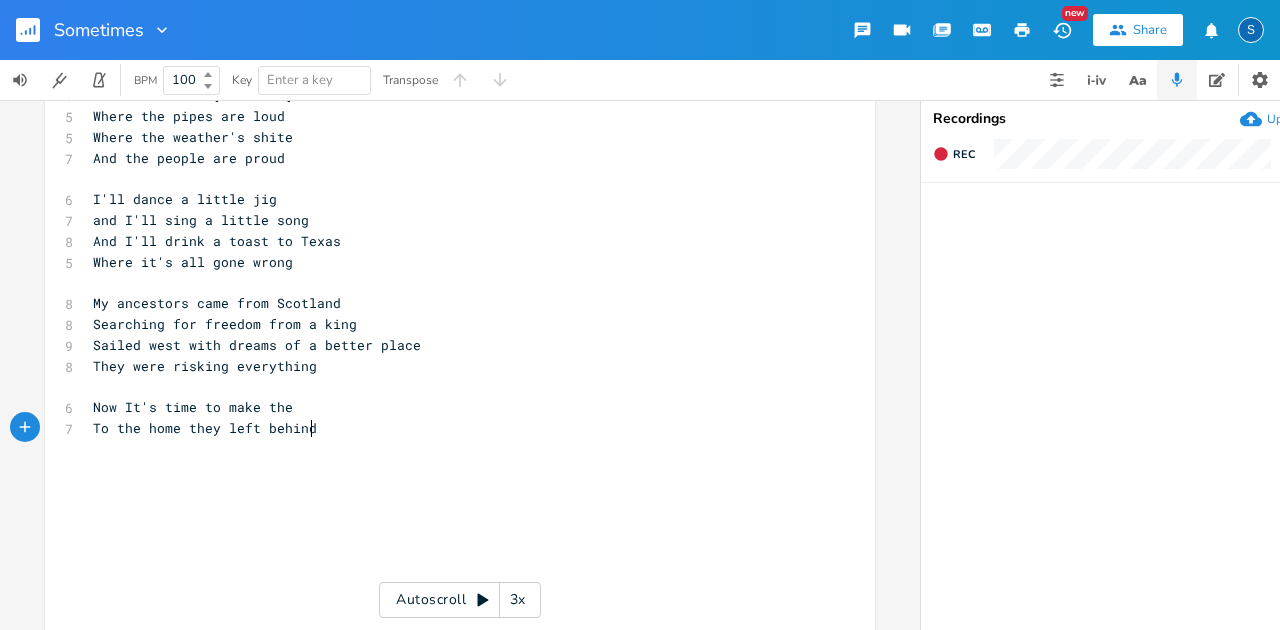 click on "To the home they left behind" at bounding box center [450, 428] 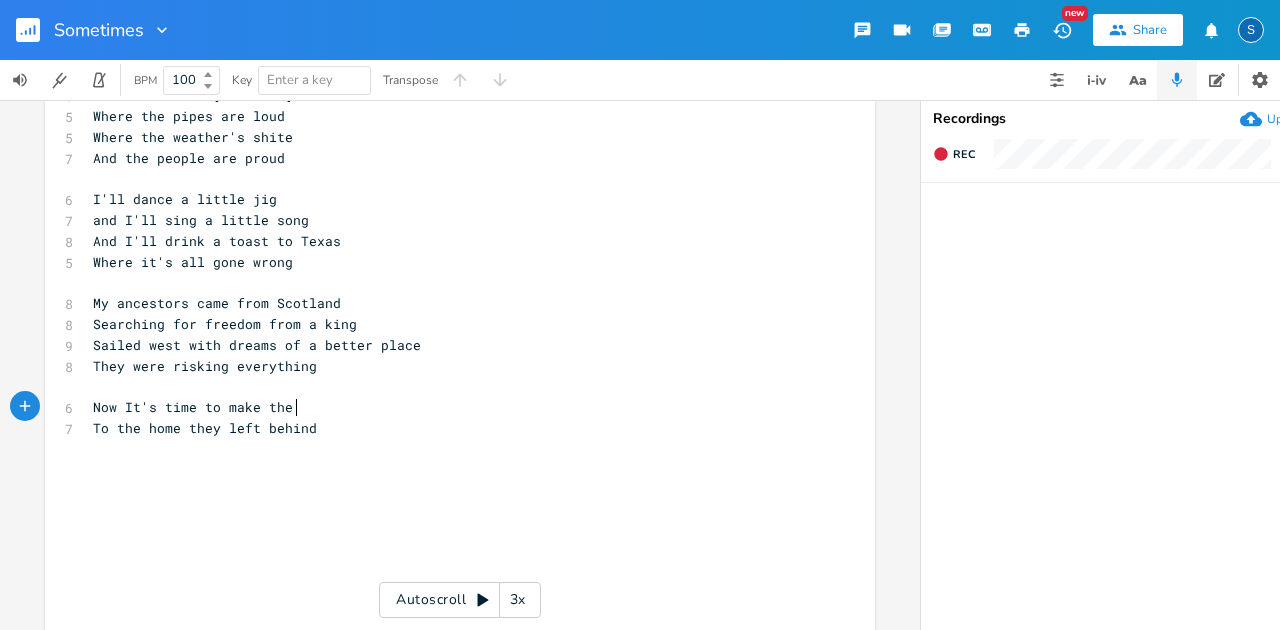 click on "Now It's time to make the" at bounding box center [450, 407] 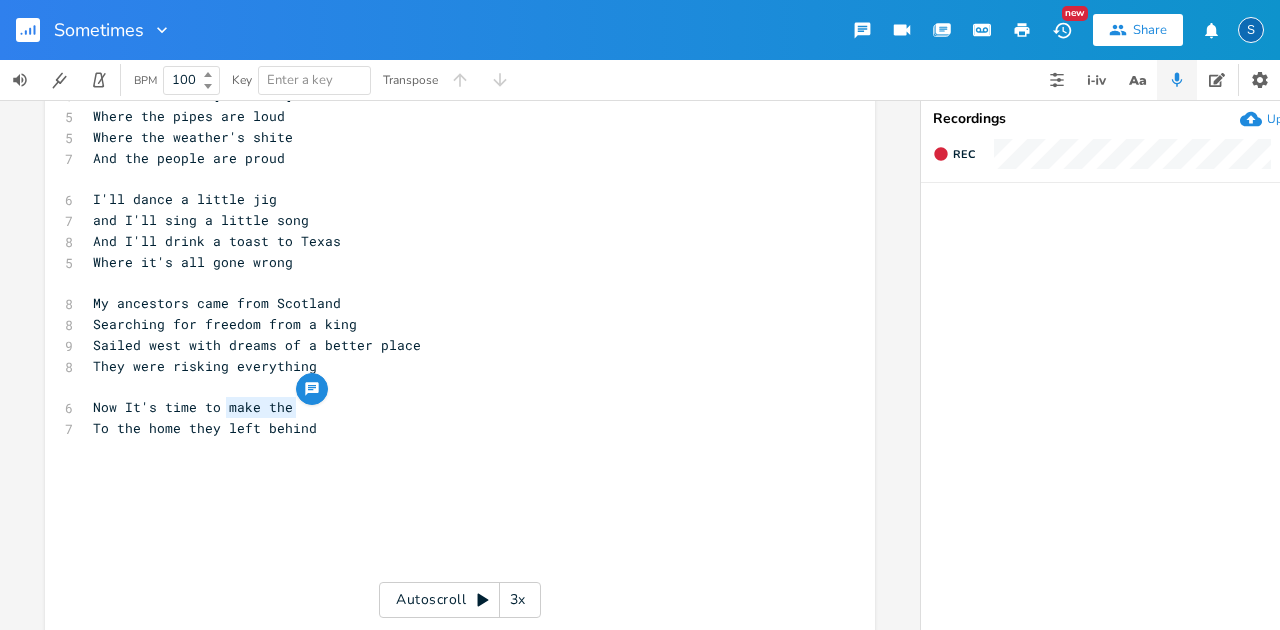 drag, startPoint x: 288, startPoint y: 408, endPoint x: 216, endPoint y: 408, distance: 72 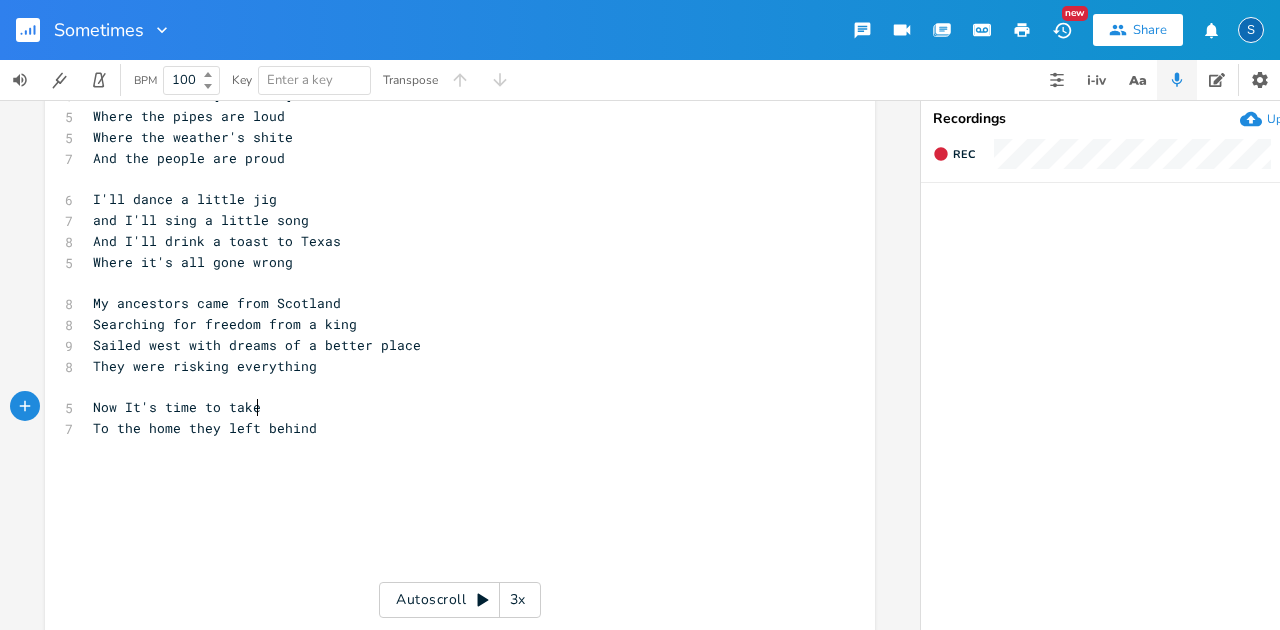 type on "take" 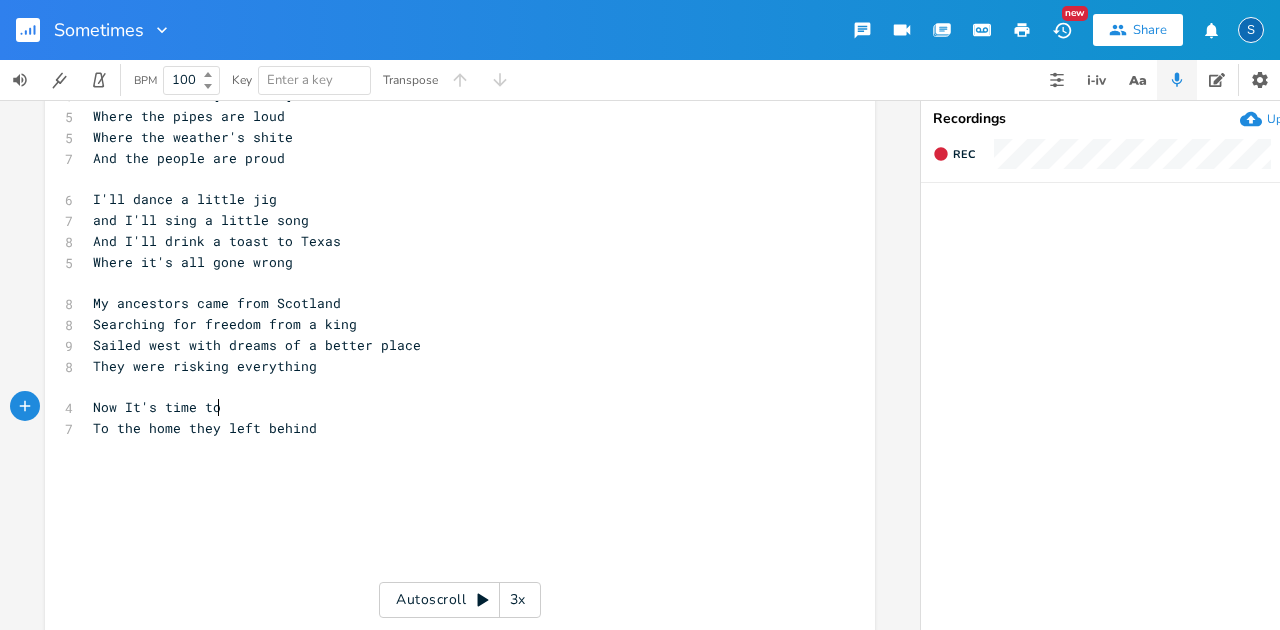 scroll, scrollTop: 0, scrollLeft: 4, axis: horizontal 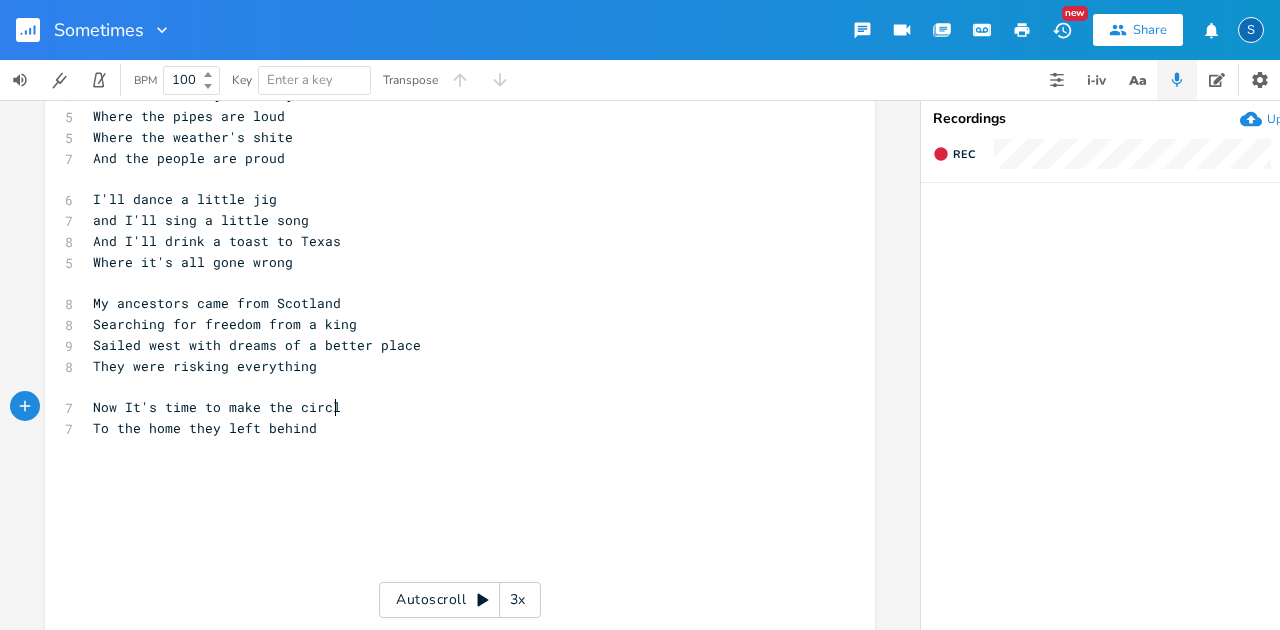 type on "make the circle" 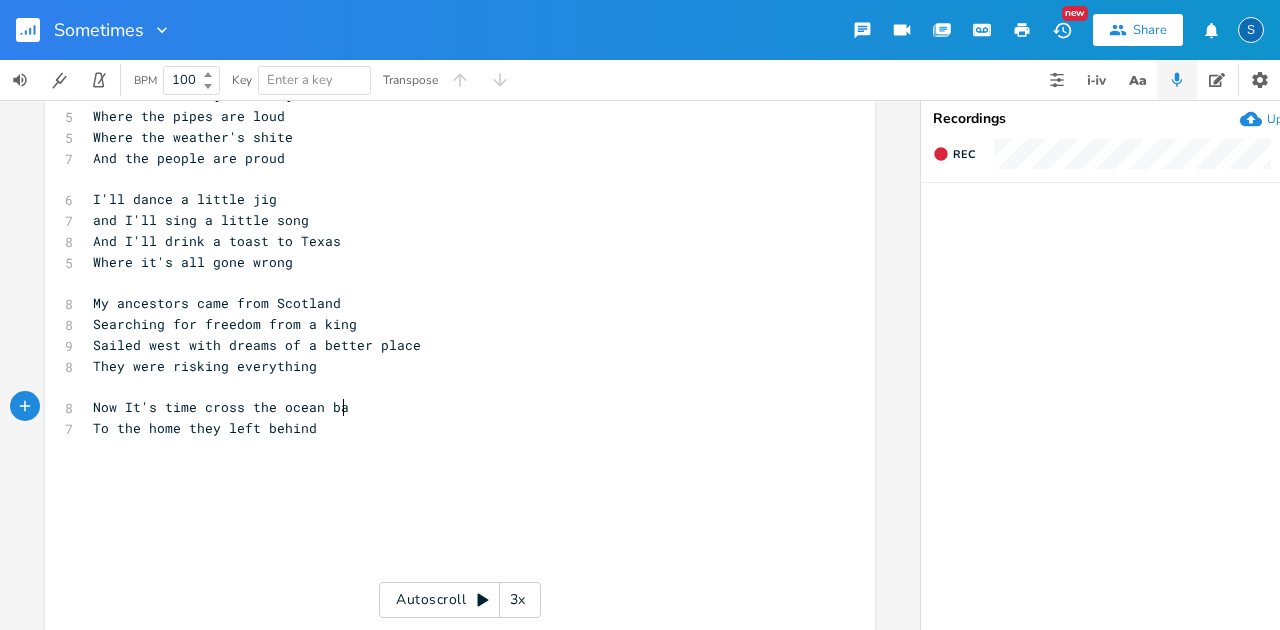 scroll, scrollTop: 0, scrollLeft: 131, axis: horizontal 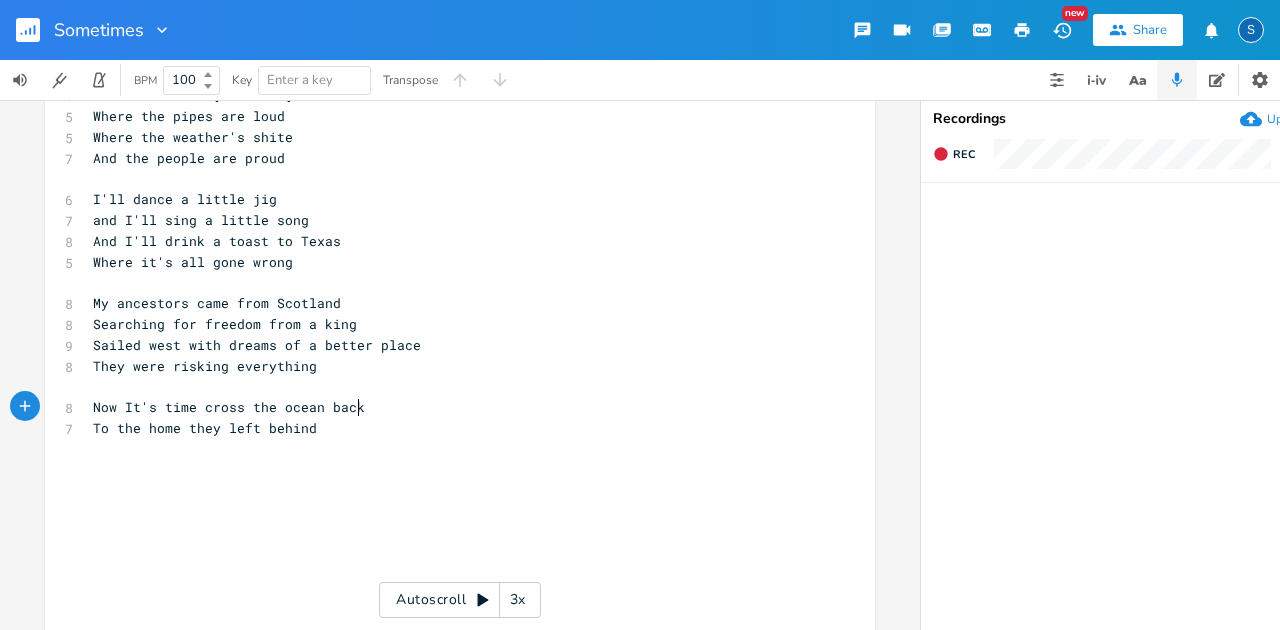 click on "To the home they left behind" at bounding box center [205, 428] 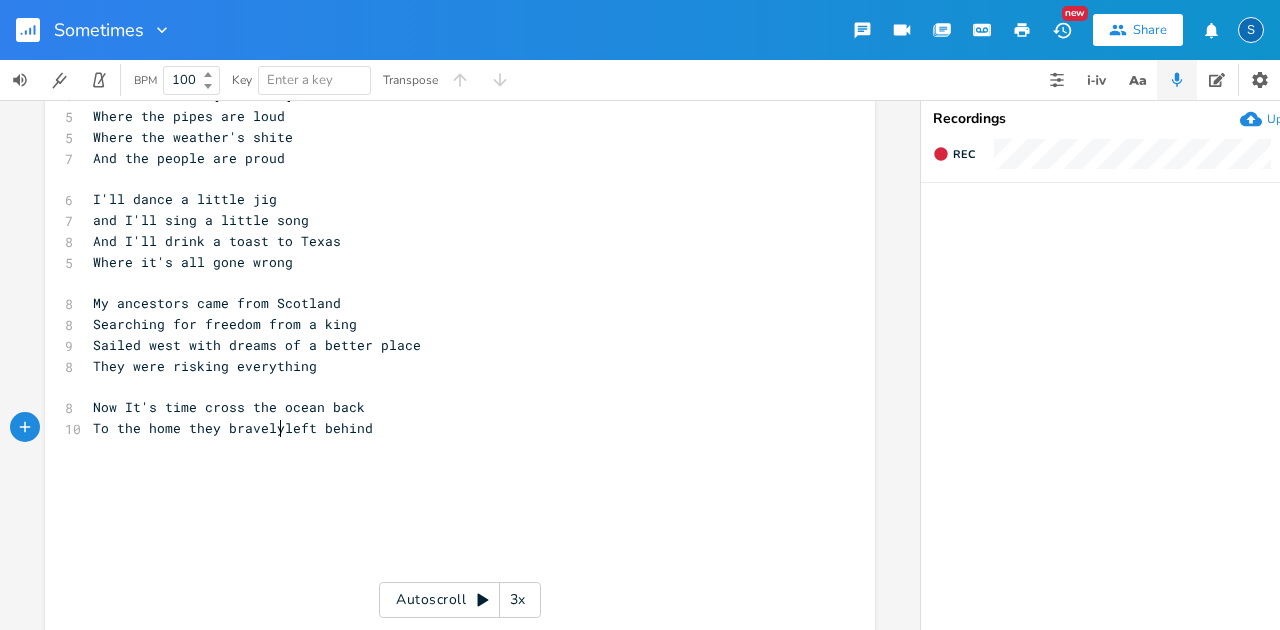 type on "bravely" 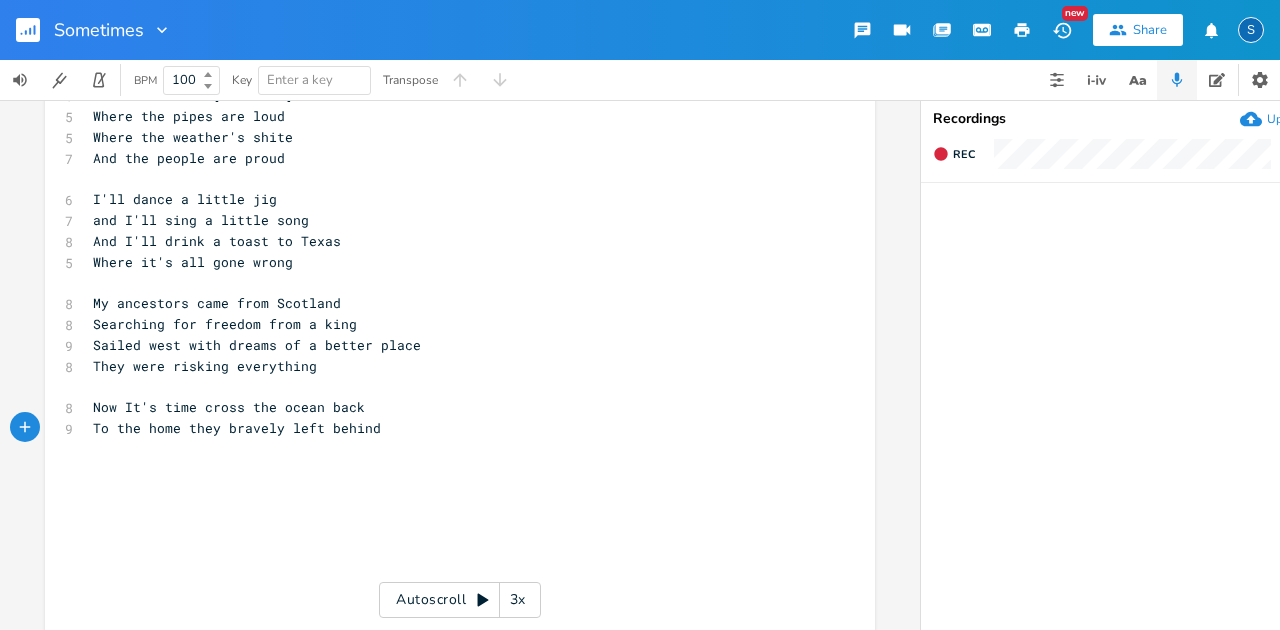 click on "To the home they bravely left behind" at bounding box center (450, 428) 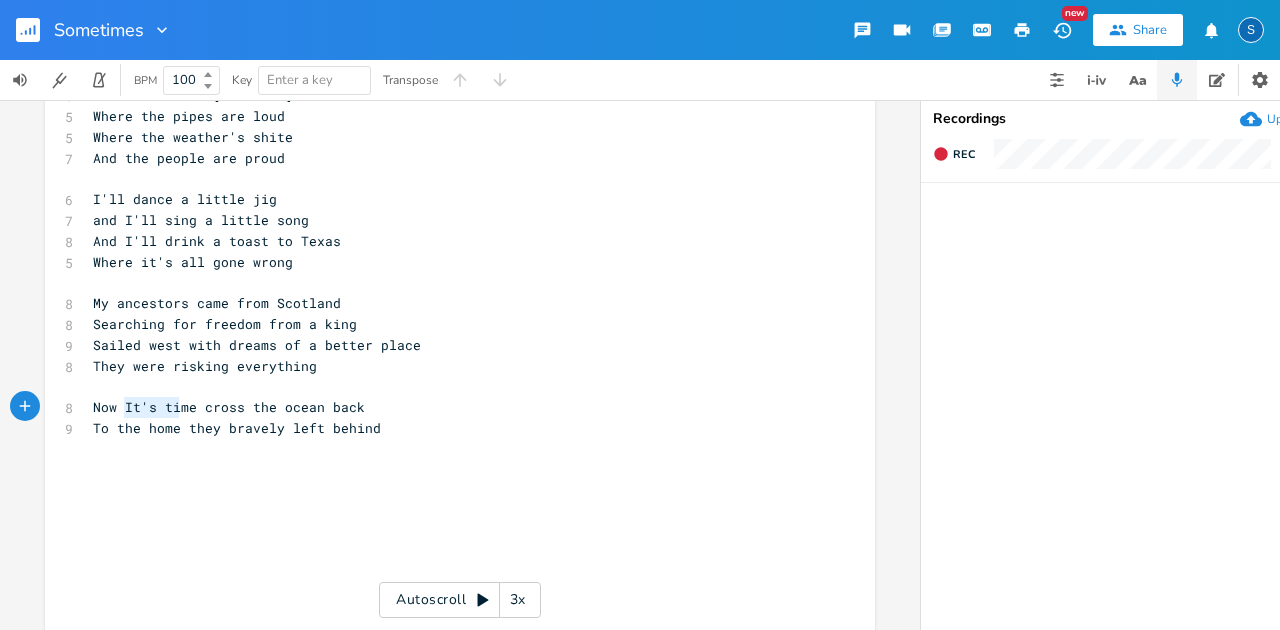 type on "It's time" 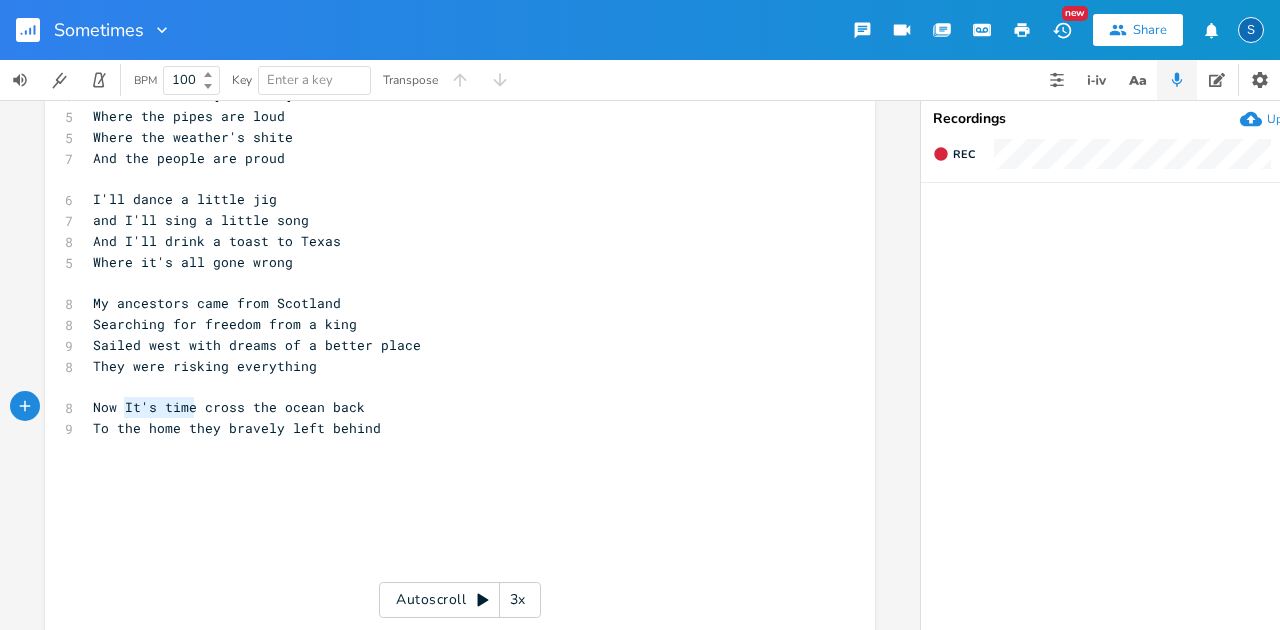 drag, startPoint x: 118, startPoint y: 405, endPoint x: 192, endPoint y: 411, distance: 74.24284 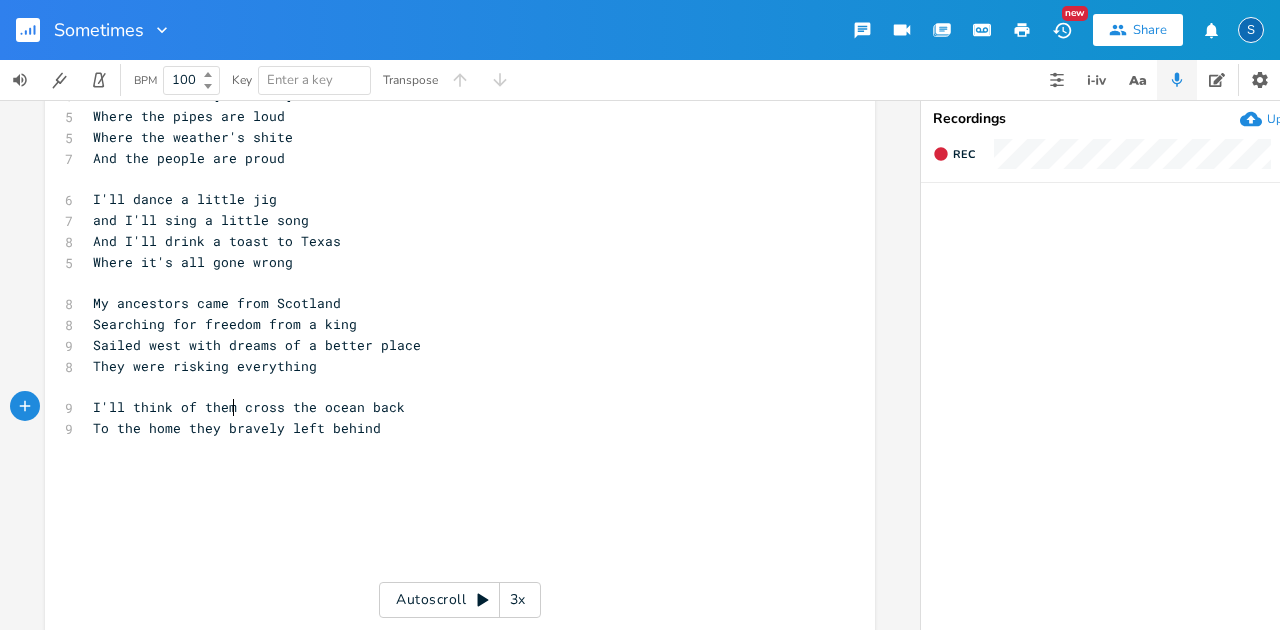 scroll, scrollTop: 0, scrollLeft: 102, axis: horizontal 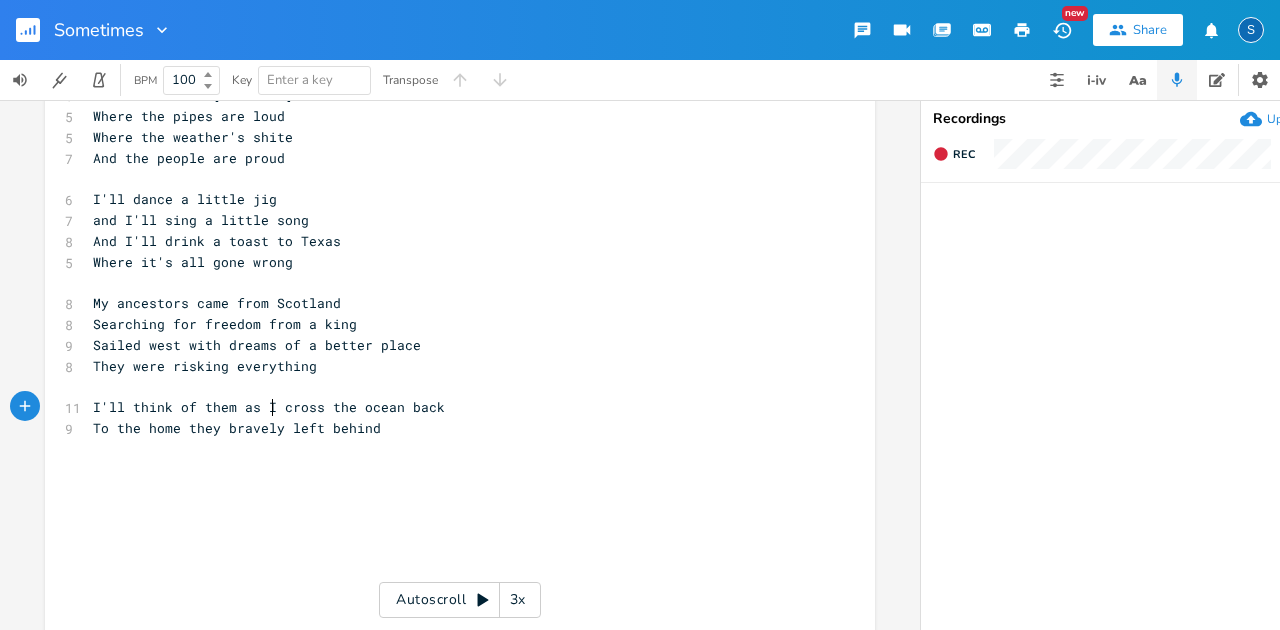 type on "I'll think of them as I" 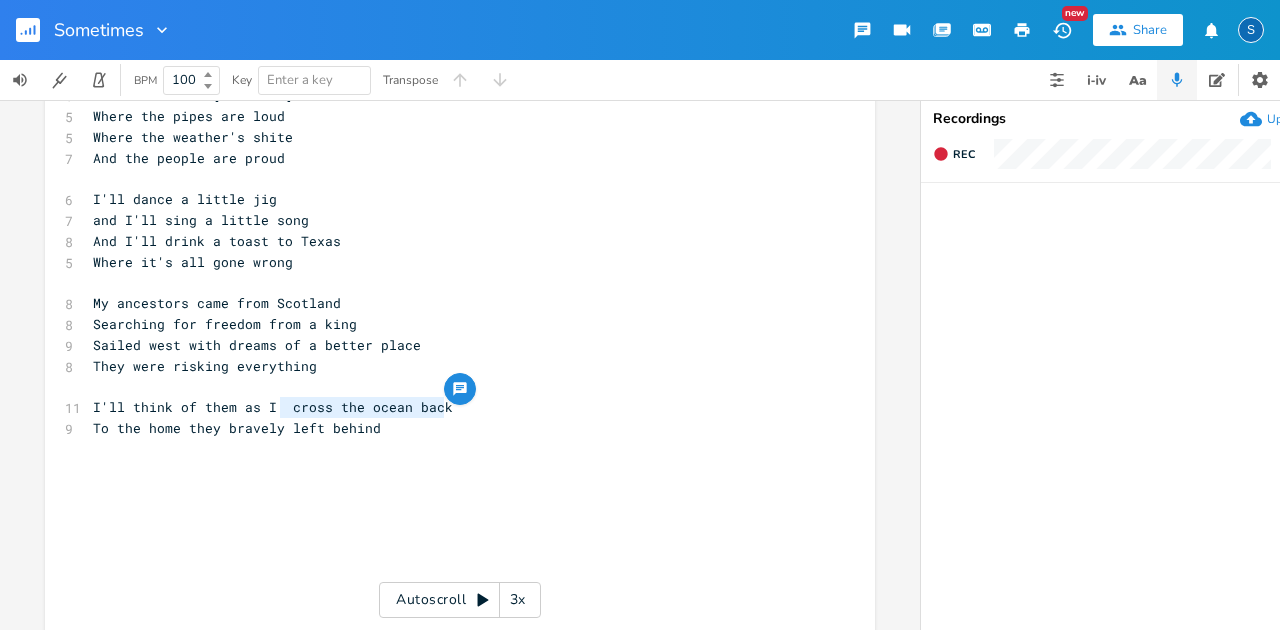 drag, startPoint x: 271, startPoint y: 410, endPoint x: 510, endPoint y: 409, distance: 239.00209 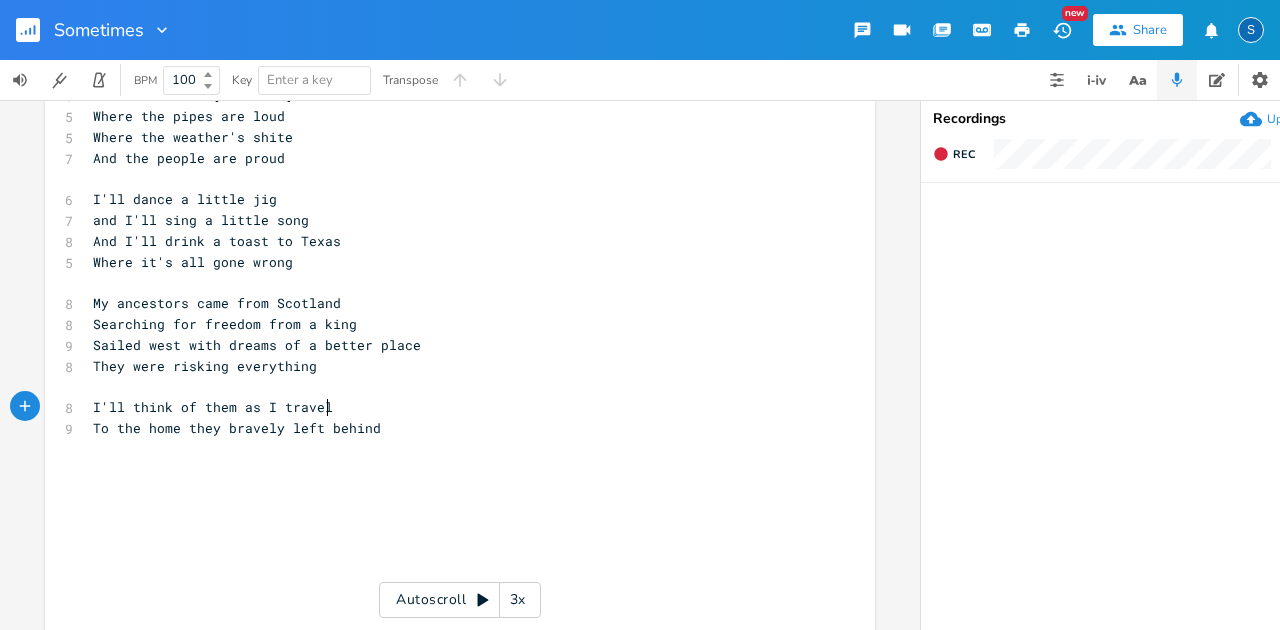 scroll, scrollTop: 0, scrollLeft: 35, axis: horizontal 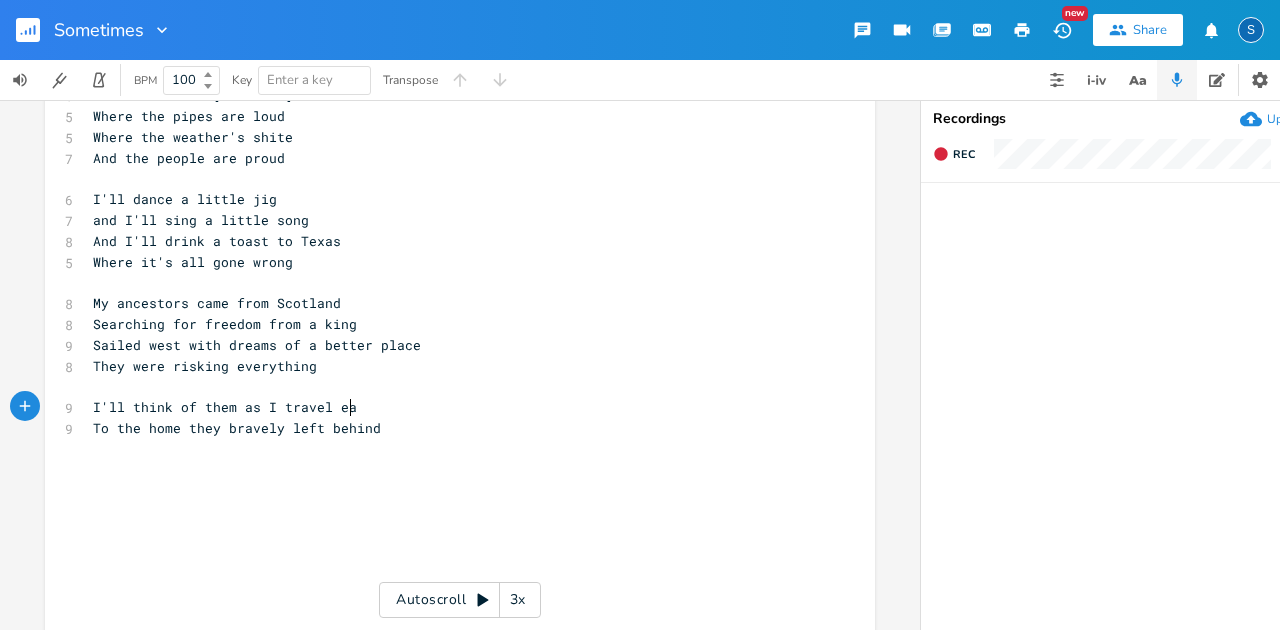 type on "travel east" 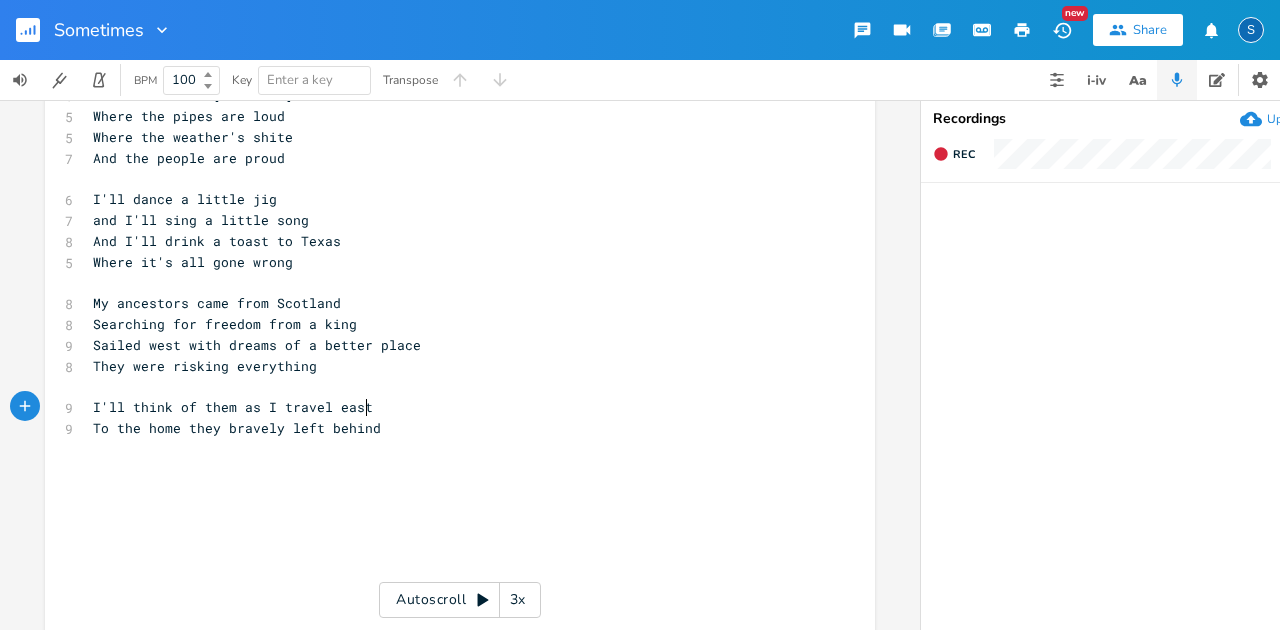 scroll, scrollTop: 0, scrollLeft: 66, axis: horizontal 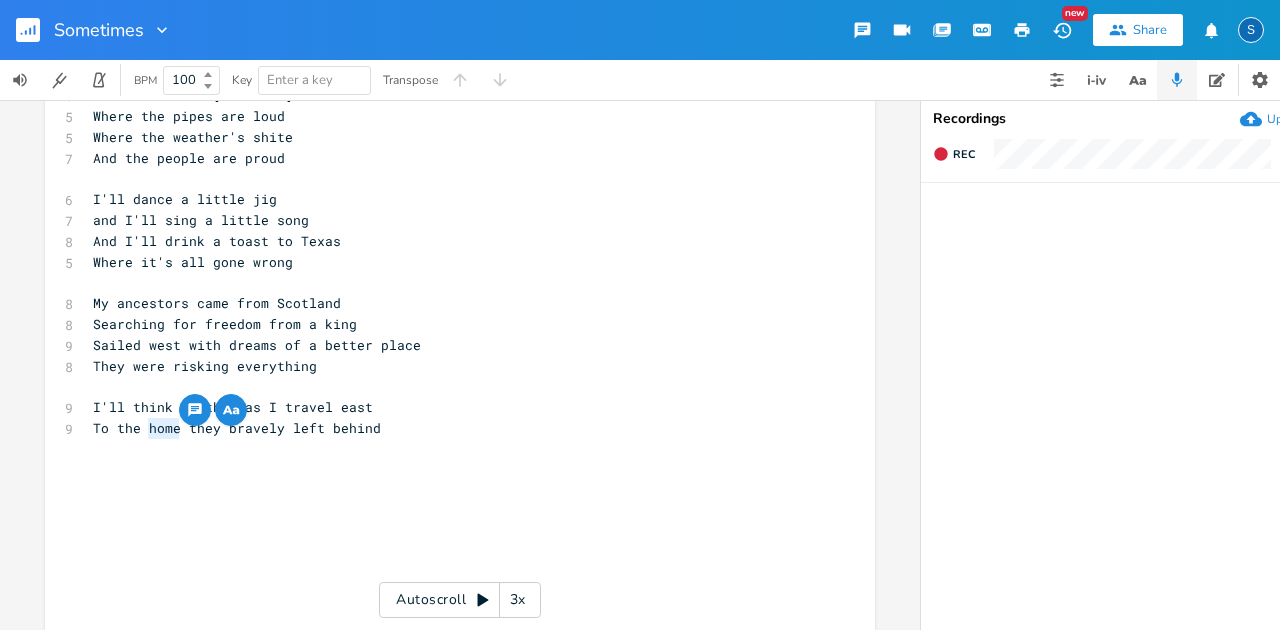 drag, startPoint x: 140, startPoint y: 429, endPoint x: 174, endPoint y: 428, distance: 34.0147 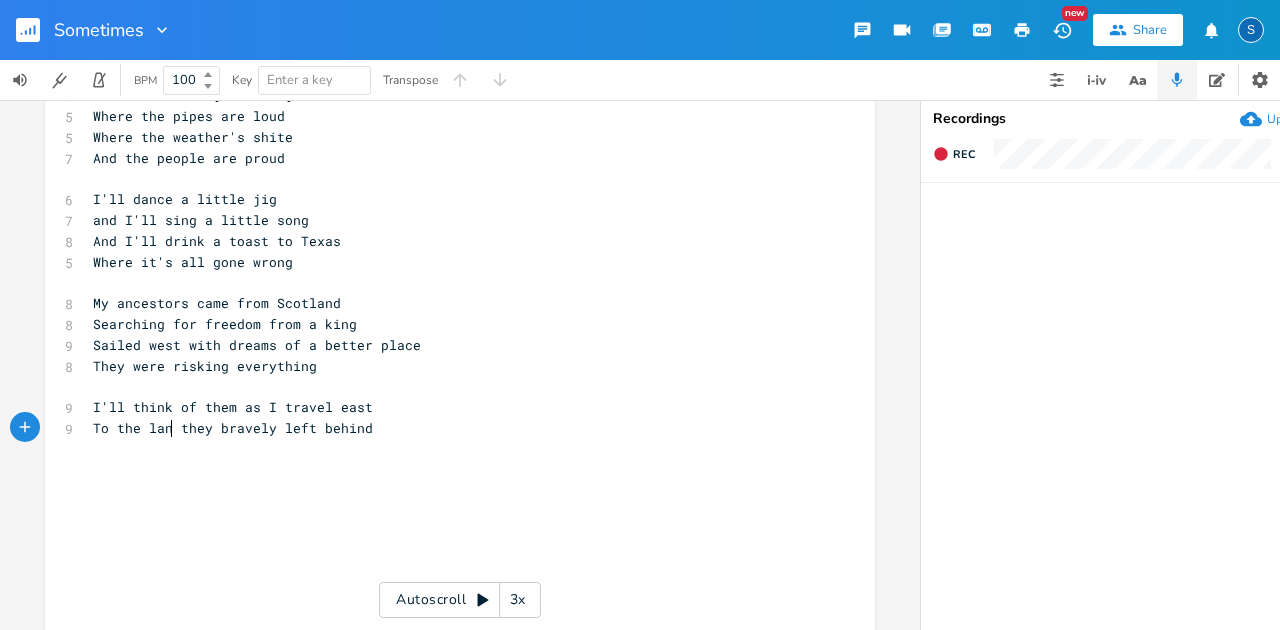 type on "land" 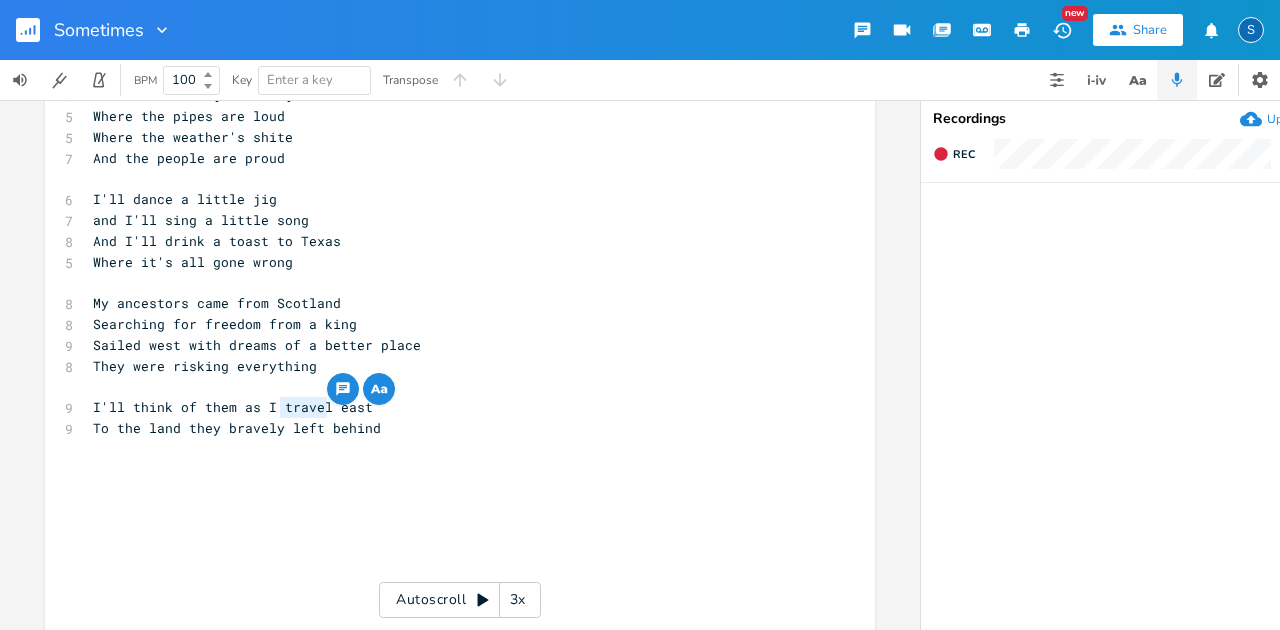 drag, startPoint x: 275, startPoint y: 409, endPoint x: 324, endPoint y: 408, distance: 49.010204 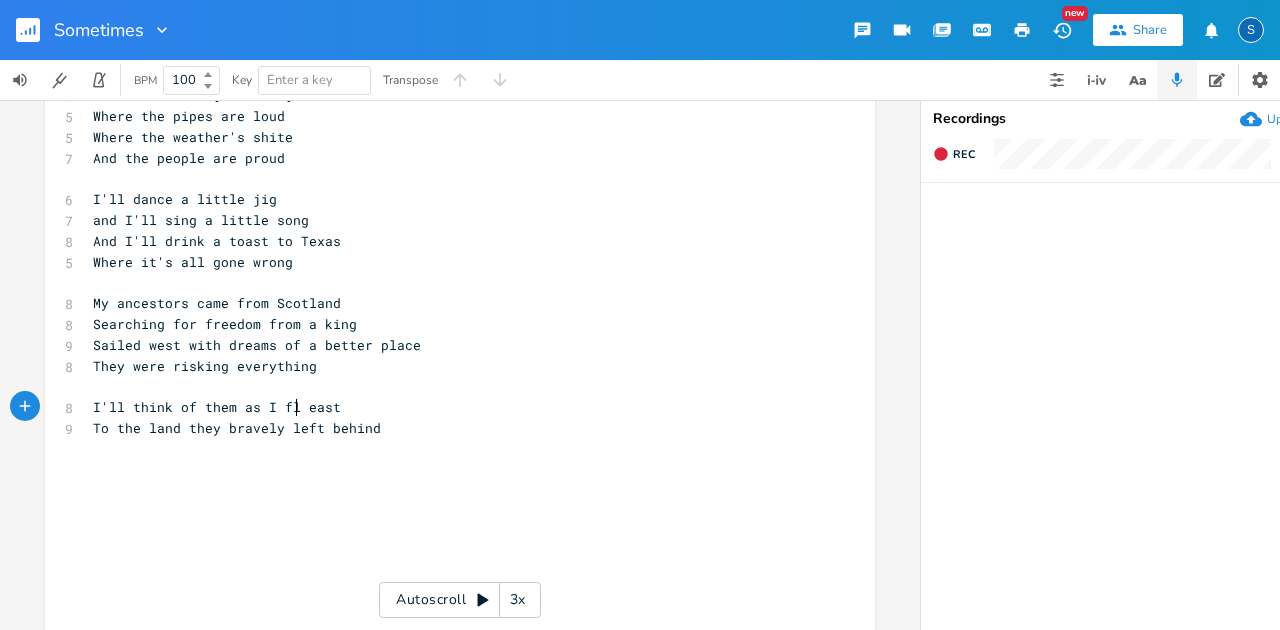 type on "fly" 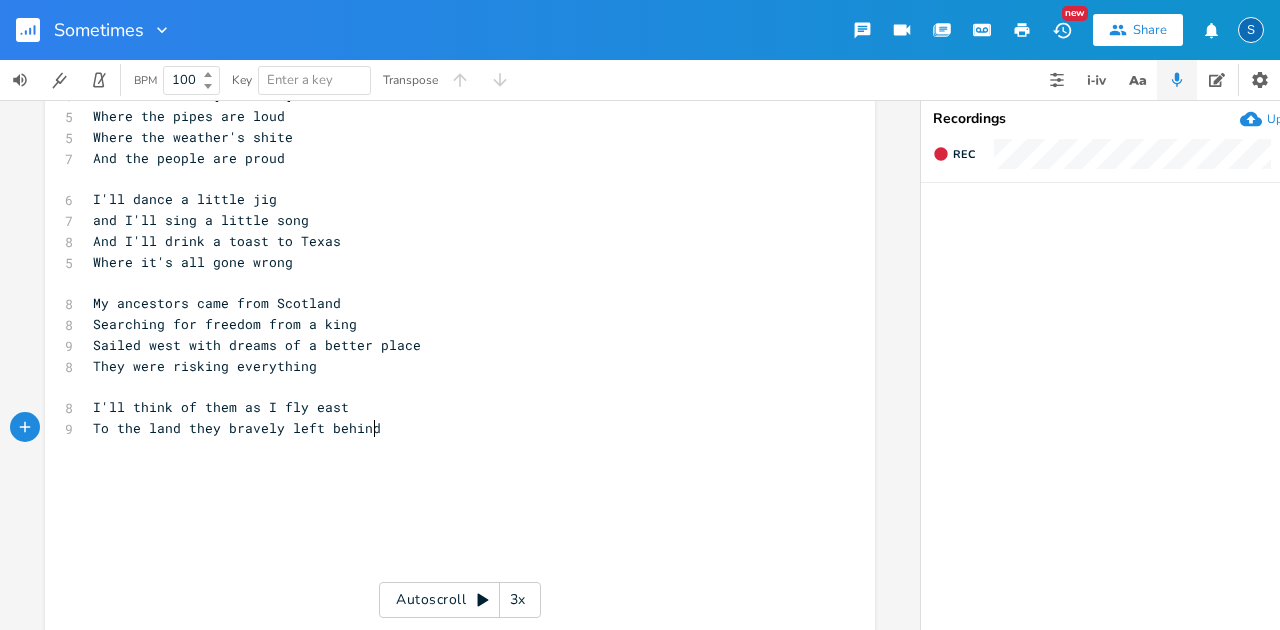 click on "To the land they bravely left behind" at bounding box center (450, 428) 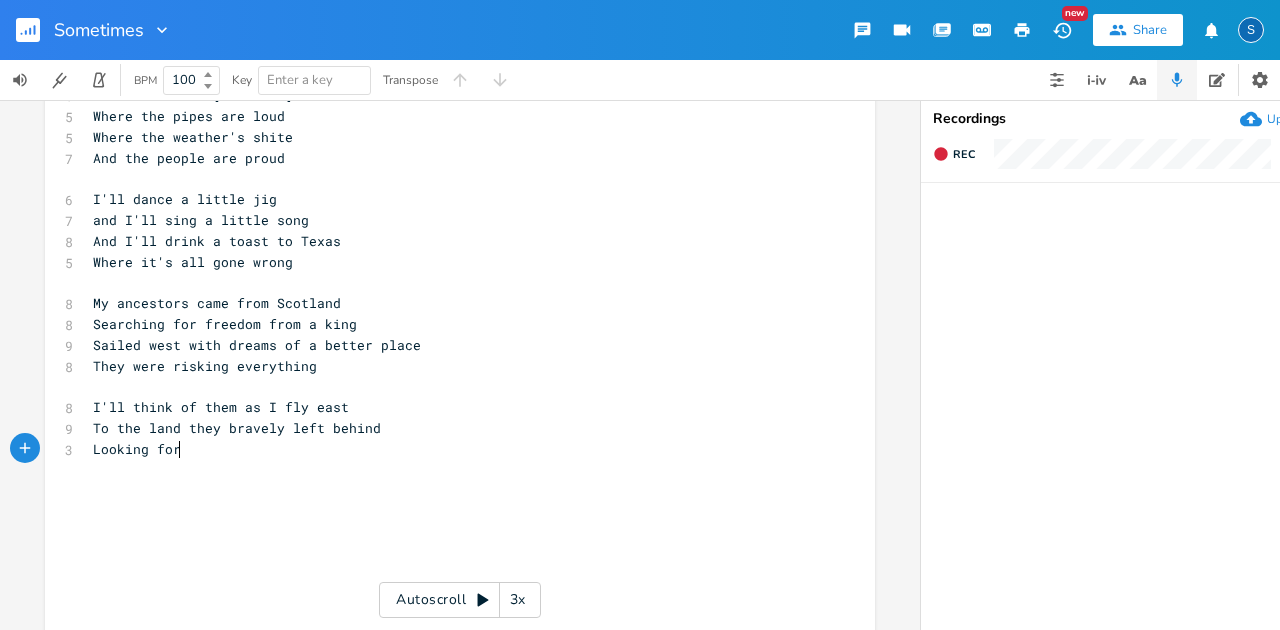type on "Looking for" 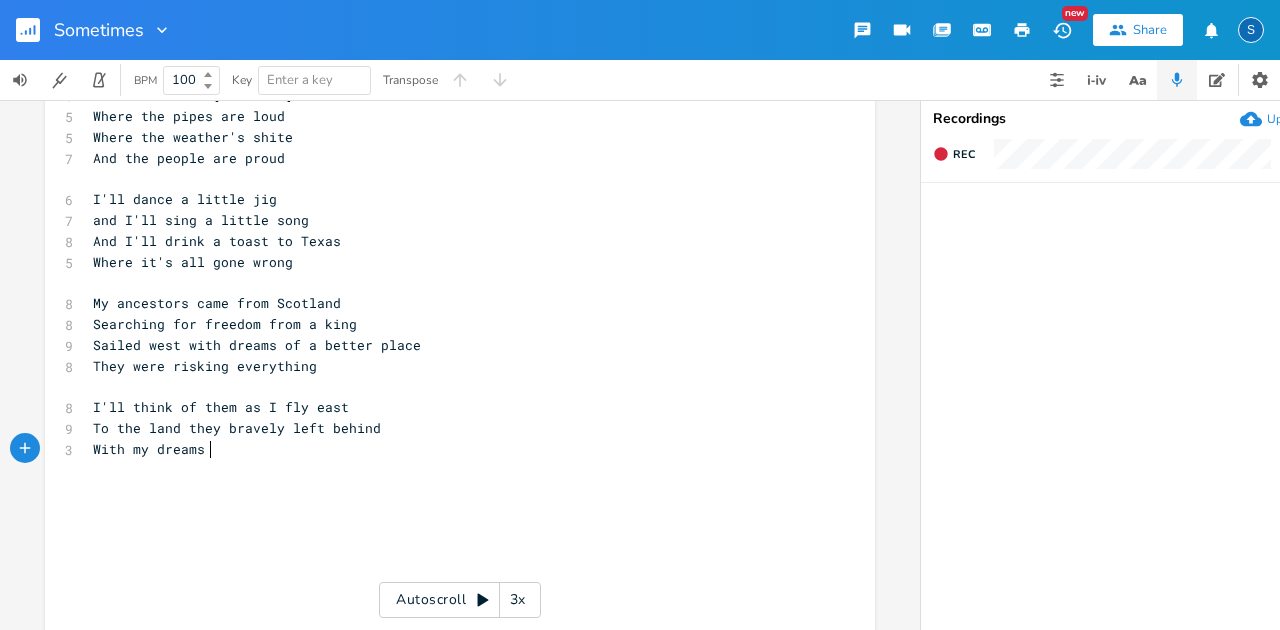 type on "With my dreams a" 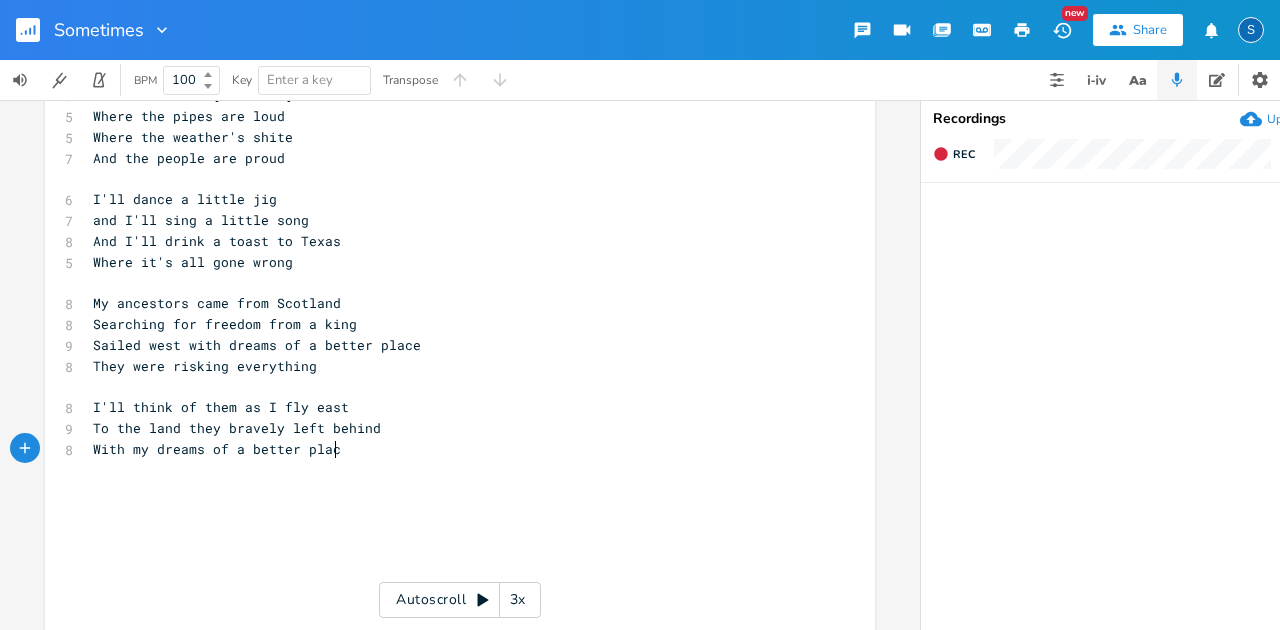 type on "of a better place" 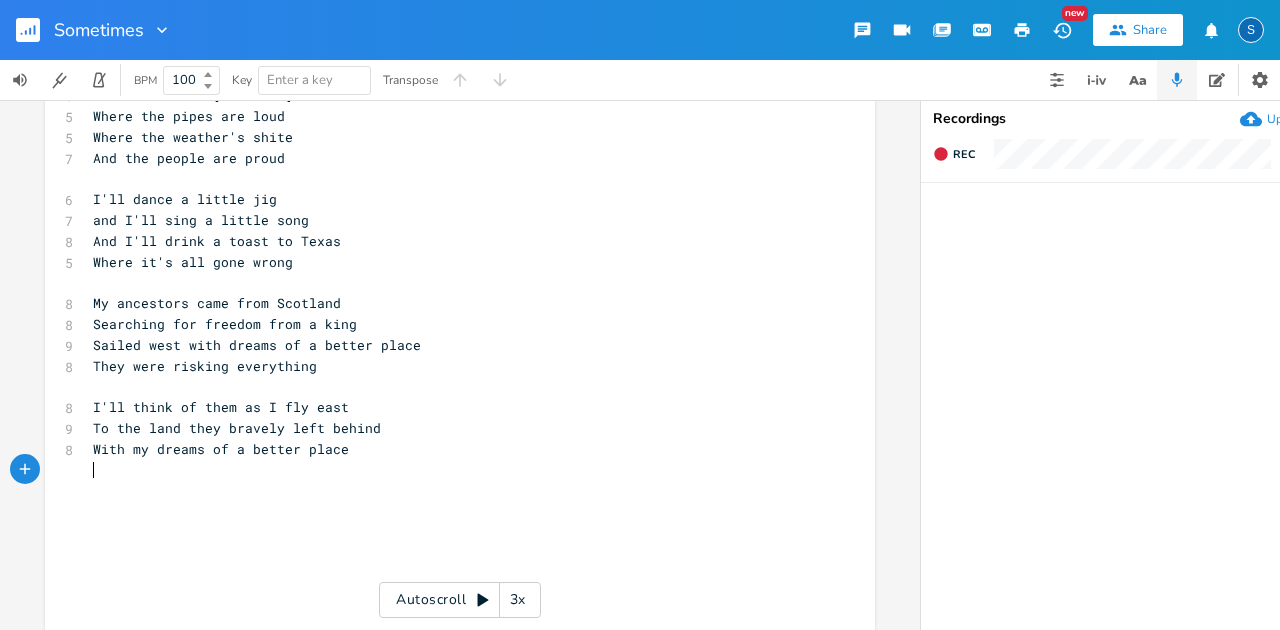 click on "With my dreams of a better place" at bounding box center [221, 449] 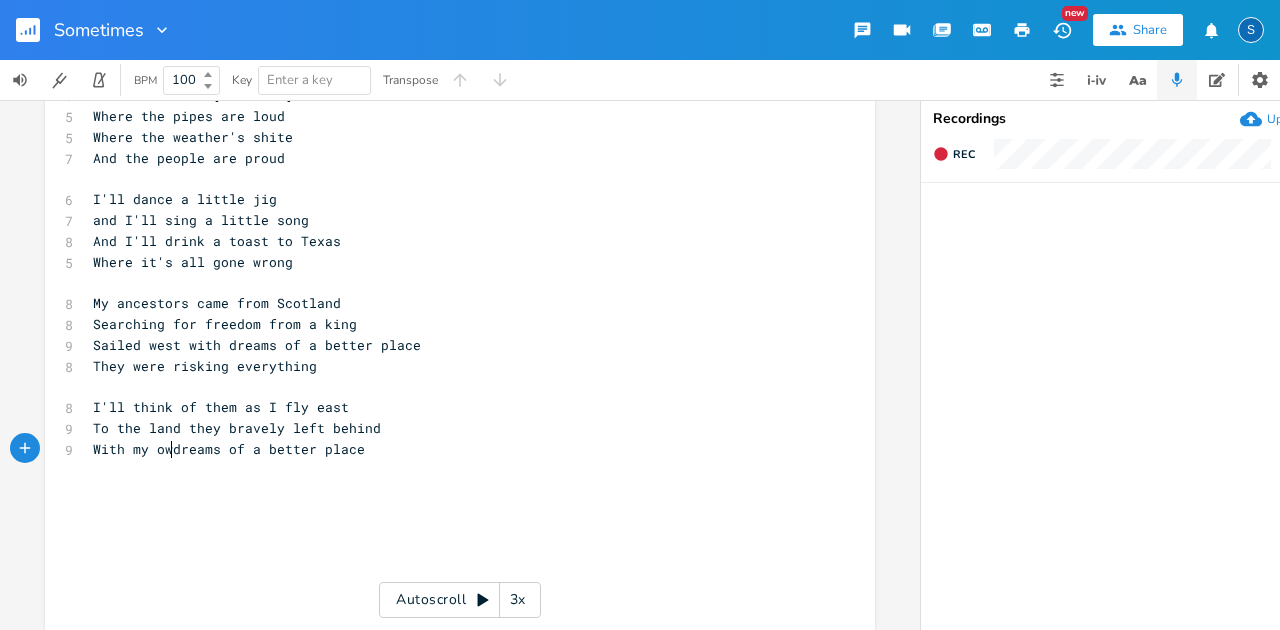 type on "own" 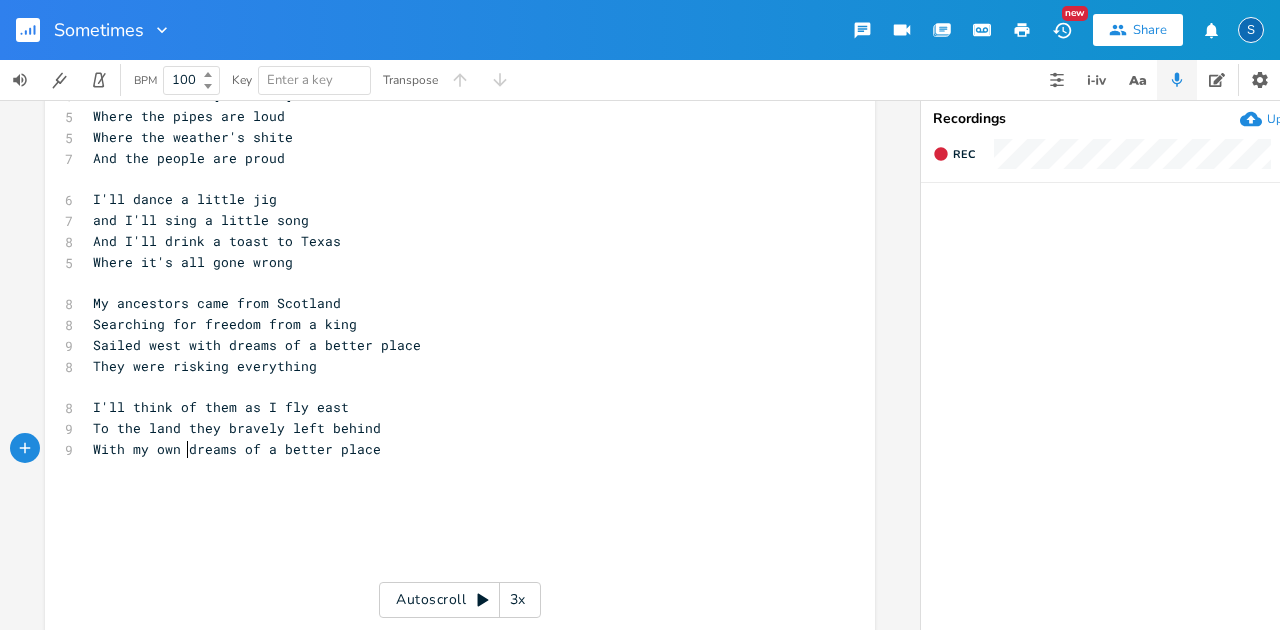 scroll, scrollTop: 0, scrollLeft: 30, axis: horizontal 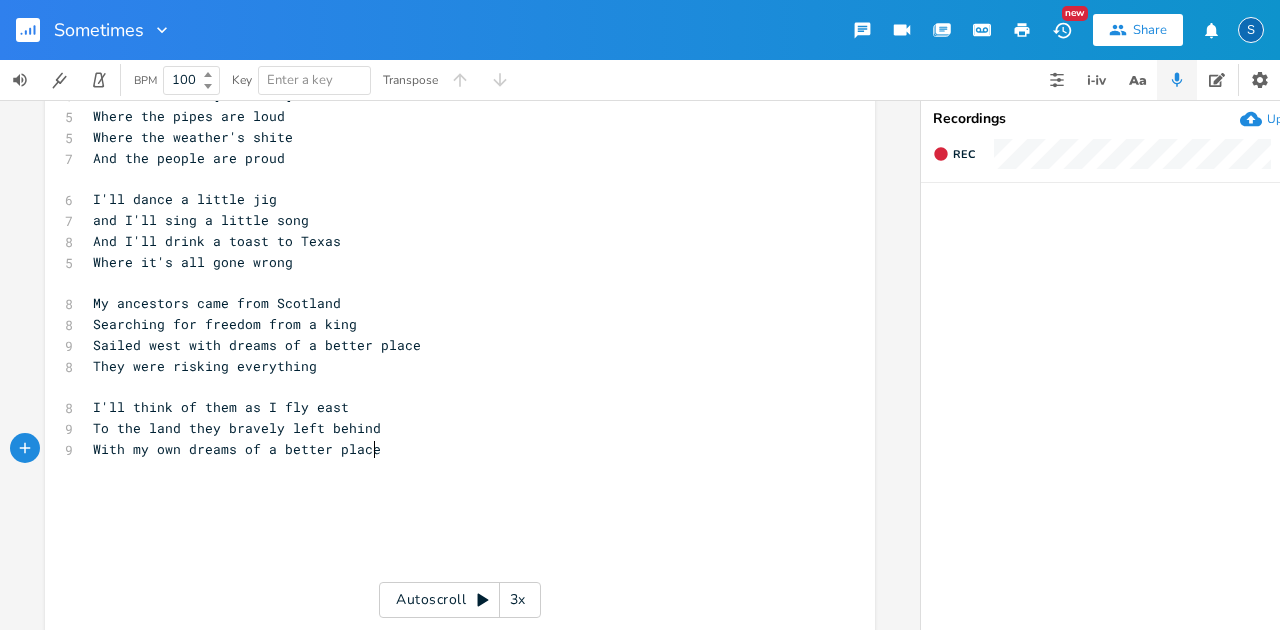 click on "With my own dreams of a better place" at bounding box center [450, 449] 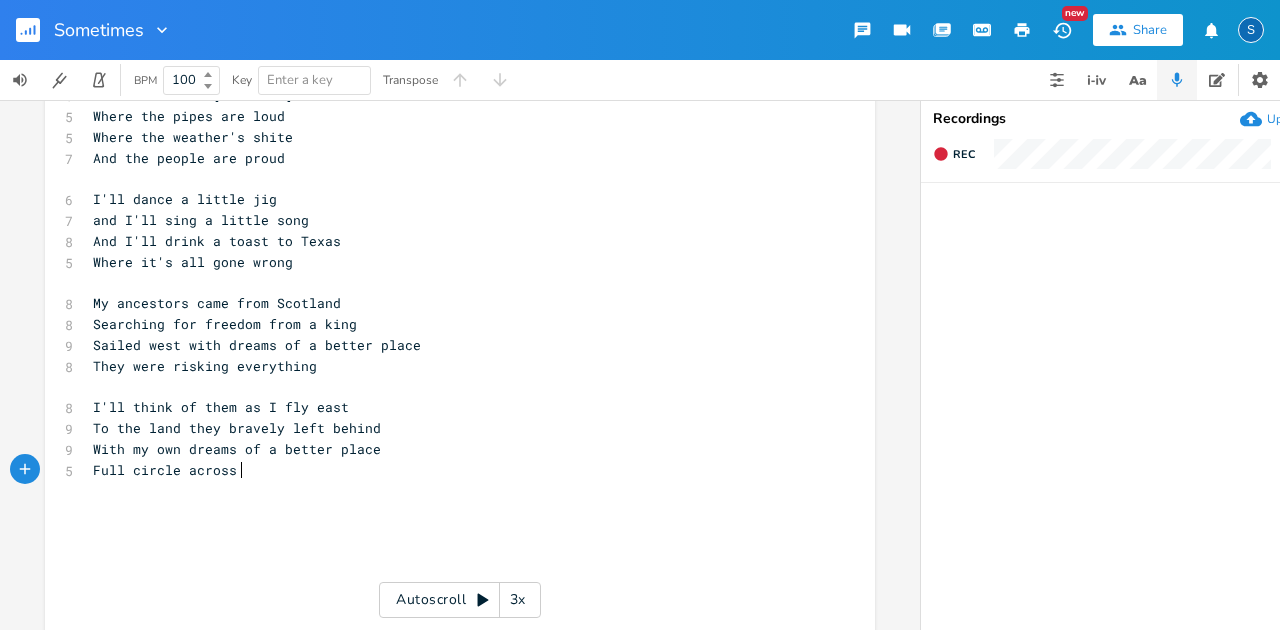 scroll, scrollTop: 0, scrollLeft: 108, axis: horizontal 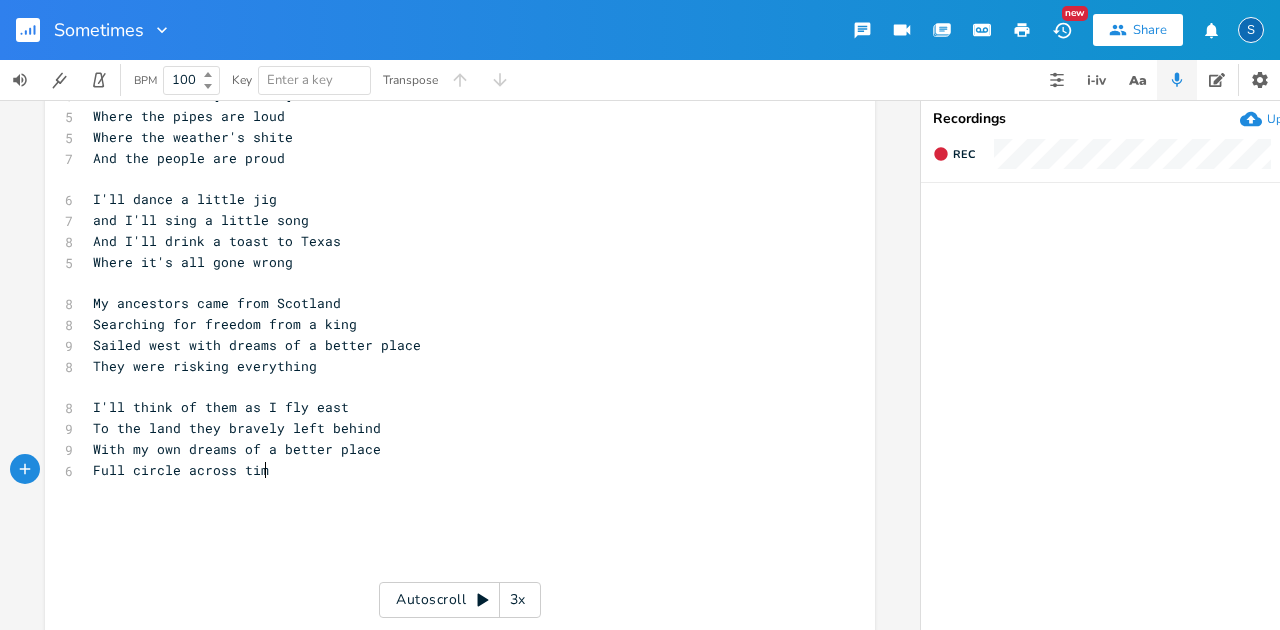 type on "Full circle across time" 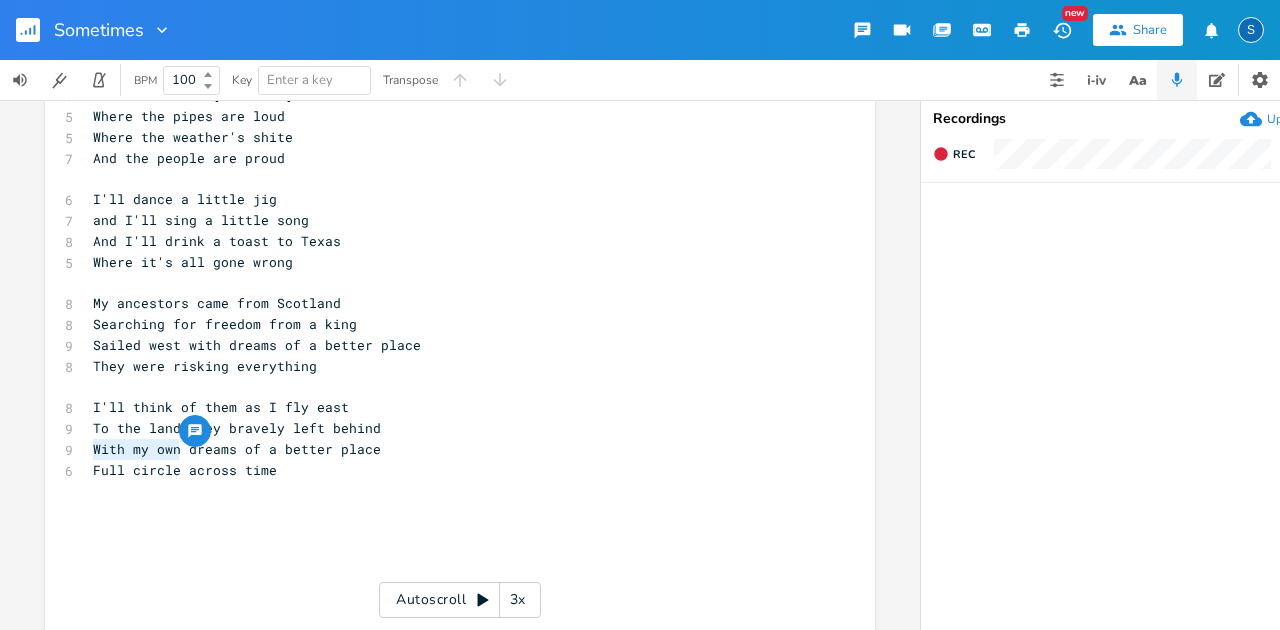 drag, startPoint x: 172, startPoint y: 450, endPoint x: 69, endPoint y: 443, distance: 103.23759 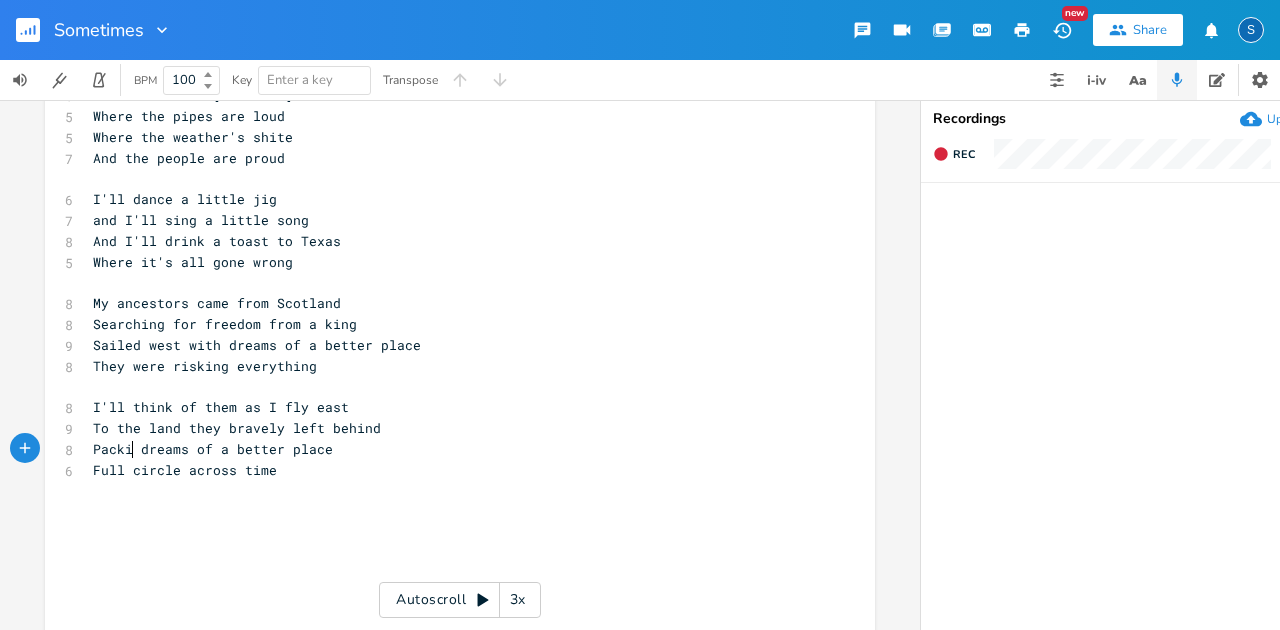 scroll, scrollTop: 0, scrollLeft: 48, axis: horizontal 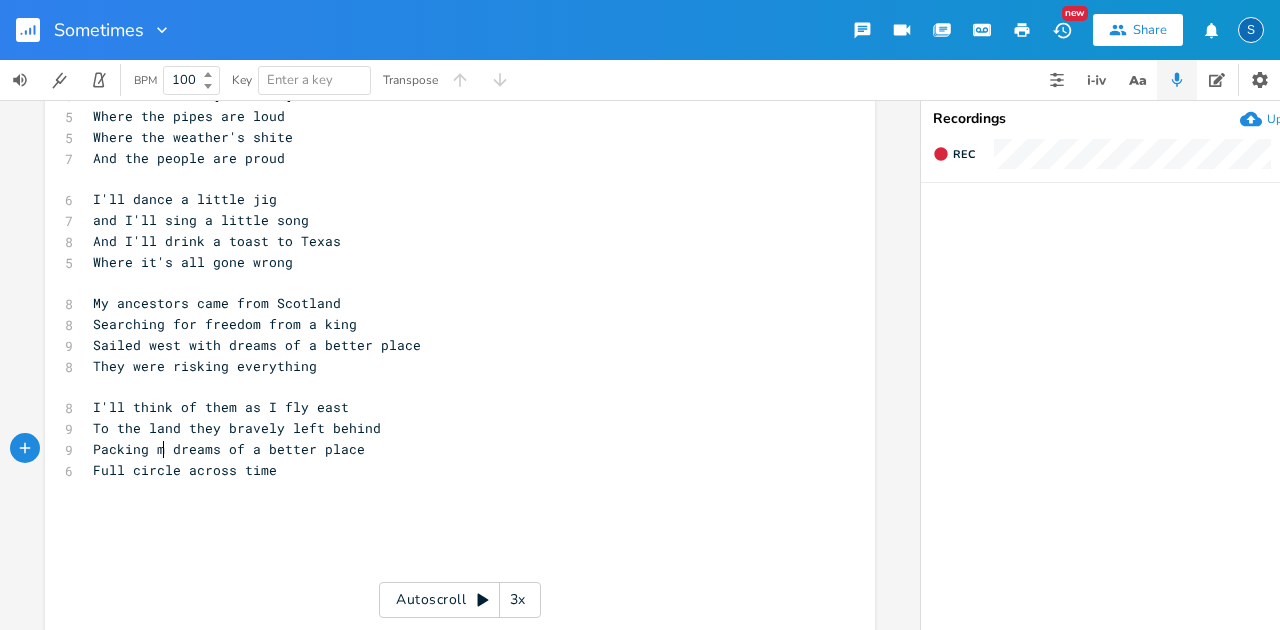 type on "Packing my" 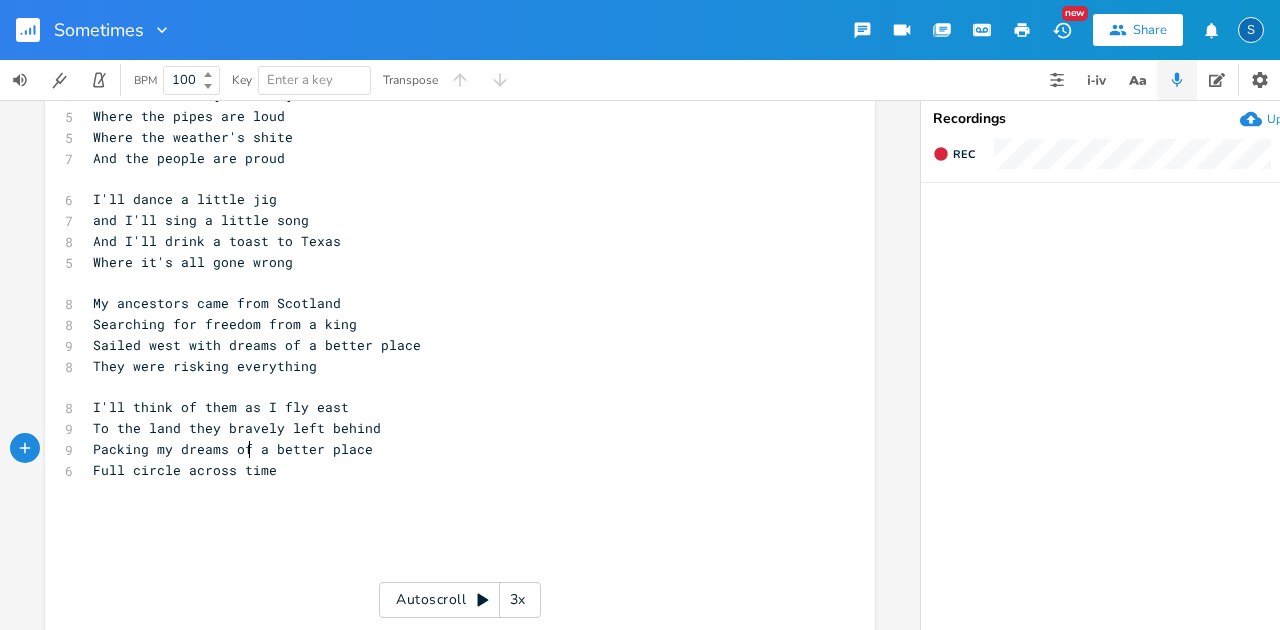 click on "Packing my dreams of a better place" at bounding box center (233, 449) 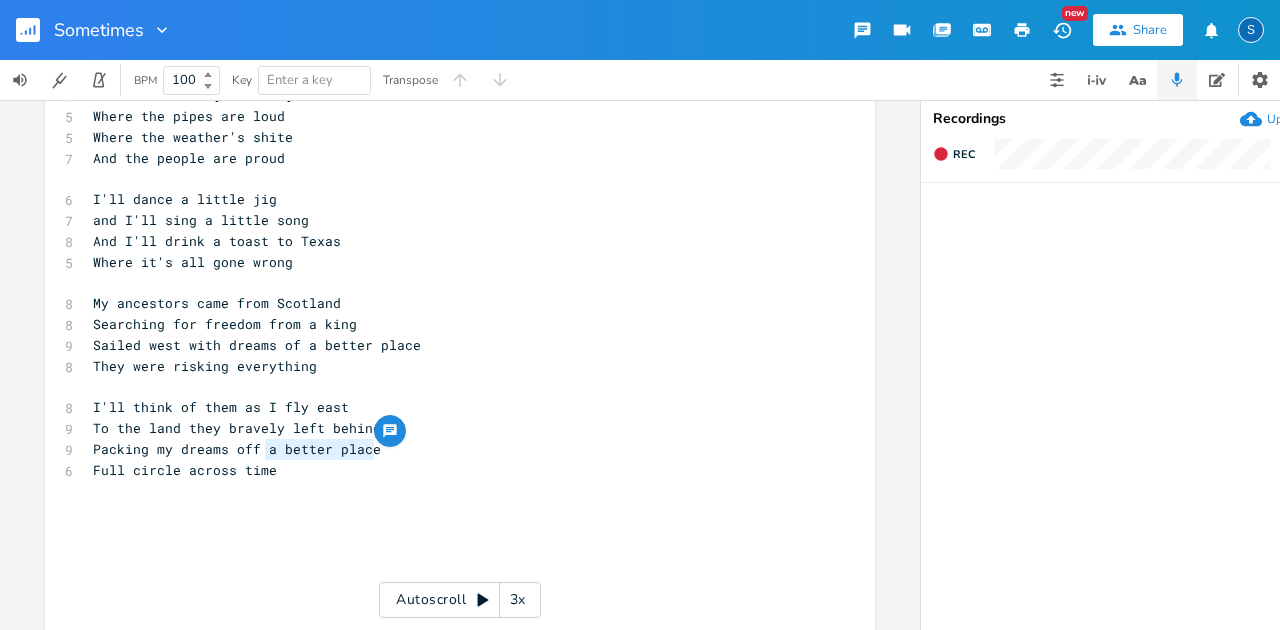 drag, startPoint x: 260, startPoint y: 450, endPoint x: 376, endPoint y: 460, distance: 116.43024 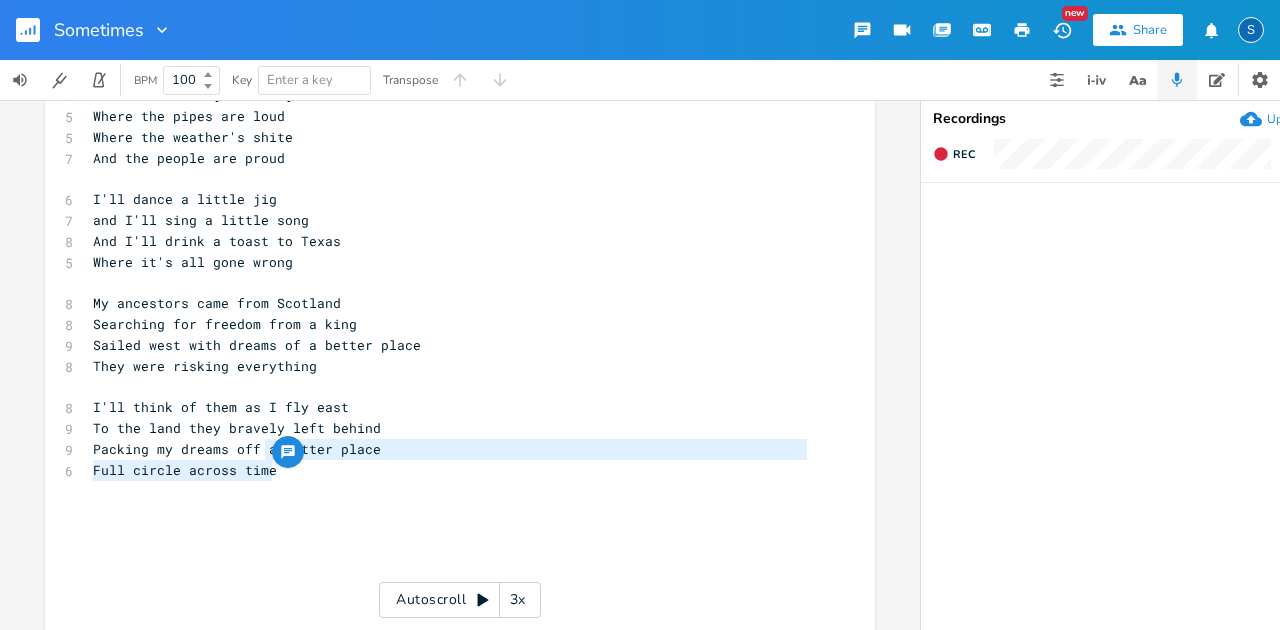 click on "To the land they bravely left behind" at bounding box center [450, 428] 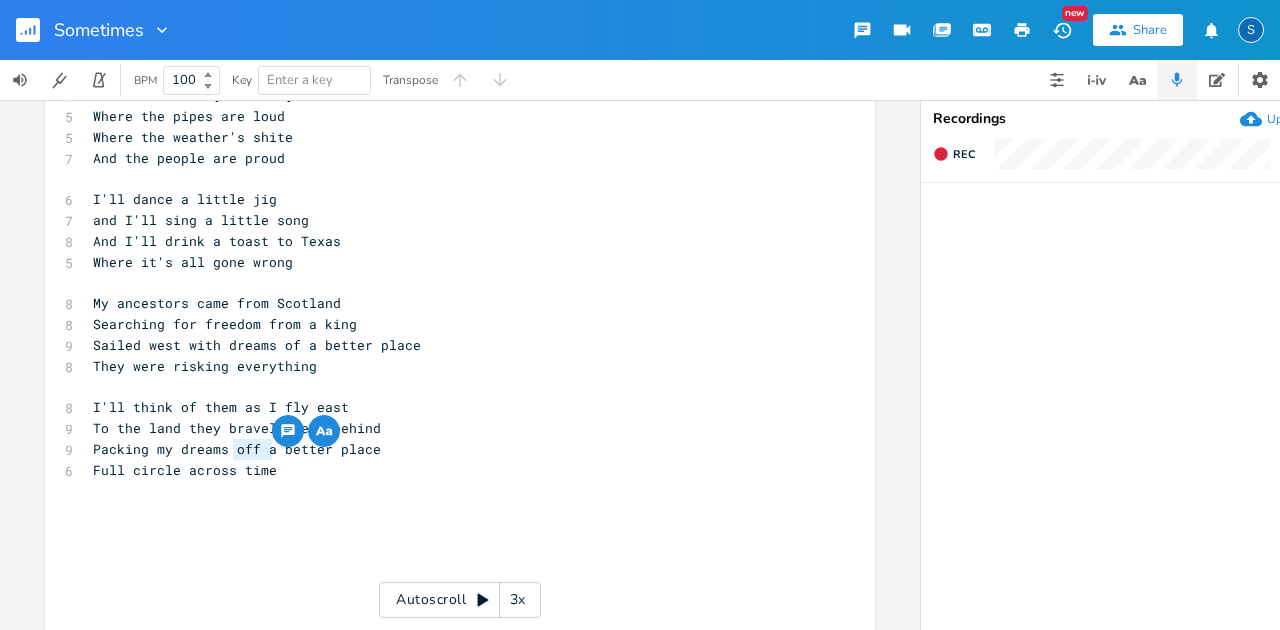 drag, startPoint x: 228, startPoint y: 452, endPoint x: 270, endPoint y: 452, distance: 42 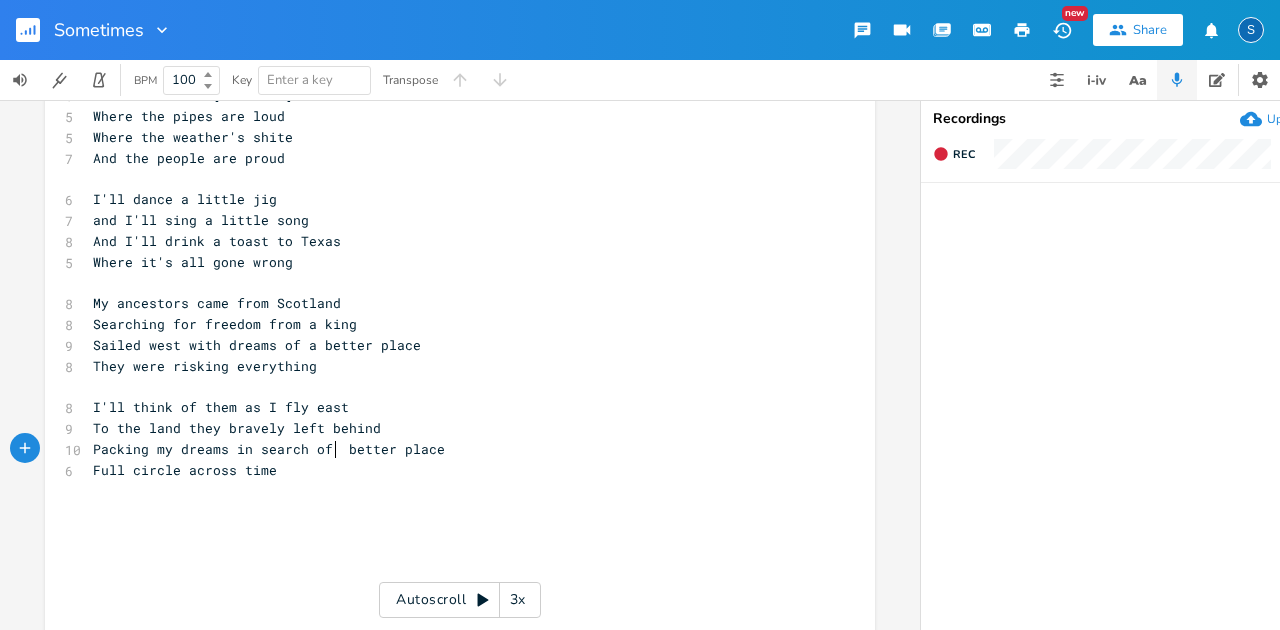 scroll, scrollTop: 0, scrollLeft: 86, axis: horizontal 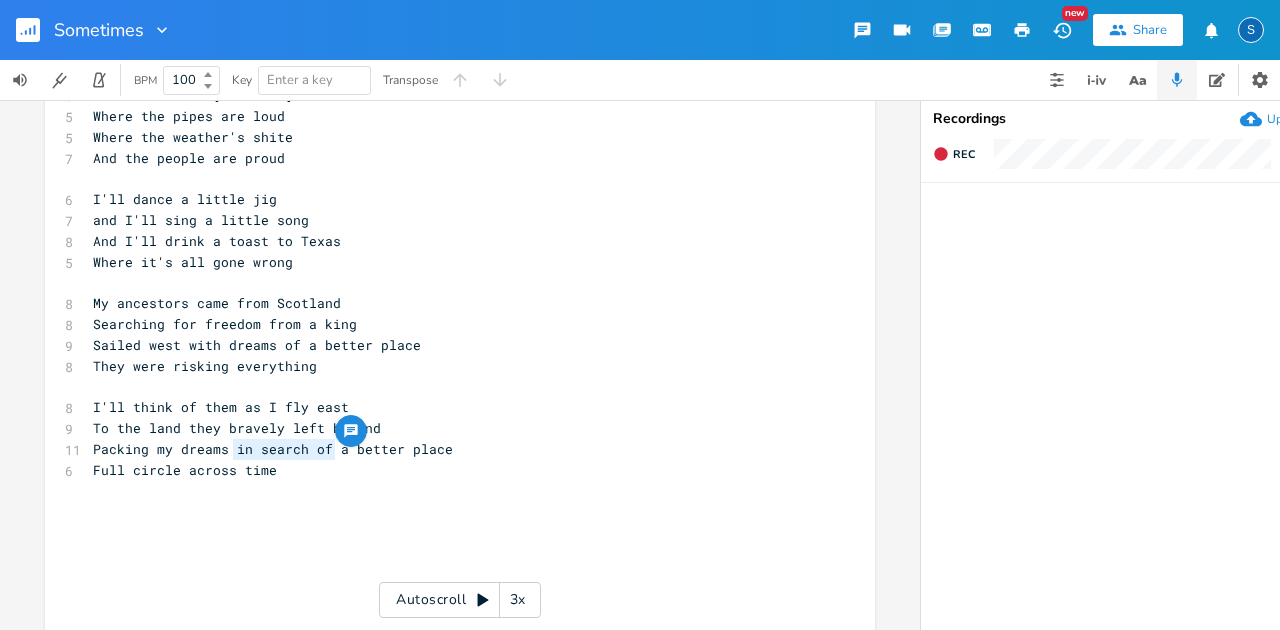 drag, startPoint x: 227, startPoint y: 449, endPoint x: 328, endPoint y: 448, distance: 101.00495 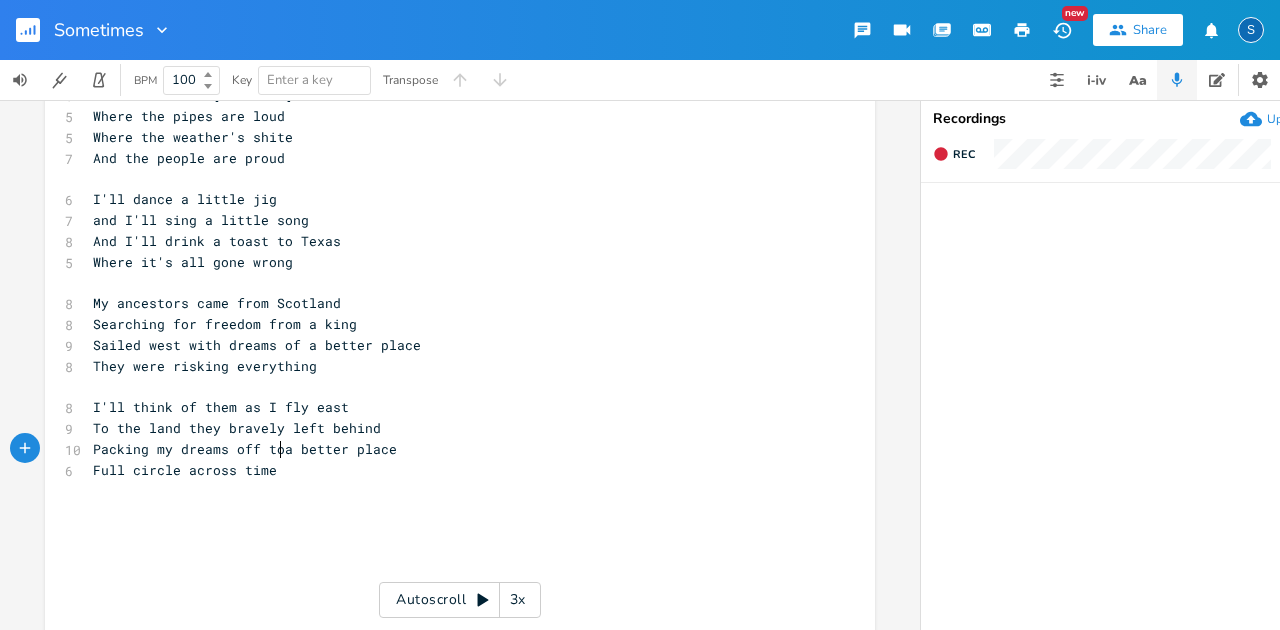 type on "off to" 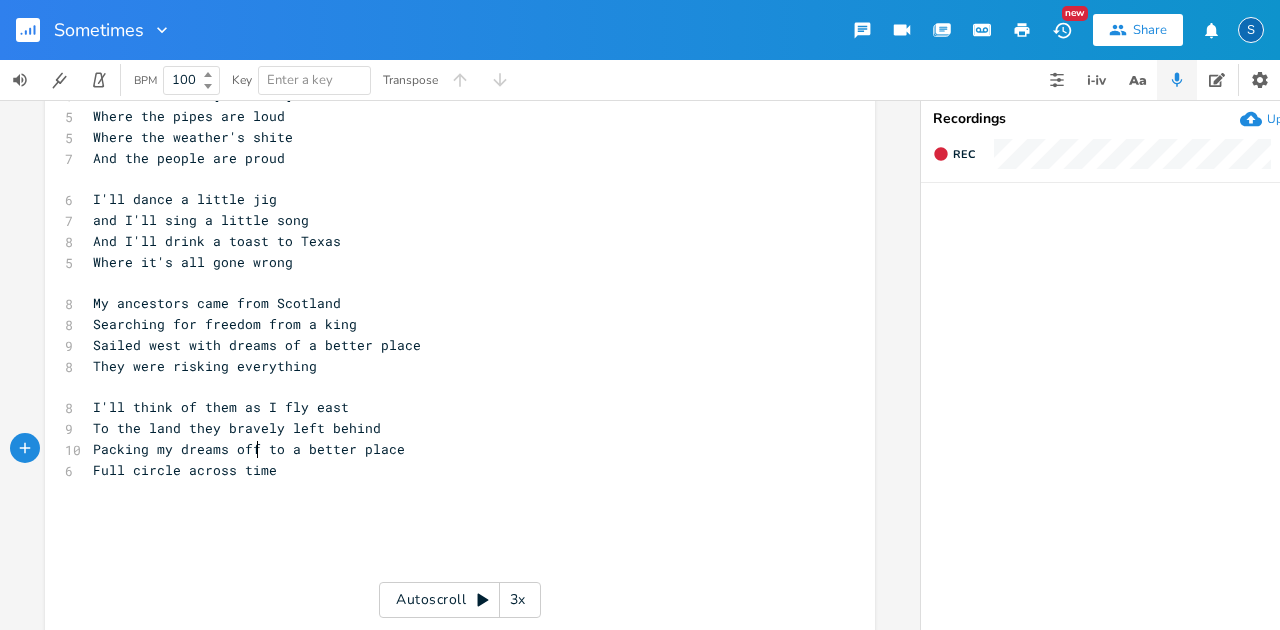 click on "Packing my dreams off to a better place" at bounding box center [249, 449] 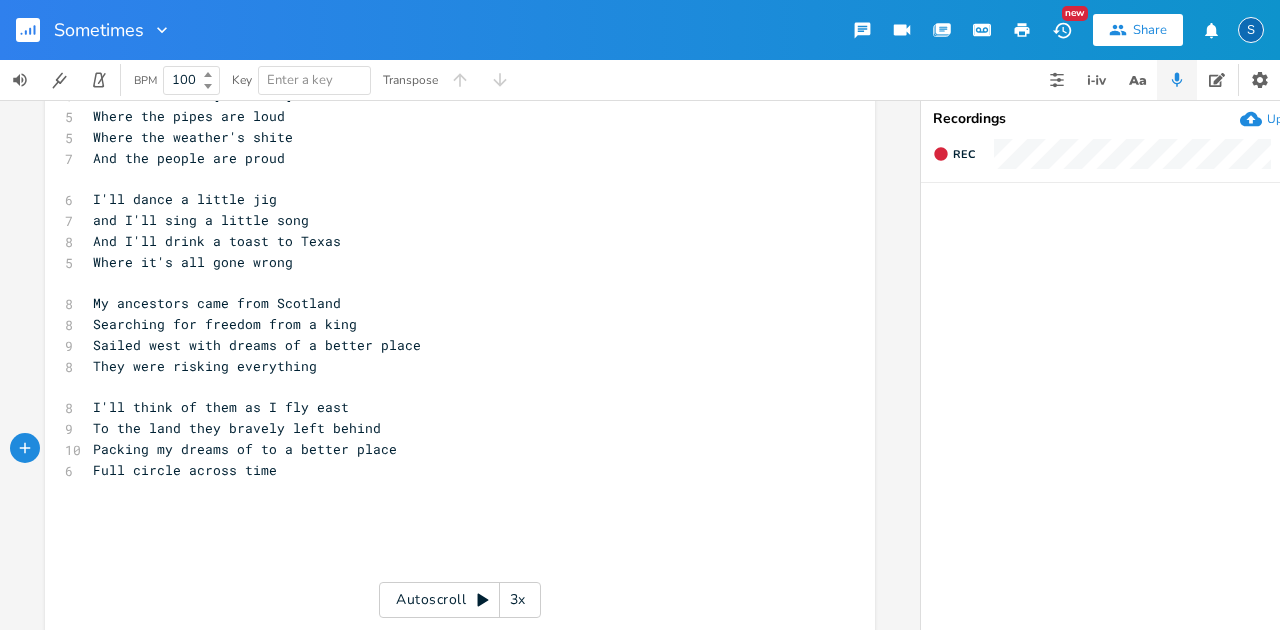 click on "Packing my dreams of to a better place" at bounding box center (245, 449) 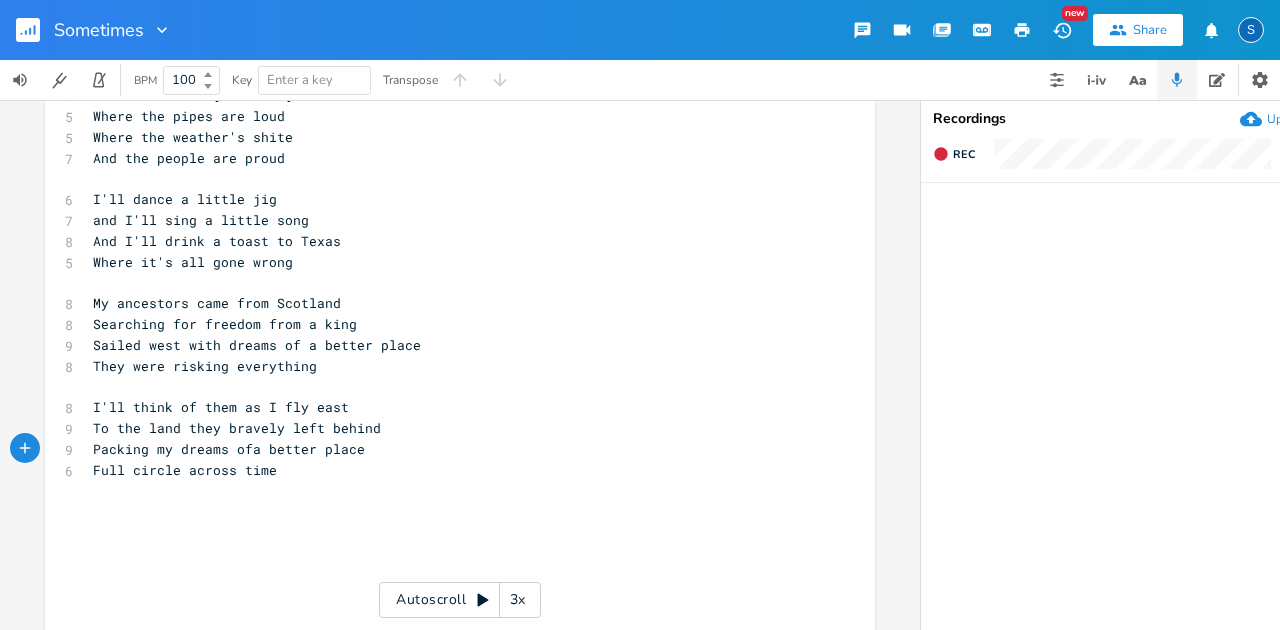 scroll, scrollTop: 0, scrollLeft: 4, axis: horizontal 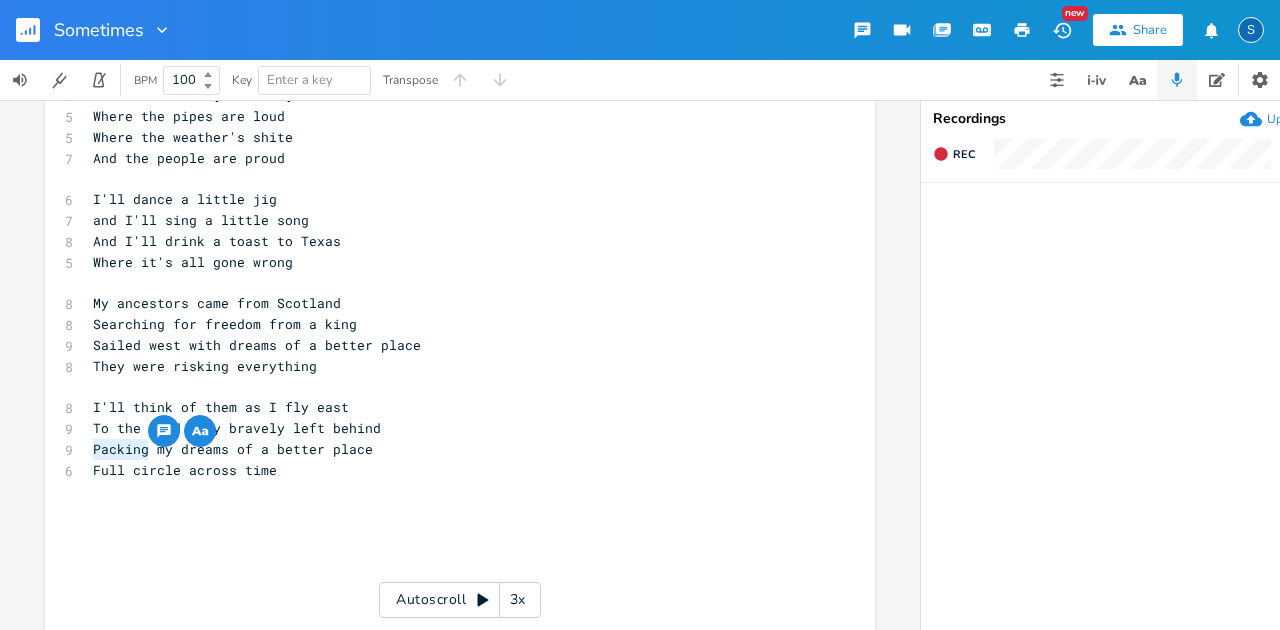 drag, startPoint x: 142, startPoint y: 454, endPoint x: 88, endPoint y: 444, distance: 54.91812 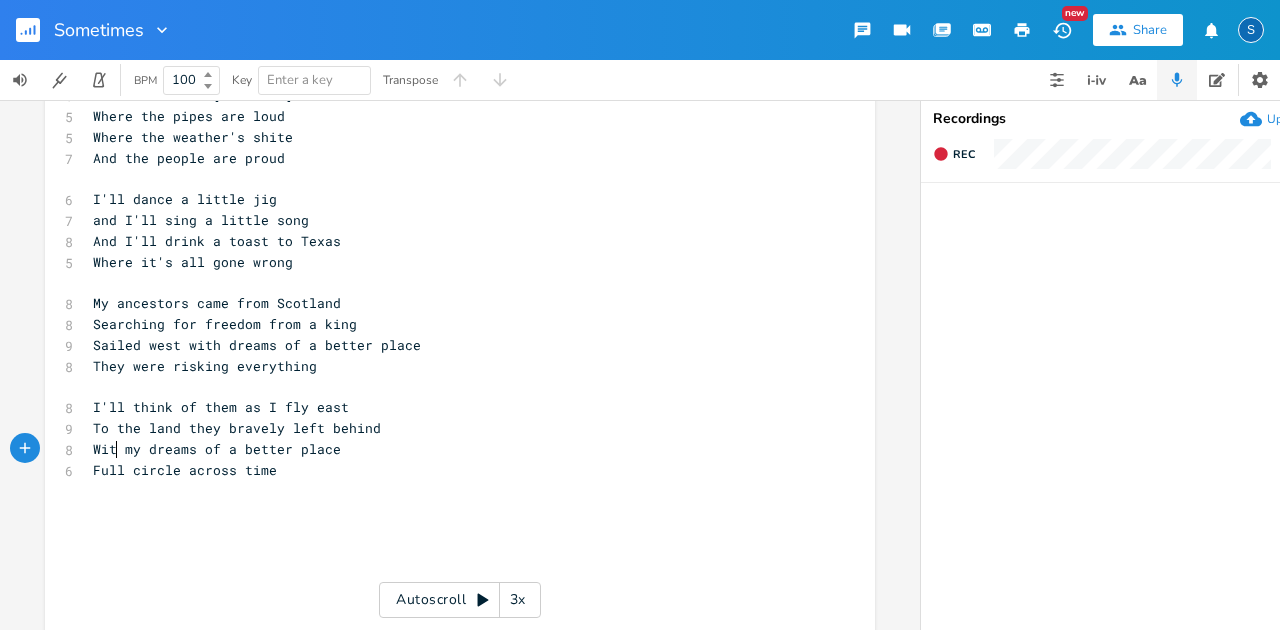 type on "With" 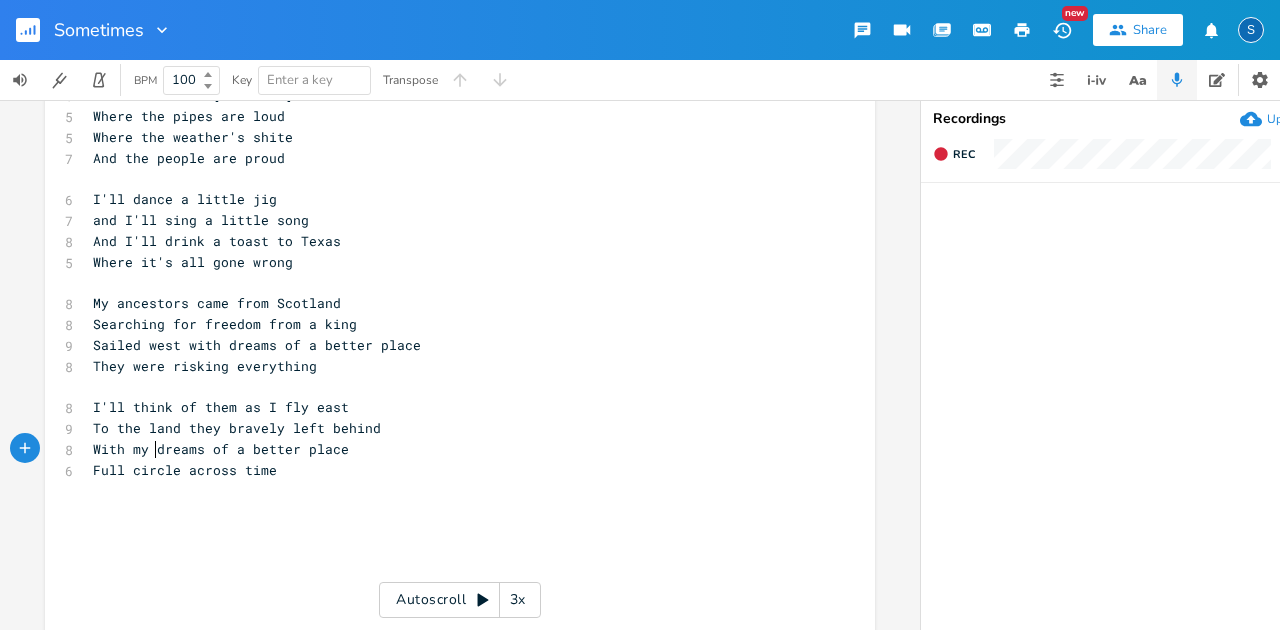 click on "With my dreams of a better place" at bounding box center (221, 449) 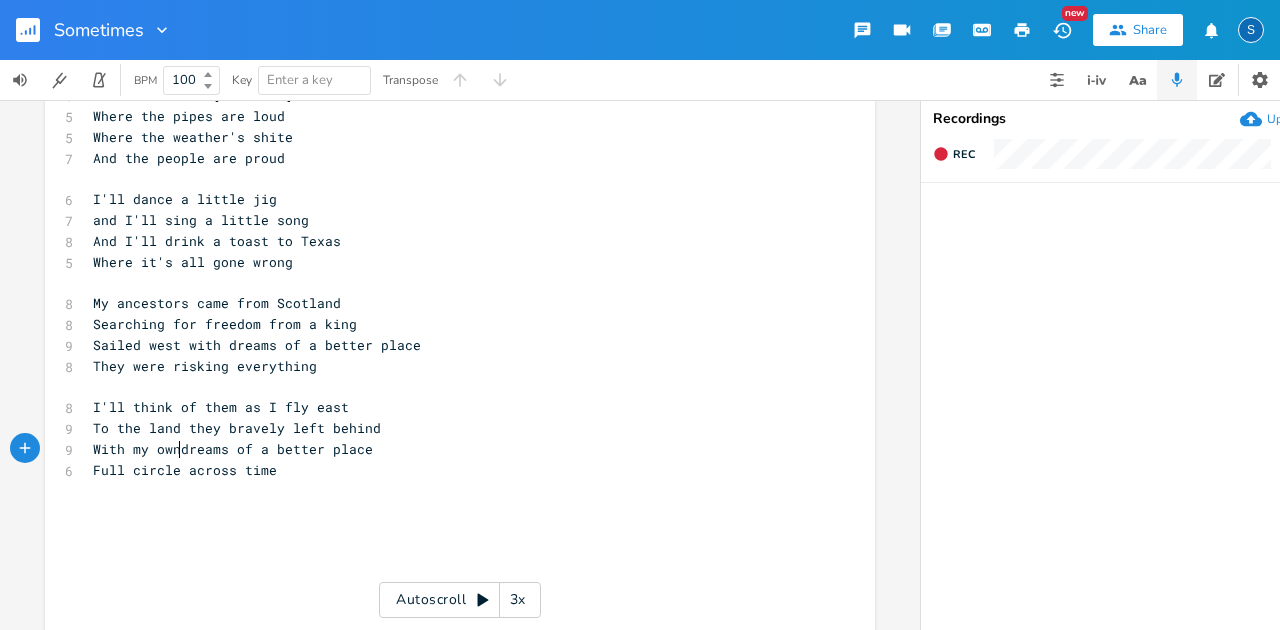 type on "own" 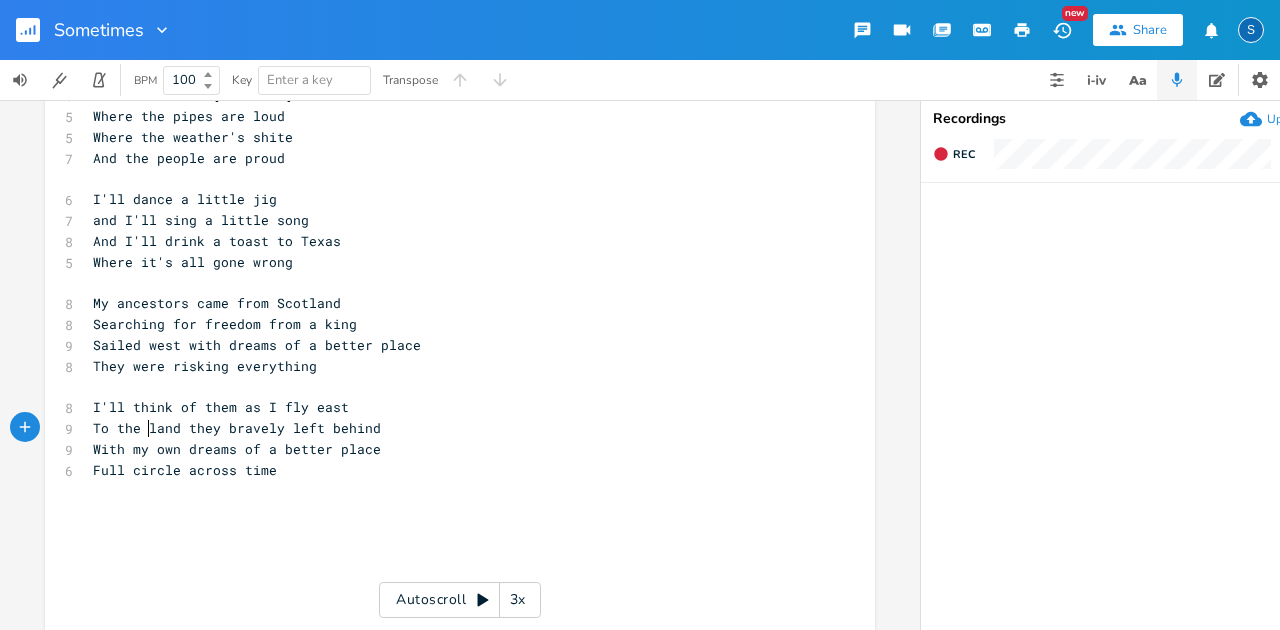 click on "To the land they bravely left behind" at bounding box center [237, 428] 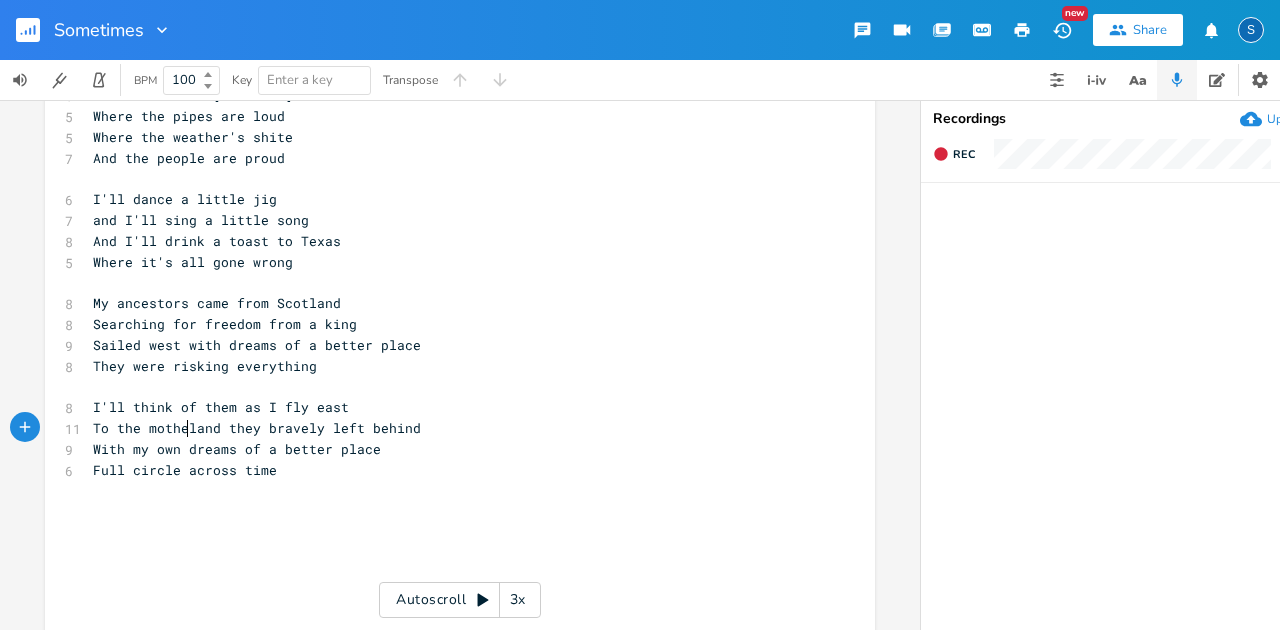 scroll, scrollTop: 0, scrollLeft: 44, axis: horizontal 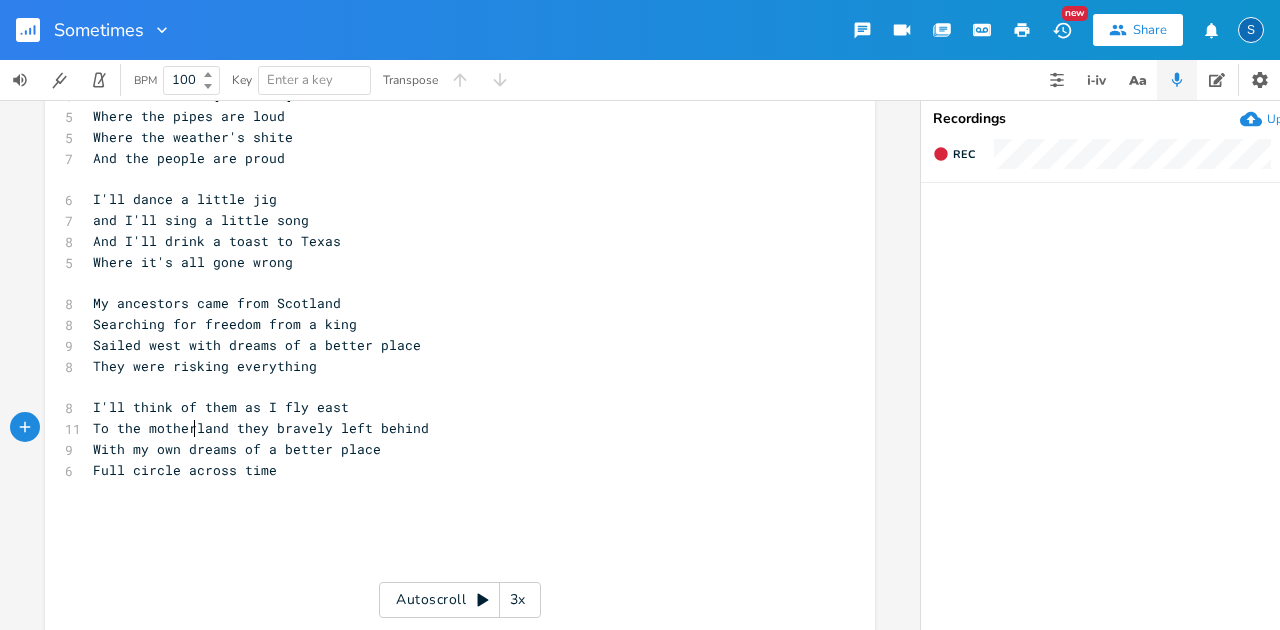 type on "mother" 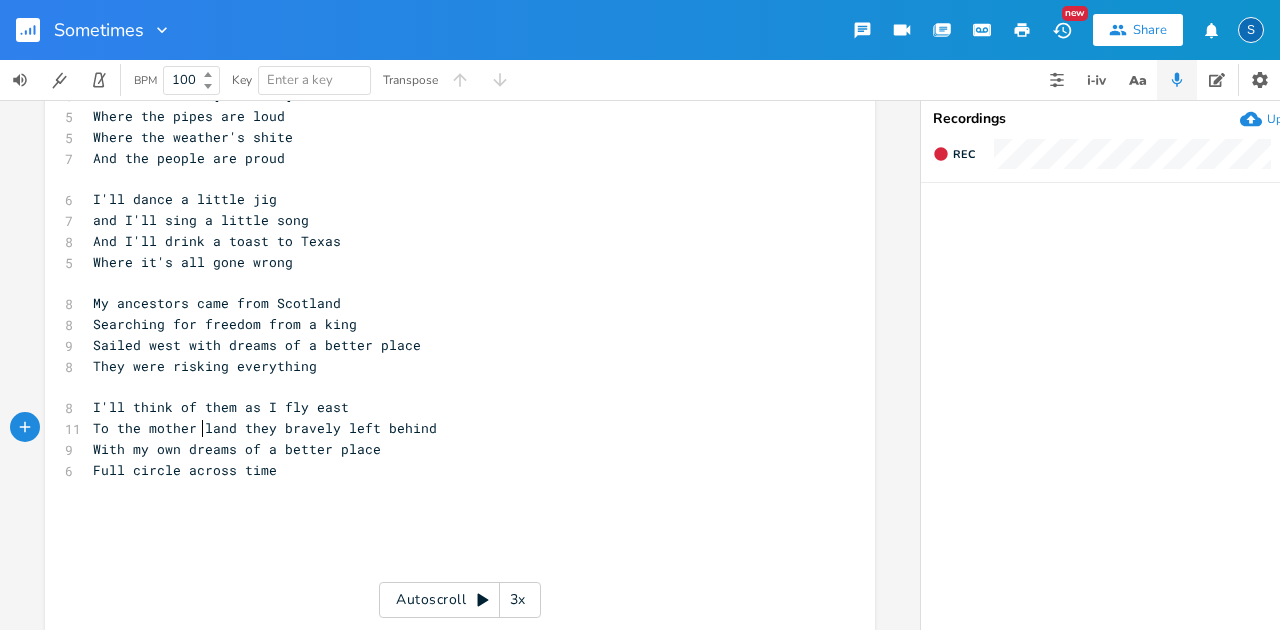scroll, scrollTop: 0, scrollLeft: 48, axis: horizontal 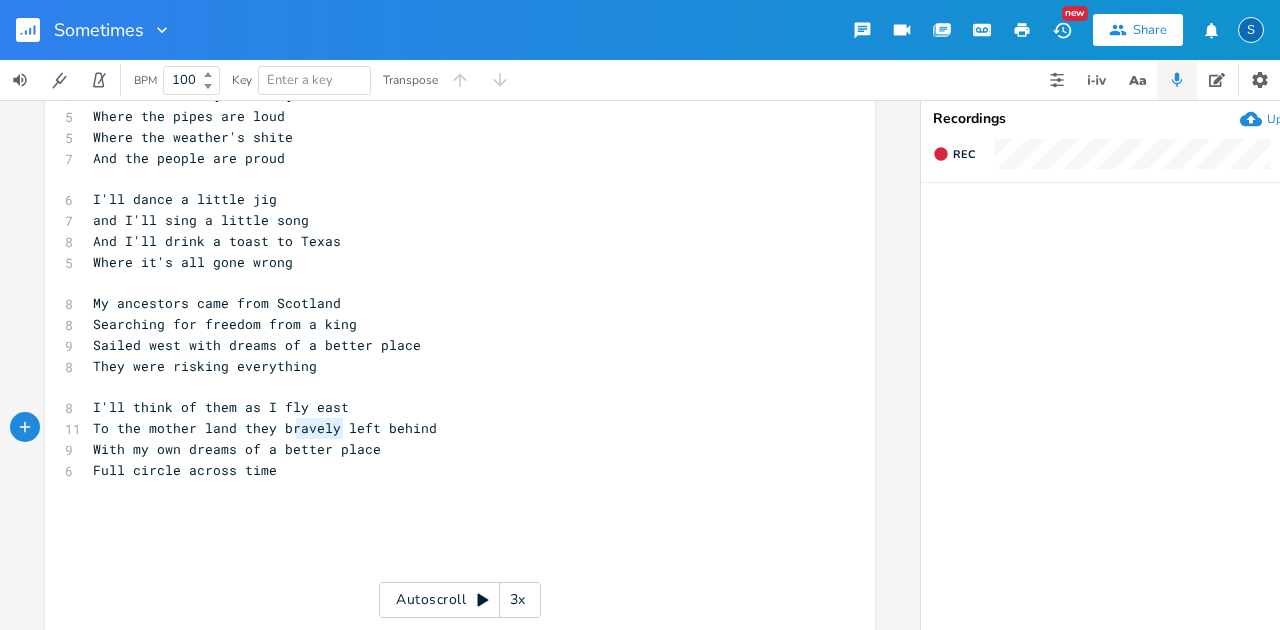 type on "bravely" 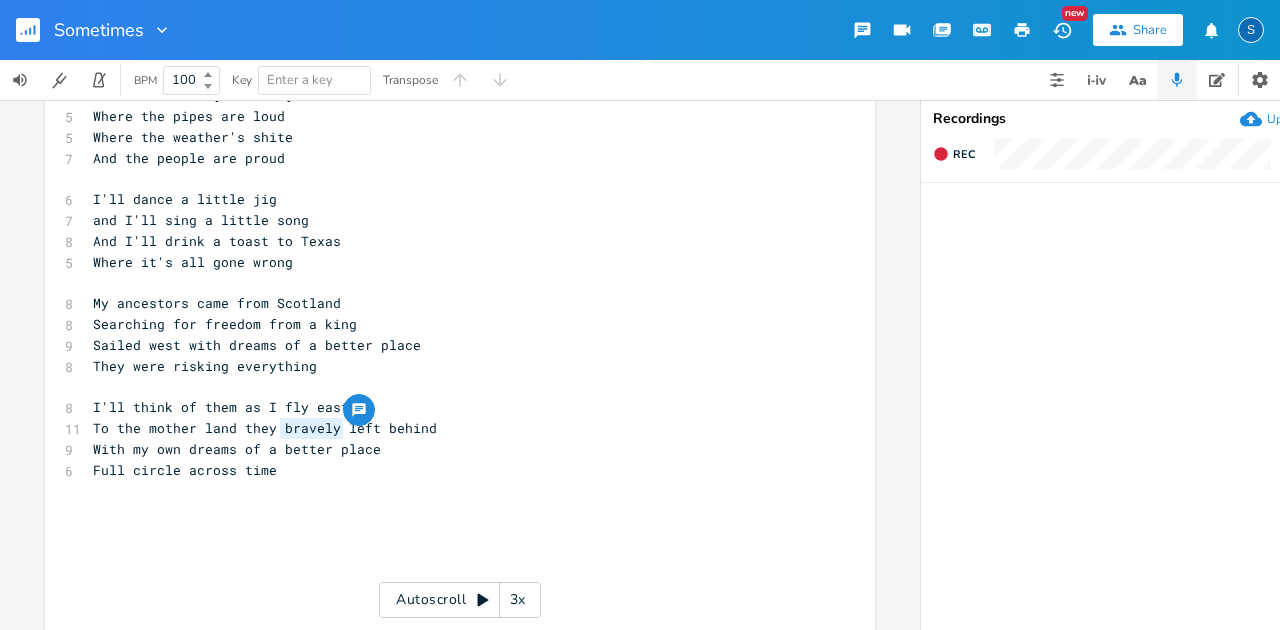 drag, startPoint x: 335, startPoint y: 427, endPoint x: 274, endPoint y: 425, distance: 61.03278 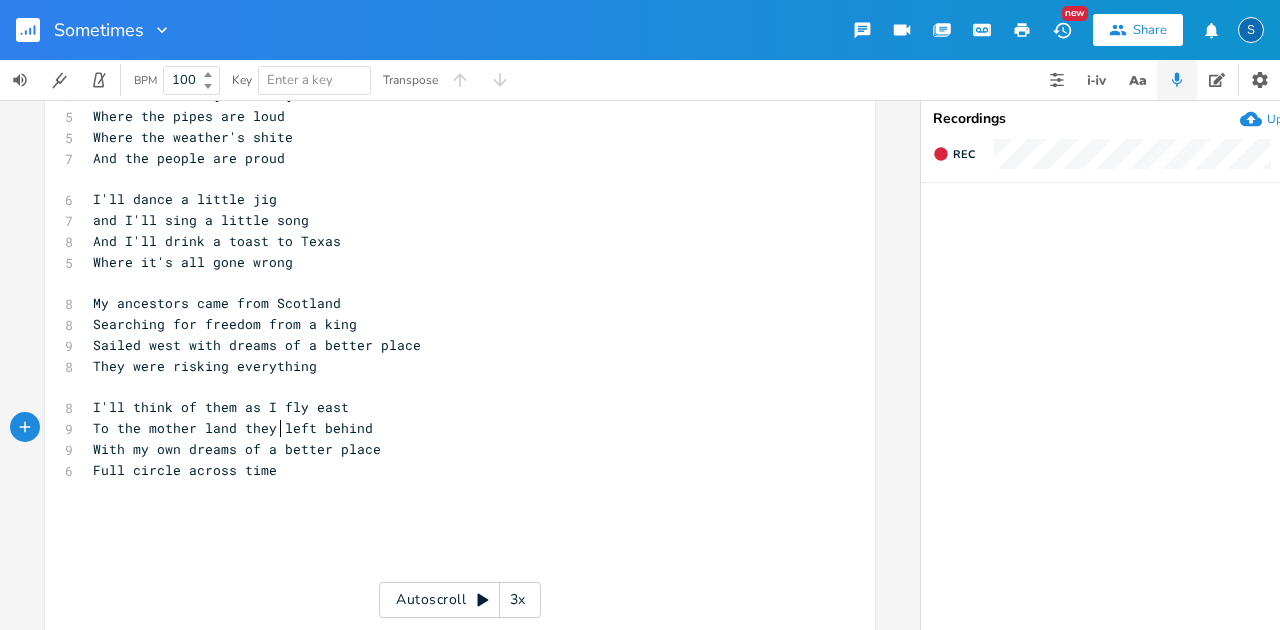 click on "To the mother land they left behind" at bounding box center (233, 428) 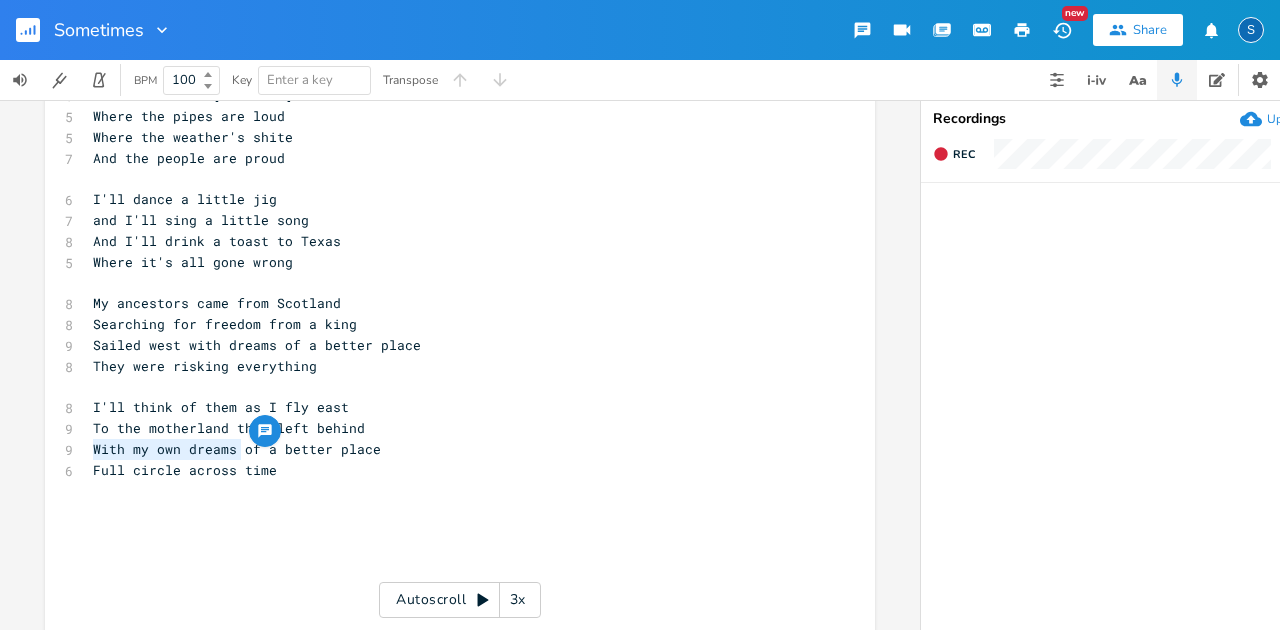 drag, startPoint x: 86, startPoint y: 448, endPoint x: 232, endPoint y: 444, distance: 146.05478 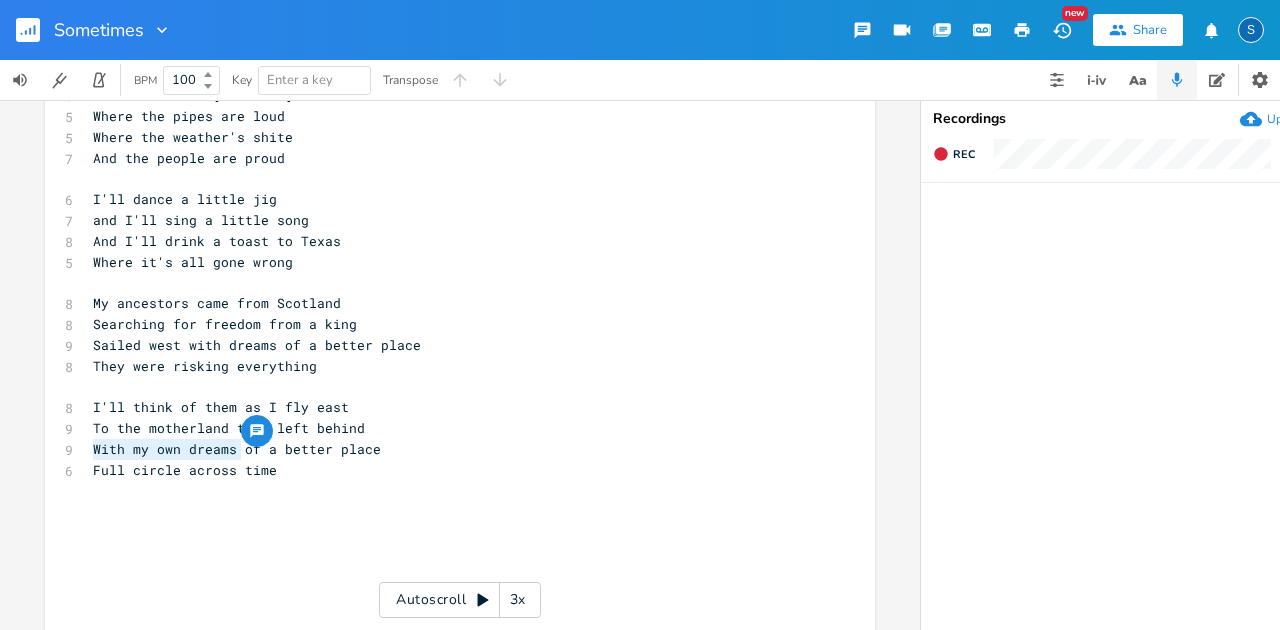 type on "d" 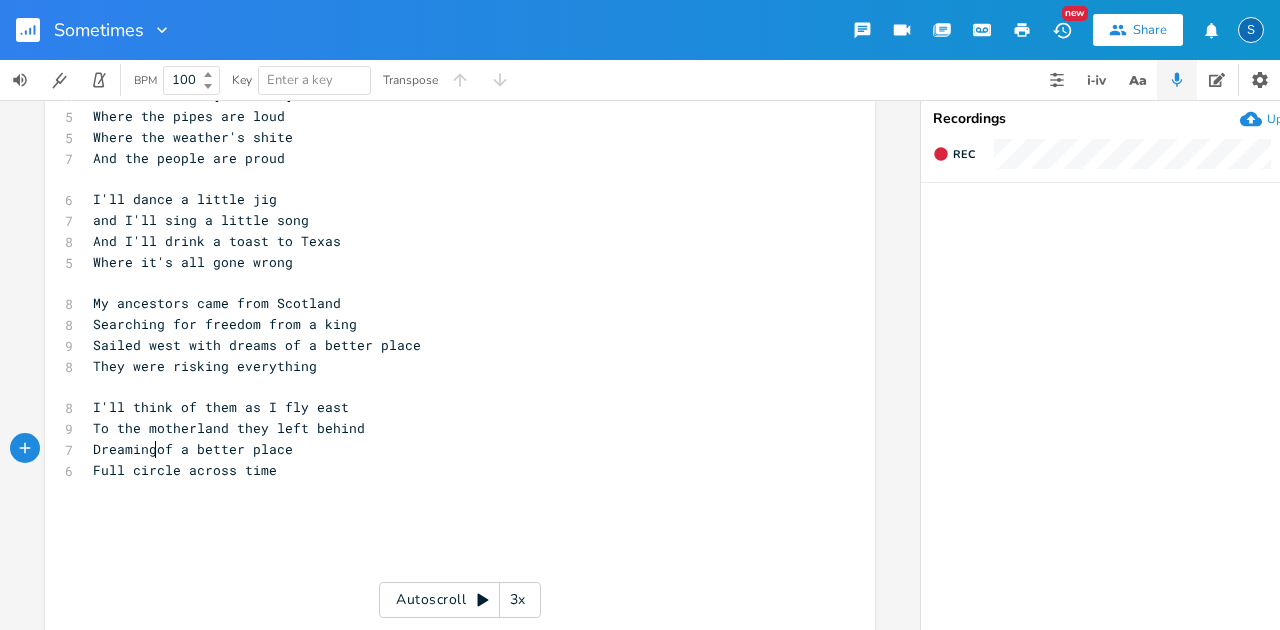 scroll, scrollTop: 0, scrollLeft: 65, axis: horizontal 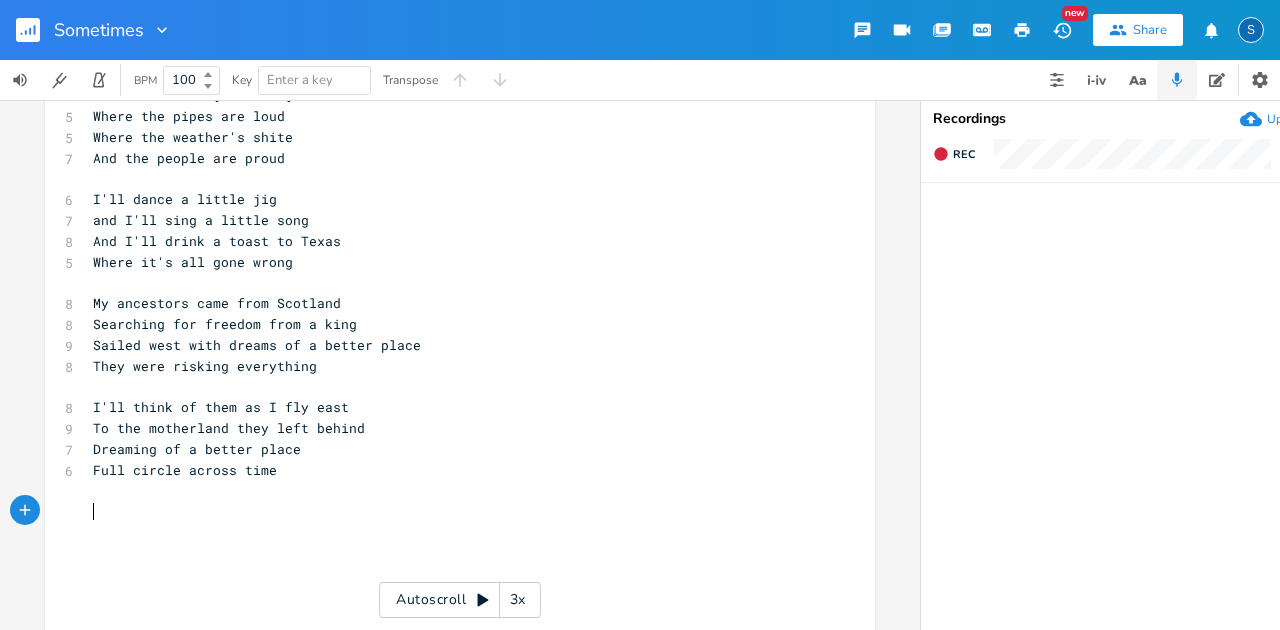 click on "​" at bounding box center (450, 511) 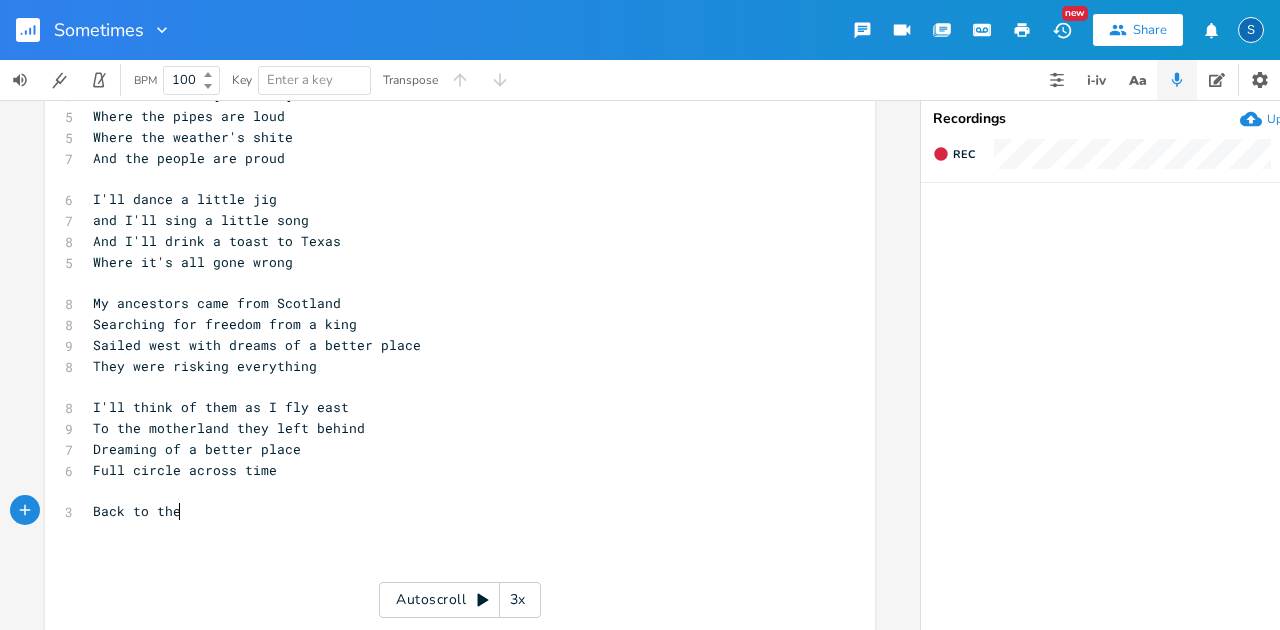 scroll, scrollTop: 0, scrollLeft: 74, axis: horizontal 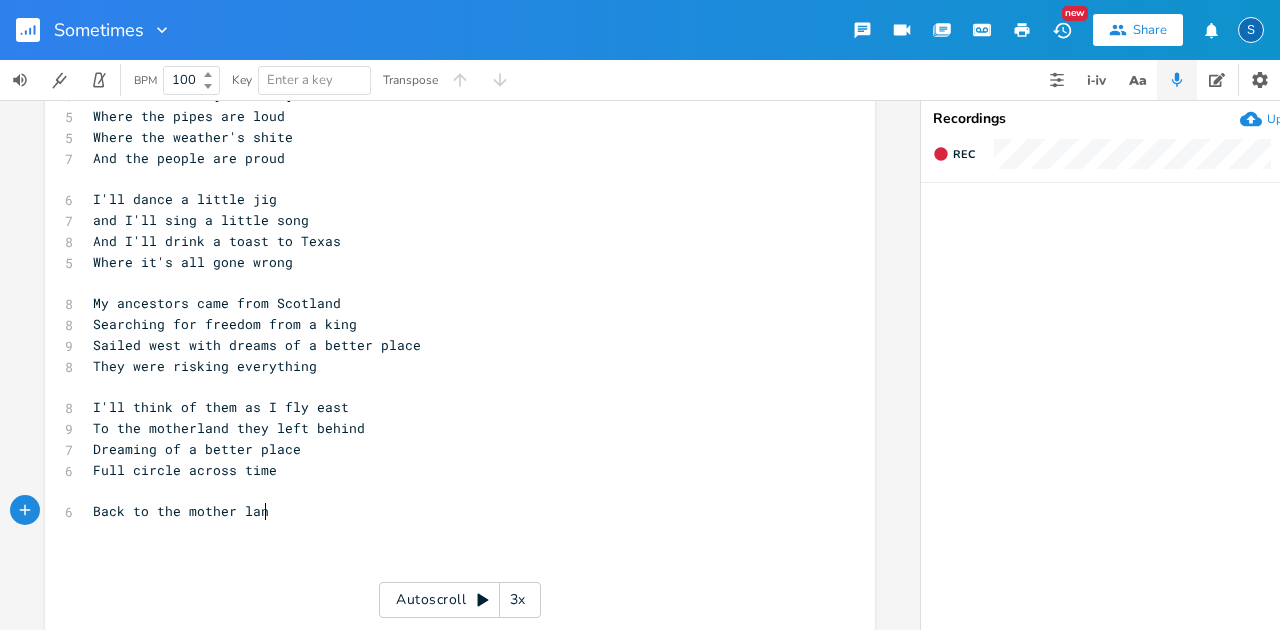 type on "Back to the mother land" 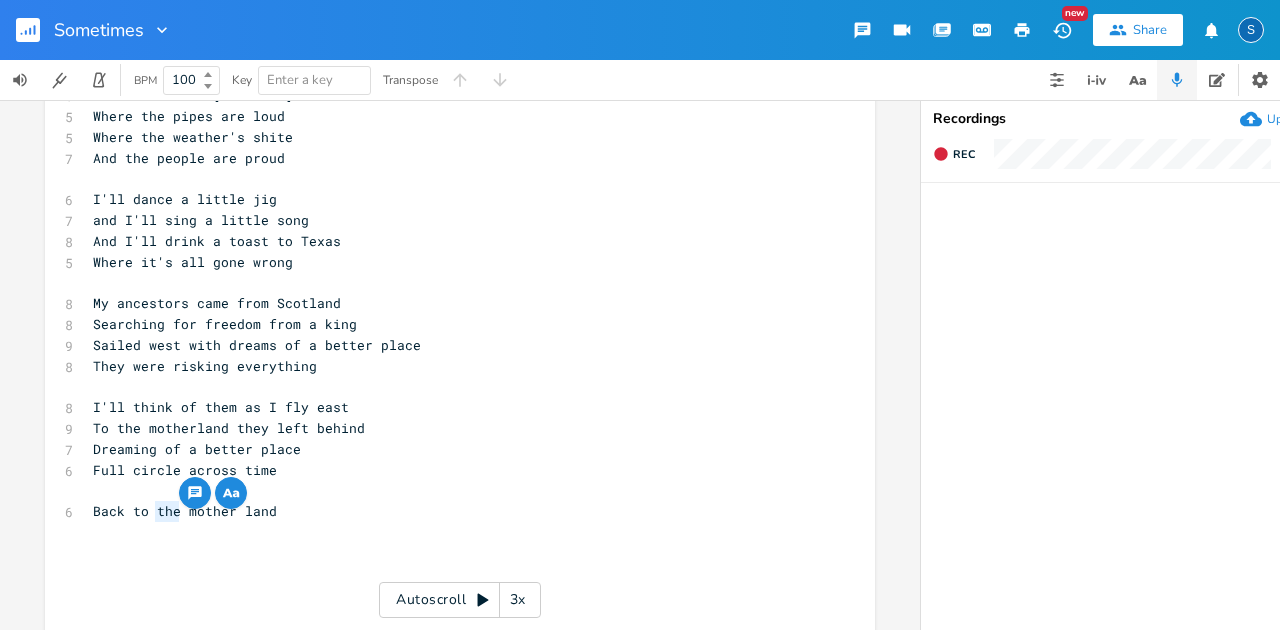 drag, startPoint x: 170, startPoint y: 512, endPoint x: 152, endPoint y: 512, distance: 18 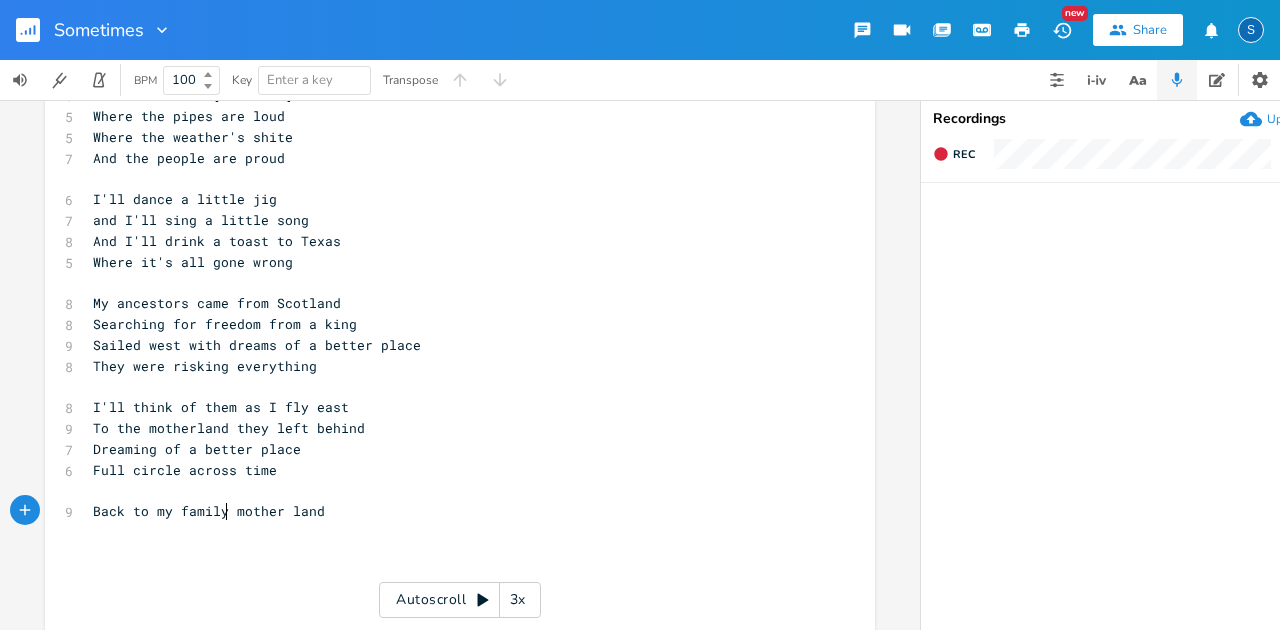 type on "my family's" 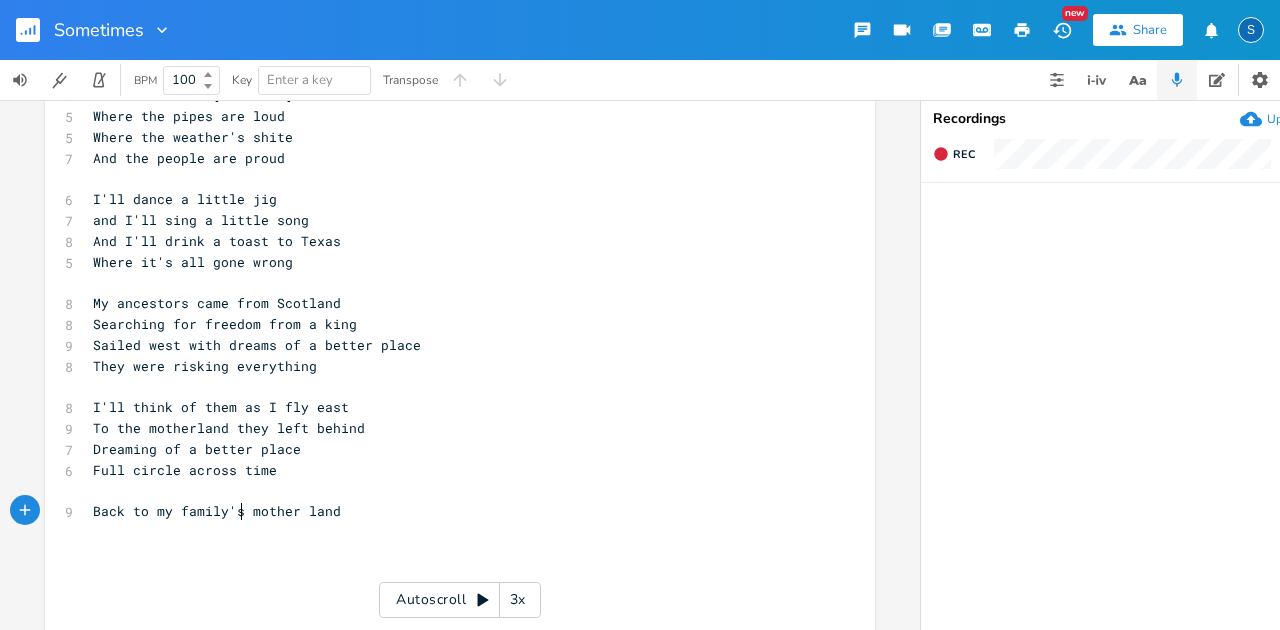 scroll, scrollTop: 0, scrollLeft: 71, axis: horizontal 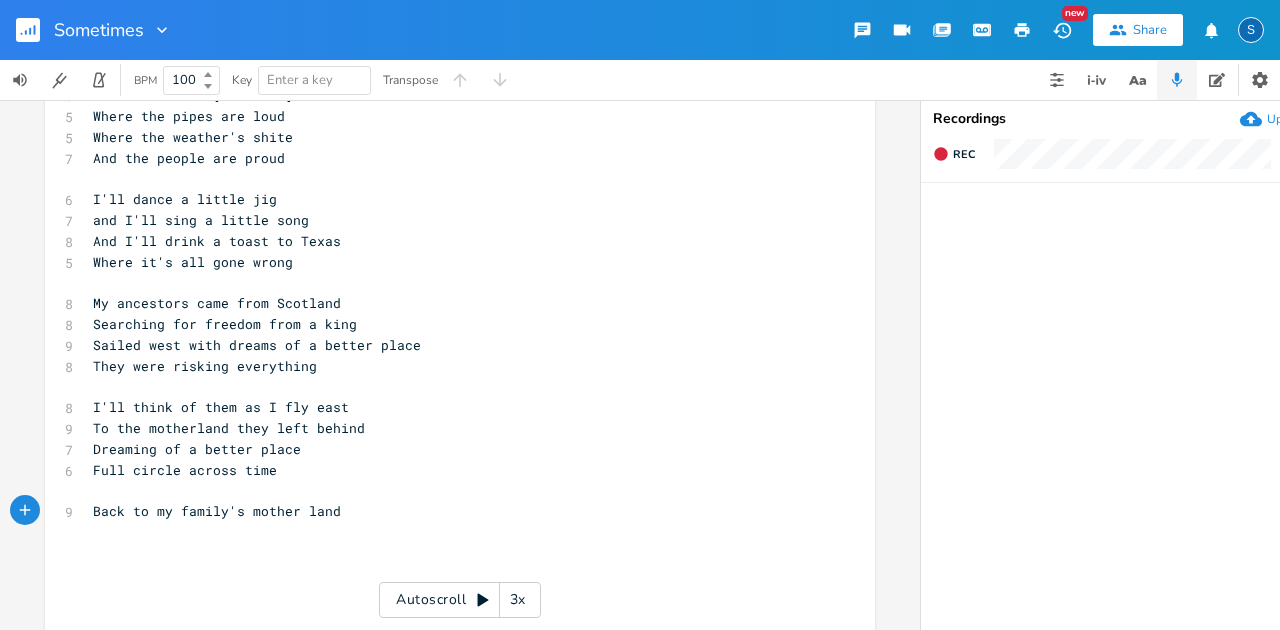 click on "Back to my family's mother land" at bounding box center (450, 511) 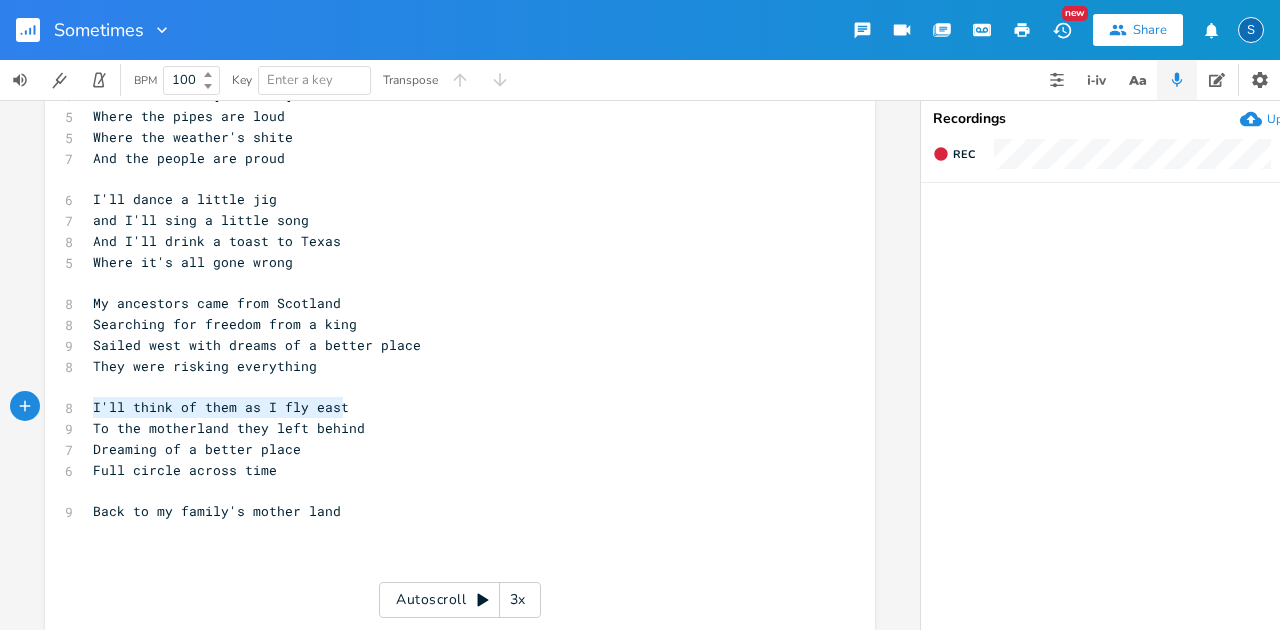 drag, startPoint x: 86, startPoint y: 407, endPoint x: 383, endPoint y: 411, distance: 297.02695 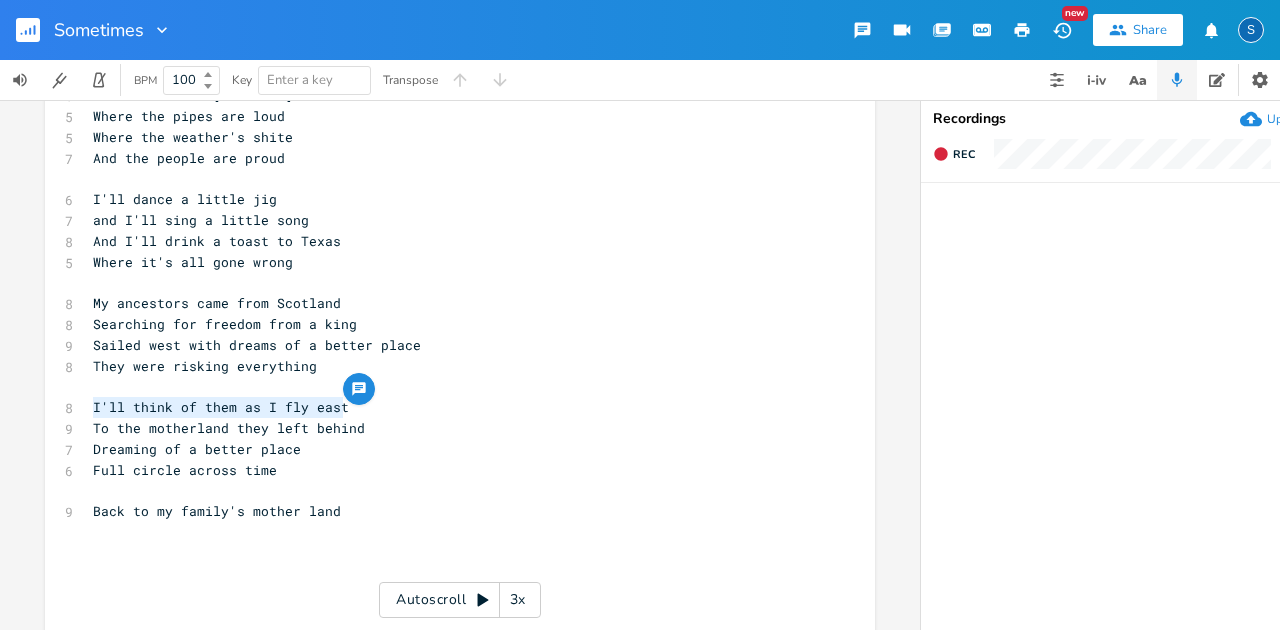 type on "I'll think of them as I fly east" 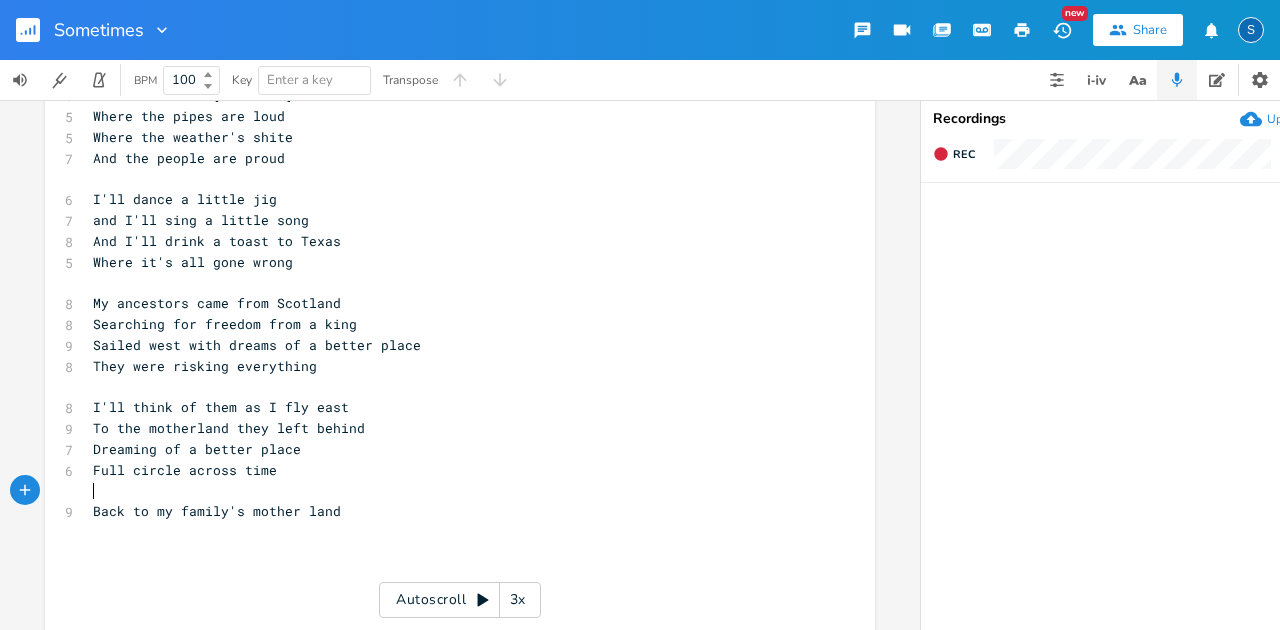 click on "​" at bounding box center [450, 491] 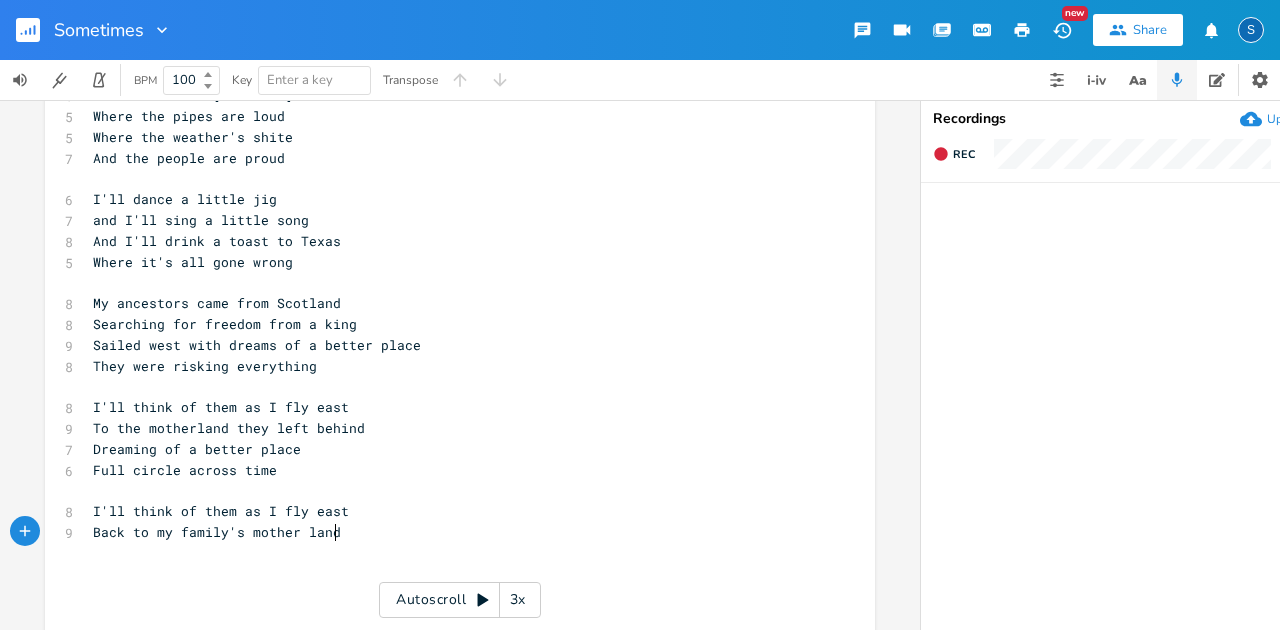 click on "Back to my family's mother land" at bounding box center [450, 532] 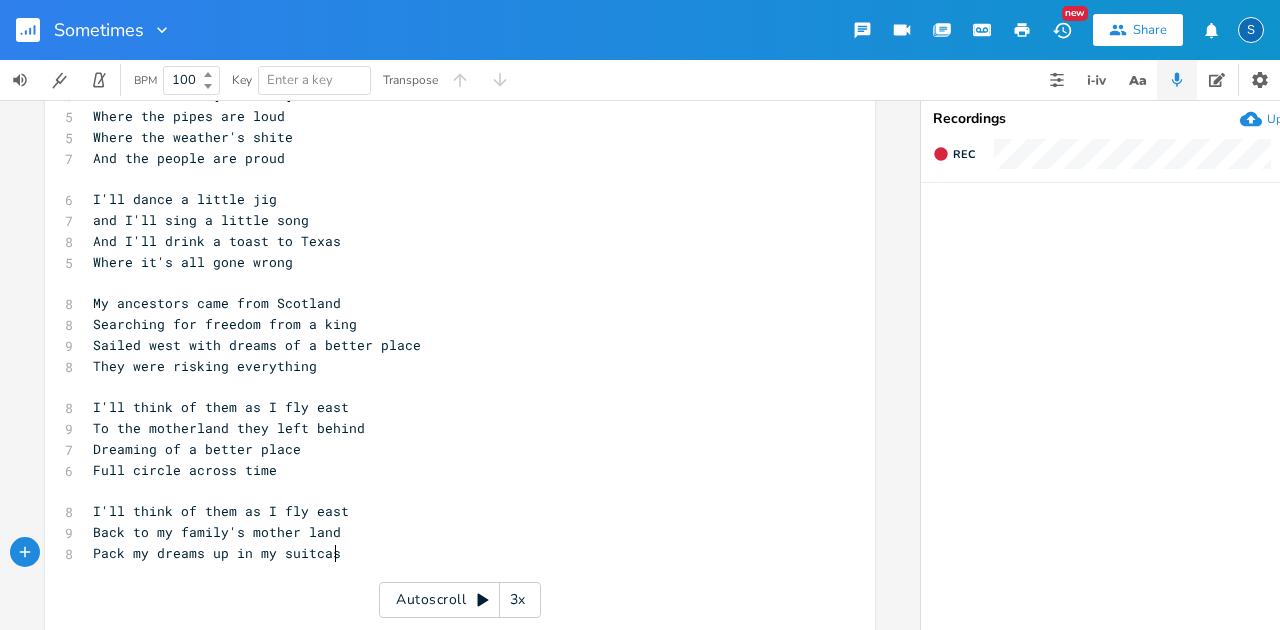 type on "Pack my dreams up in my suitcase" 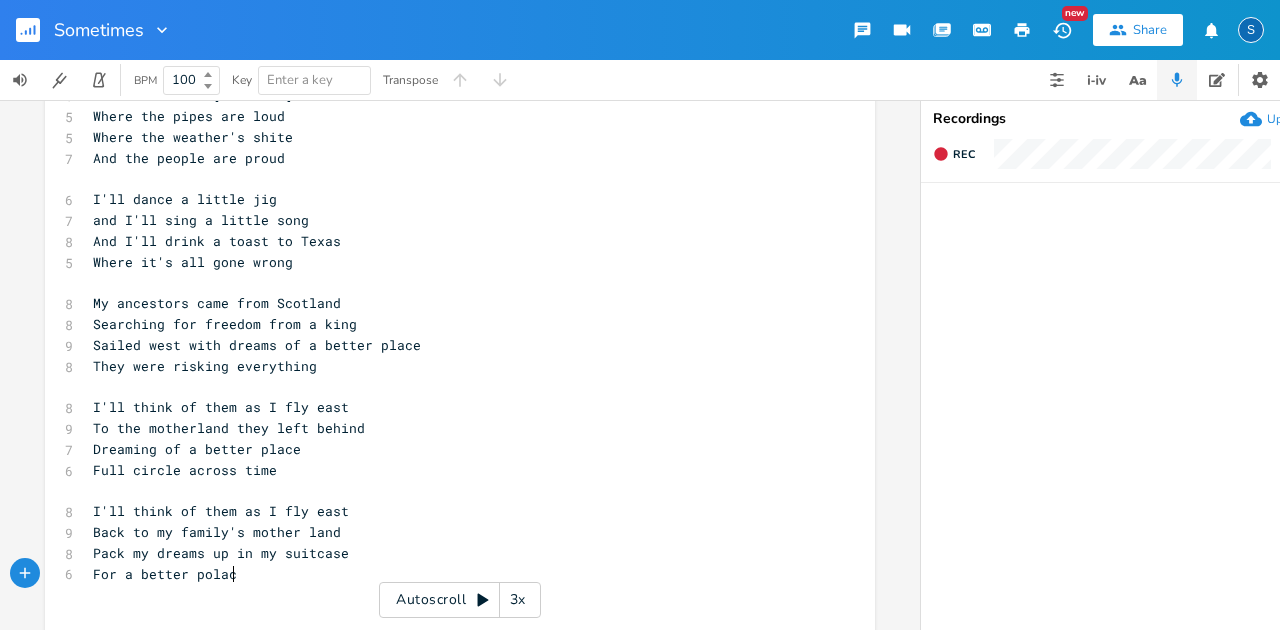scroll, scrollTop: 0, scrollLeft: 118, axis: horizontal 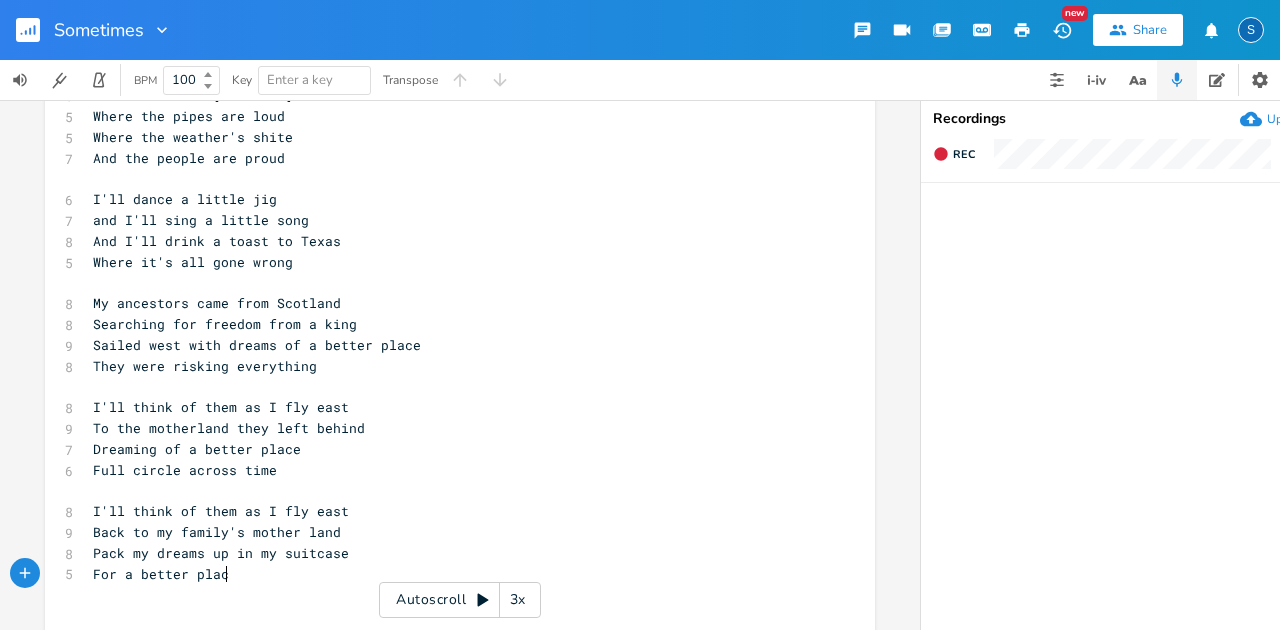type on "lace" 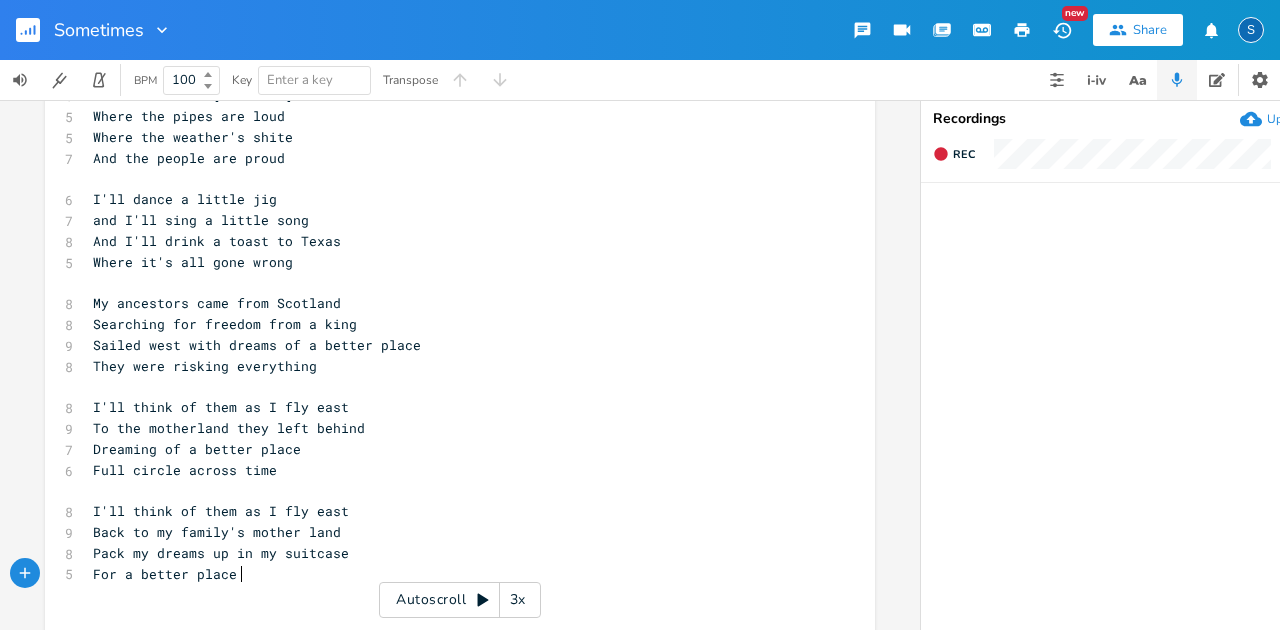 scroll, scrollTop: 0, scrollLeft: 28, axis: horizontal 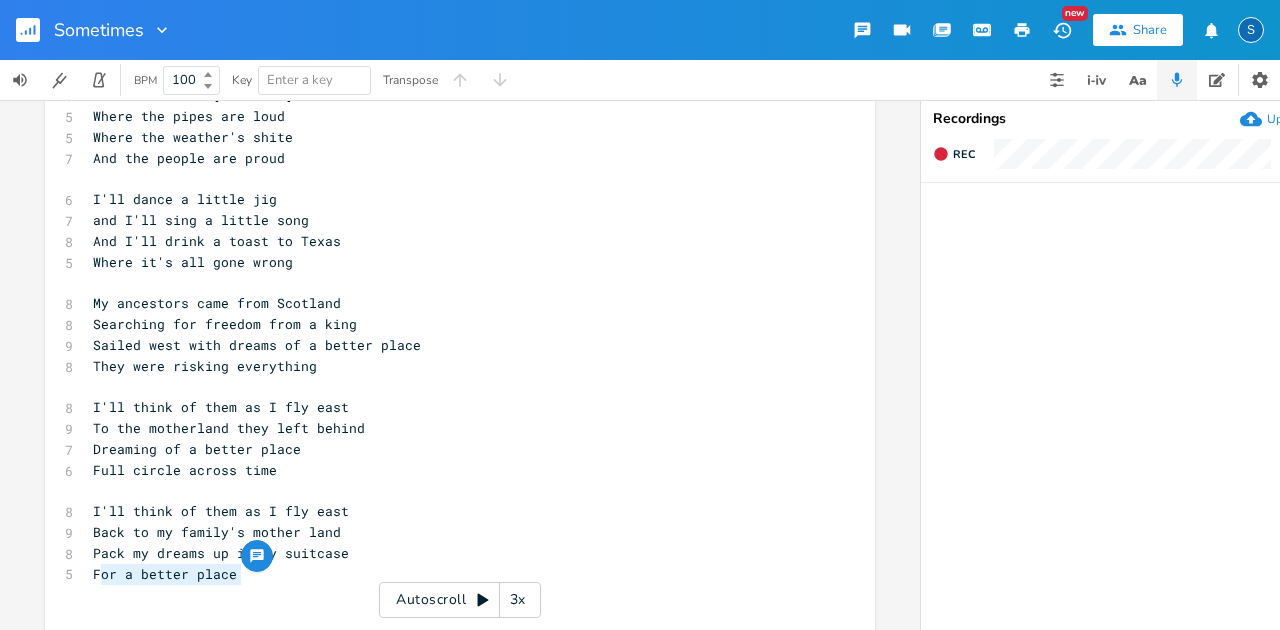 type on "For a better place" 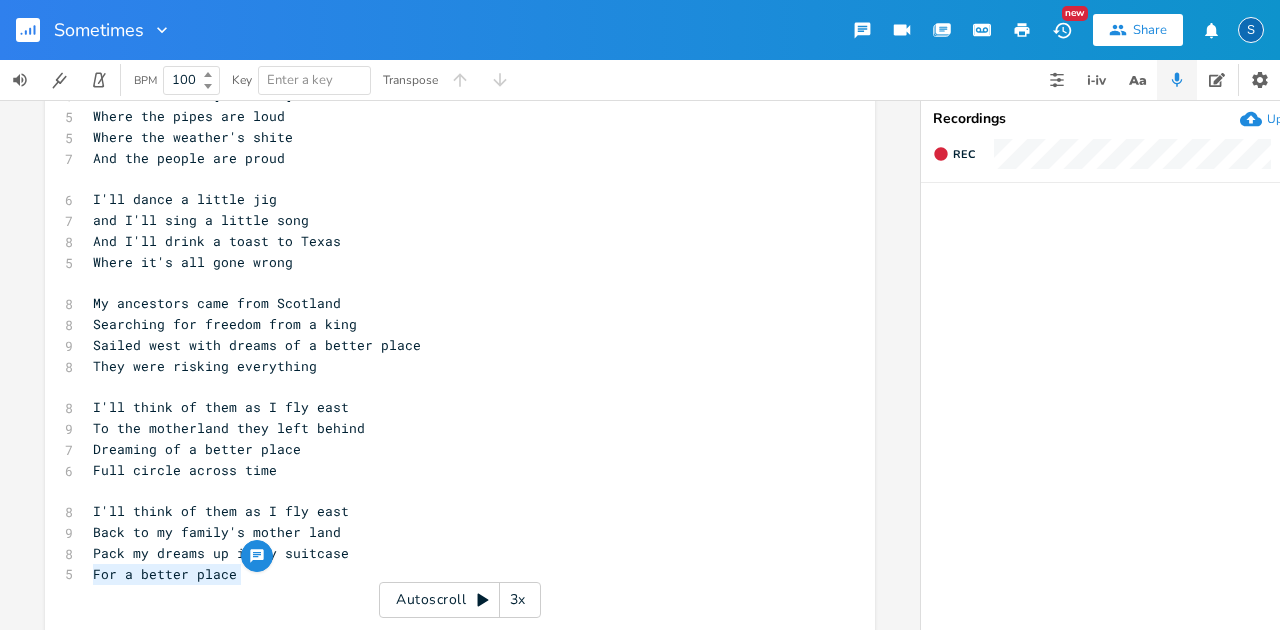 drag, startPoint x: 234, startPoint y: 580, endPoint x: 88, endPoint y: 580, distance: 146 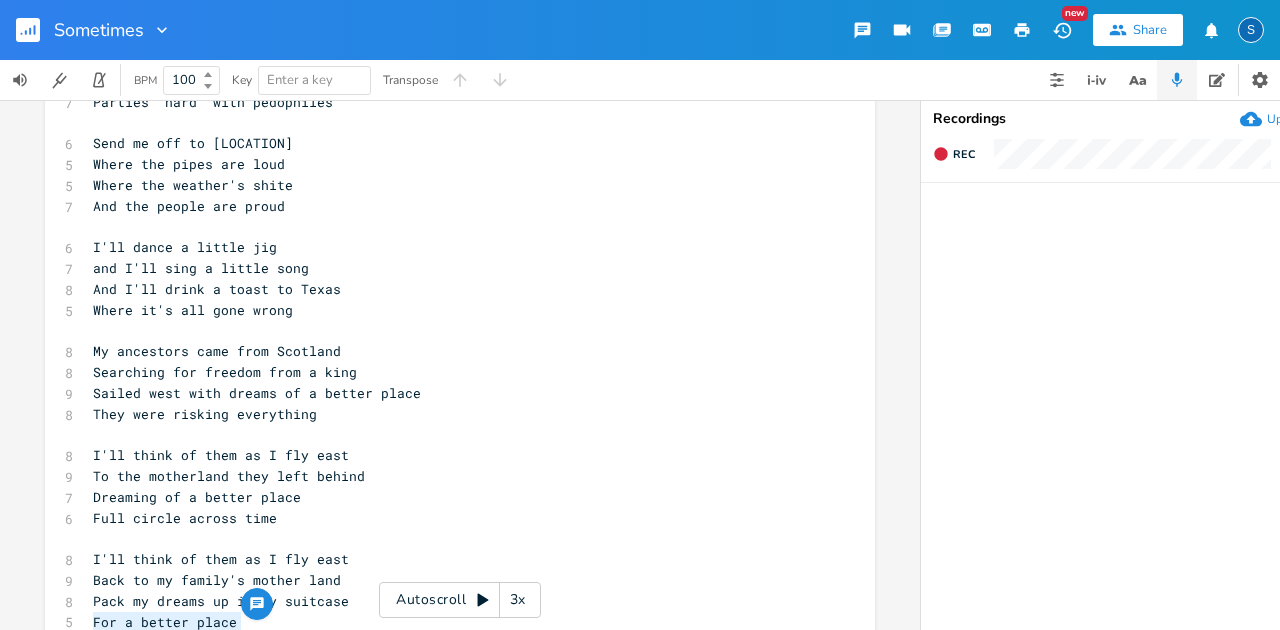 scroll, scrollTop: 266, scrollLeft: 0, axis: vertical 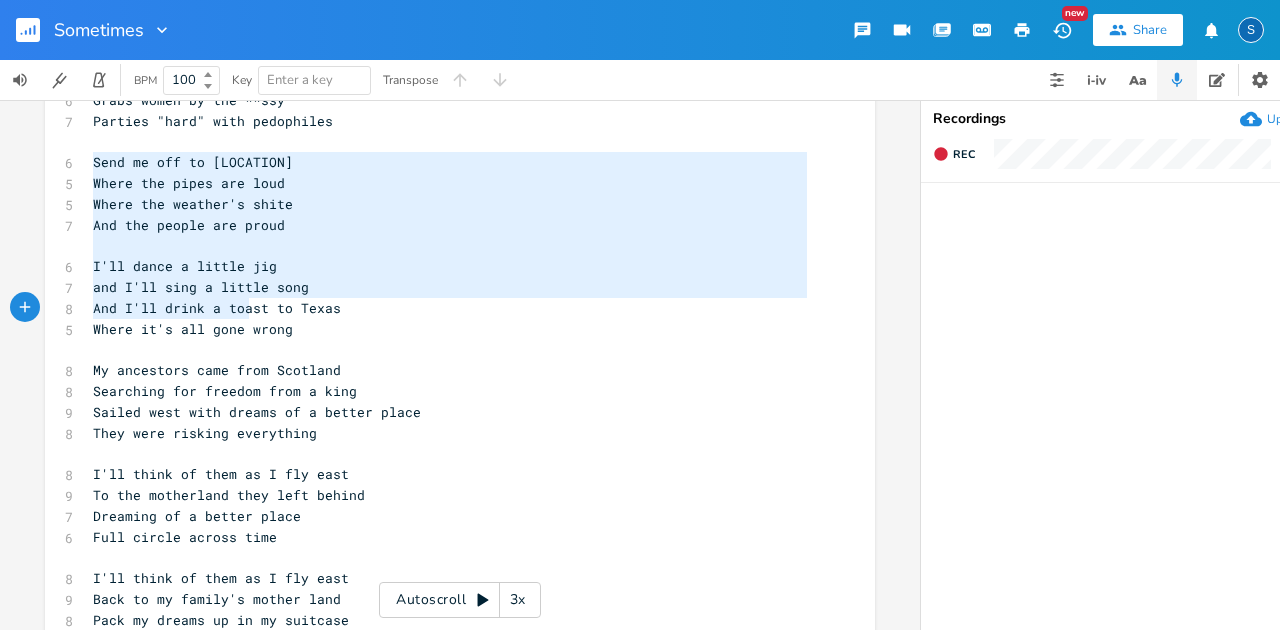 type on "Send me off to Scotland
Where the pipes are loud
Where the weather's shite
And the people are proud
I'll dance a little jig
and I'll sing a little song
And I'll drink a toast to Texas
Where it's all gone wrong" 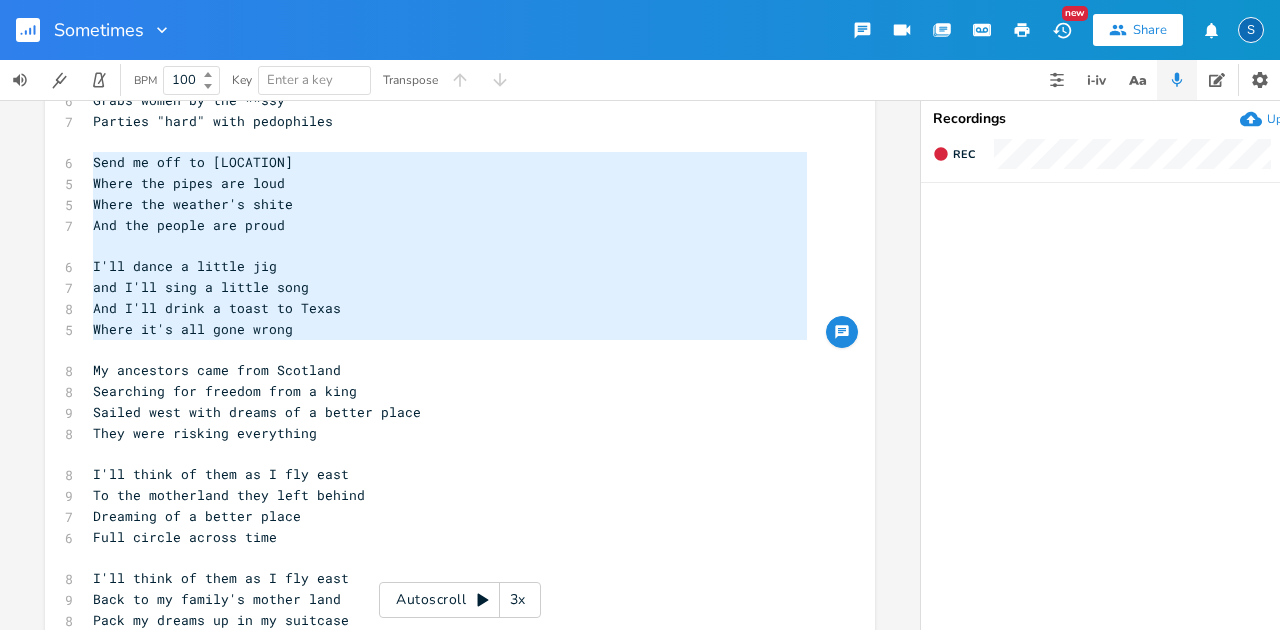 drag, startPoint x: 88, startPoint y: 160, endPoint x: 301, endPoint y: 357, distance: 290.13446 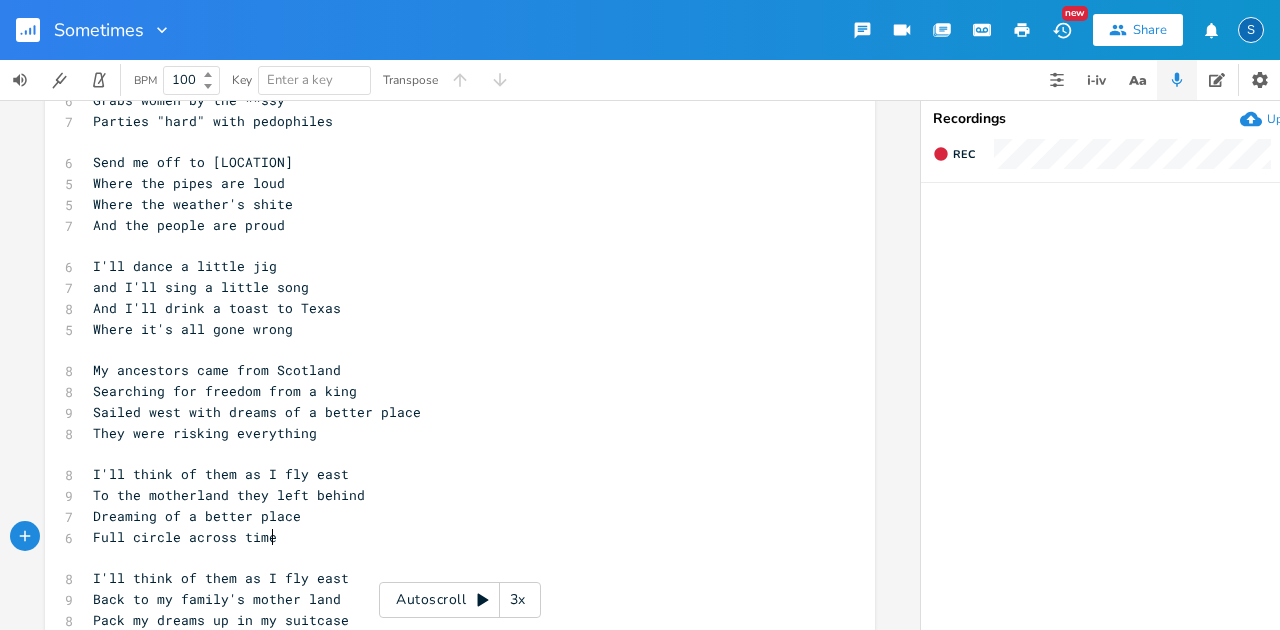 click on "Full circle across time" at bounding box center (450, 537) 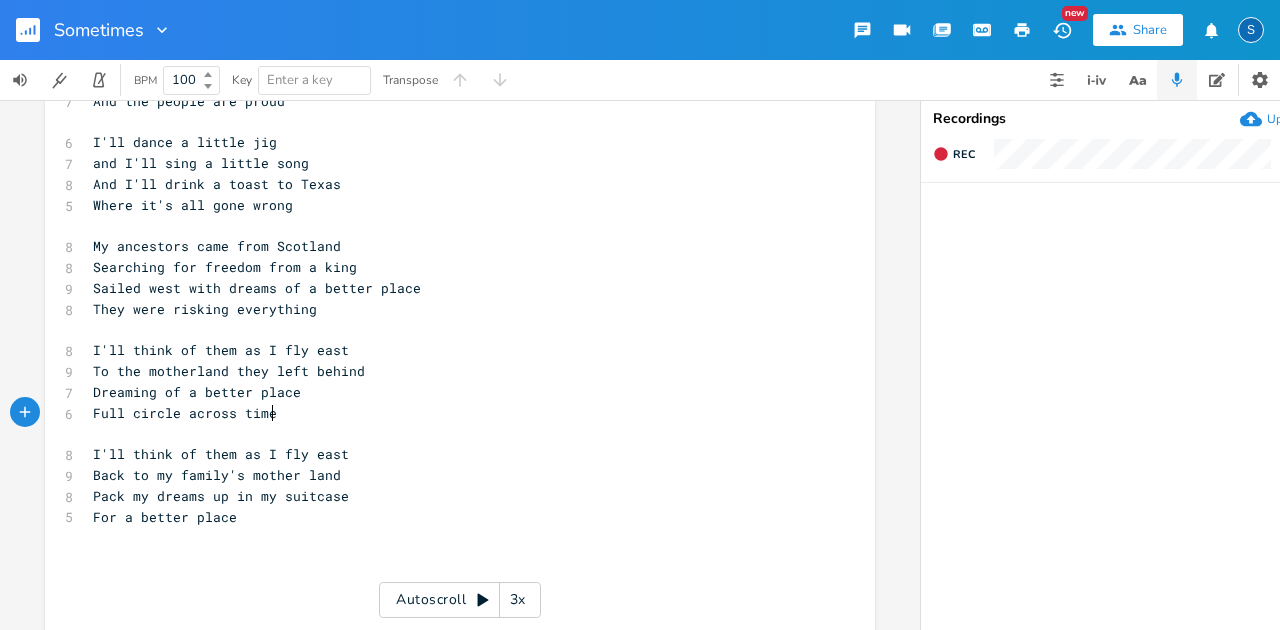 scroll, scrollTop: 400, scrollLeft: 0, axis: vertical 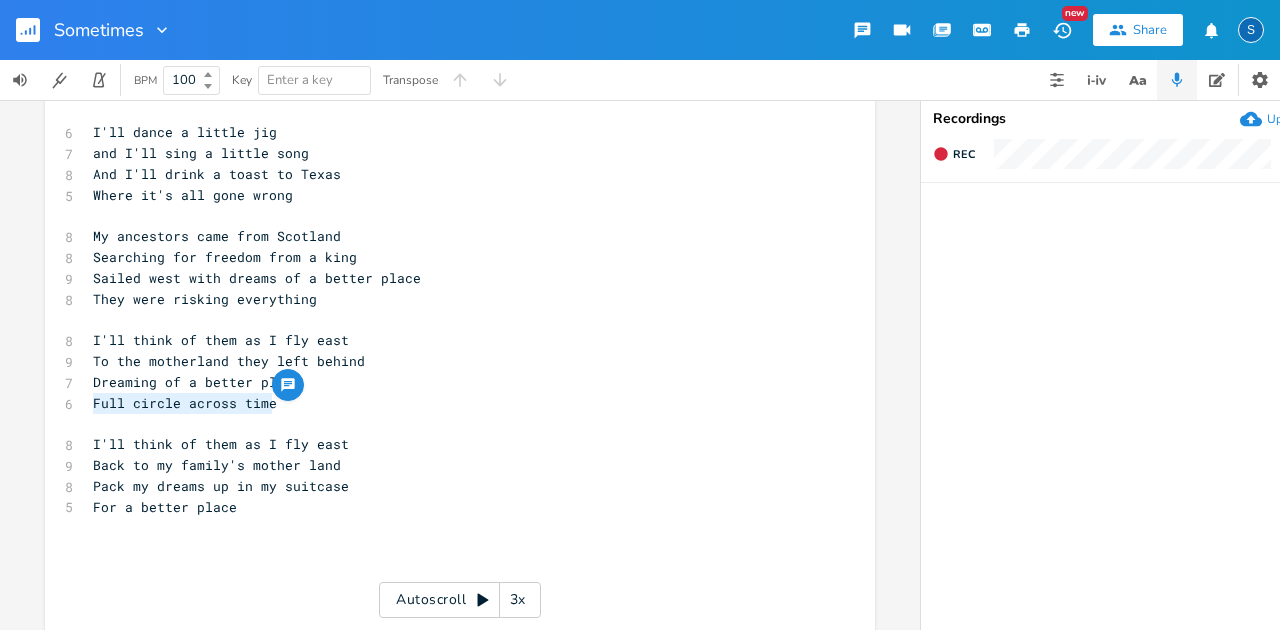 drag, startPoint x: 86, startPoint y: 405, endPoint x: 299, endPoint y: 401, distance: 213.03755 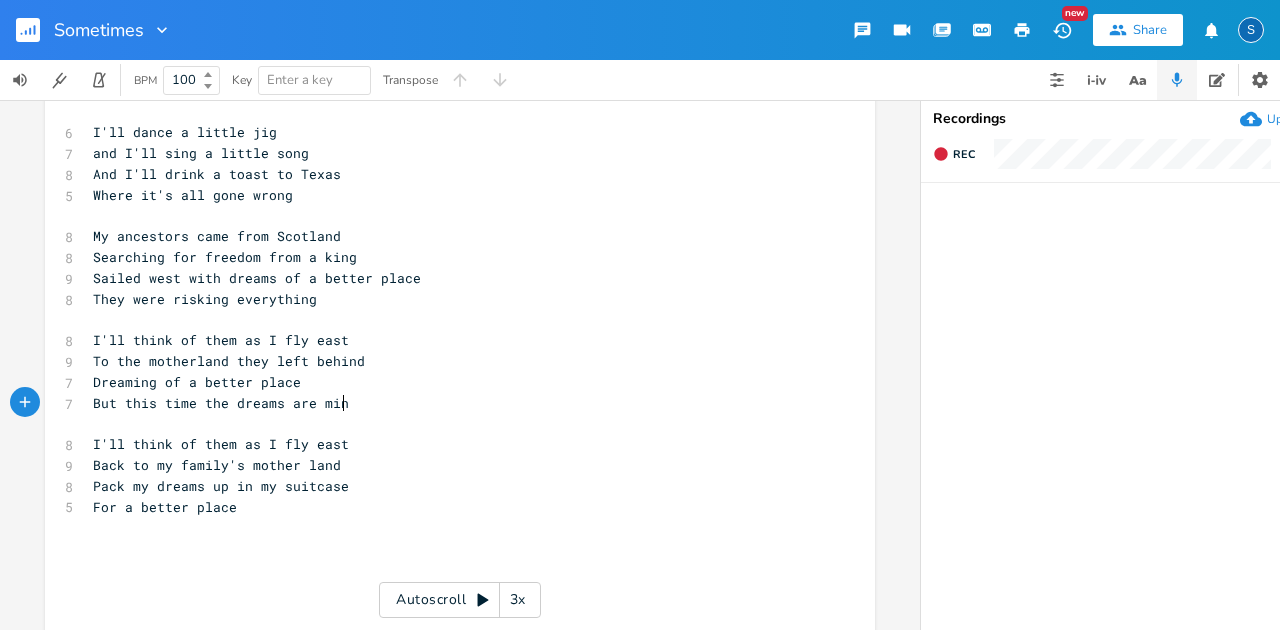 scroll, scrollTop: 0, scrollLeft: 215, axis: horizontal 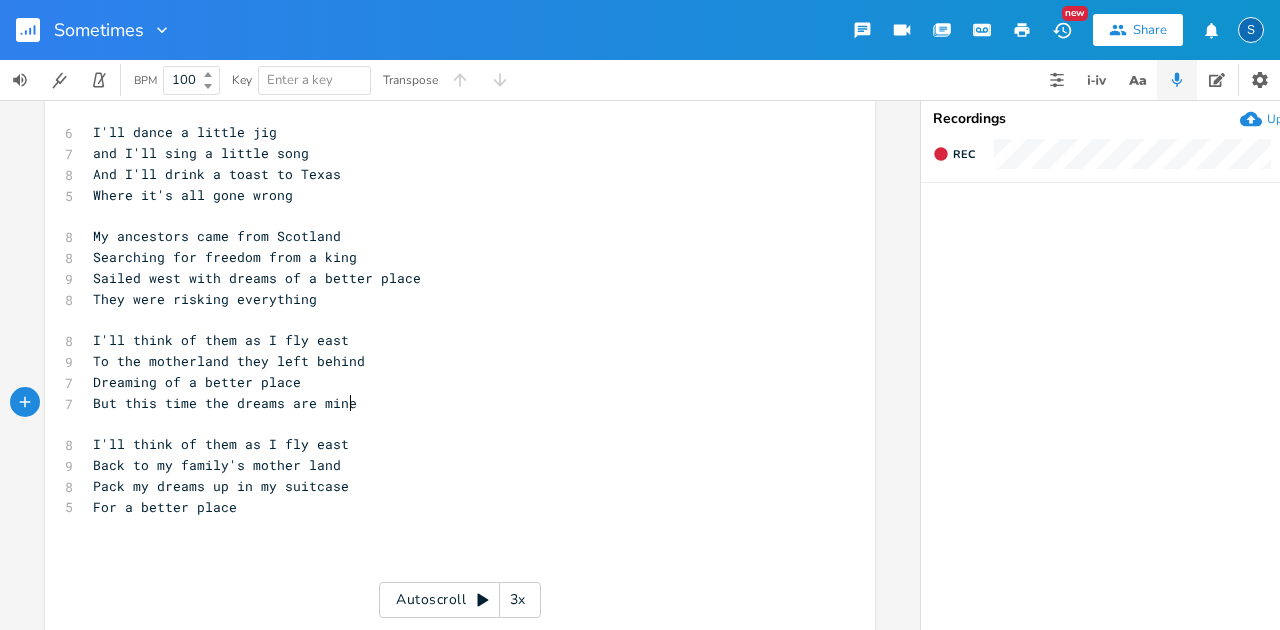 type on "But this time the dreams are mine" 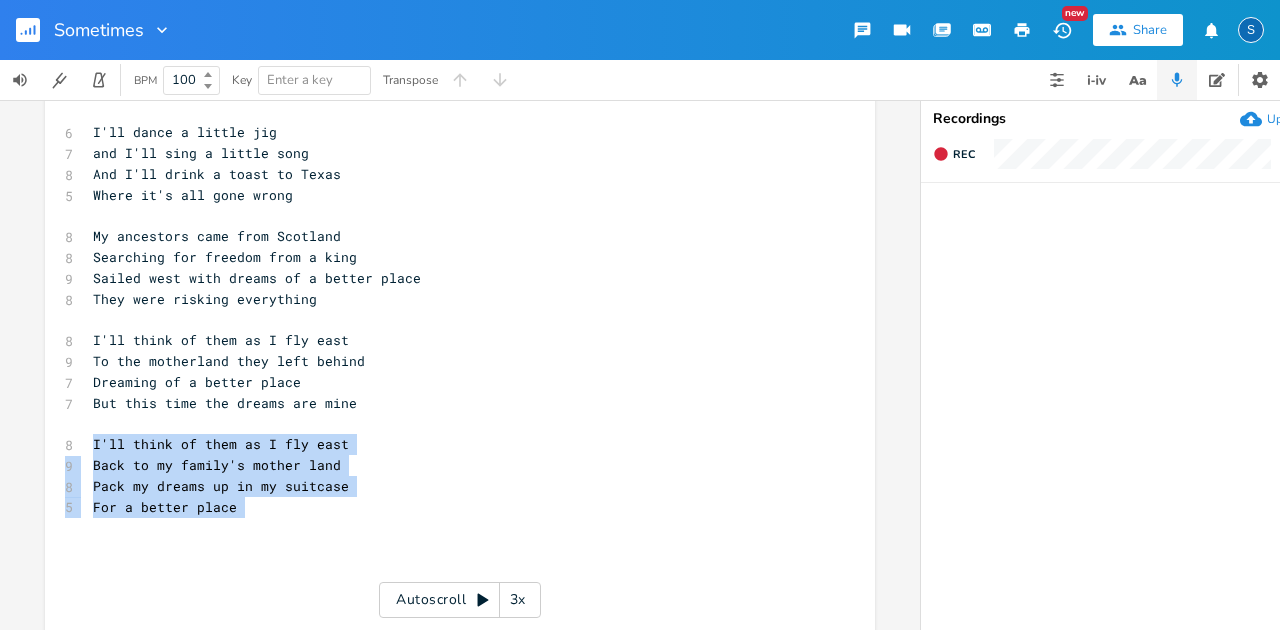 drag, startPoint x: 71, startPoint y: 444, endPoint x: 251, endPoint y: 528, distance: 198.63535 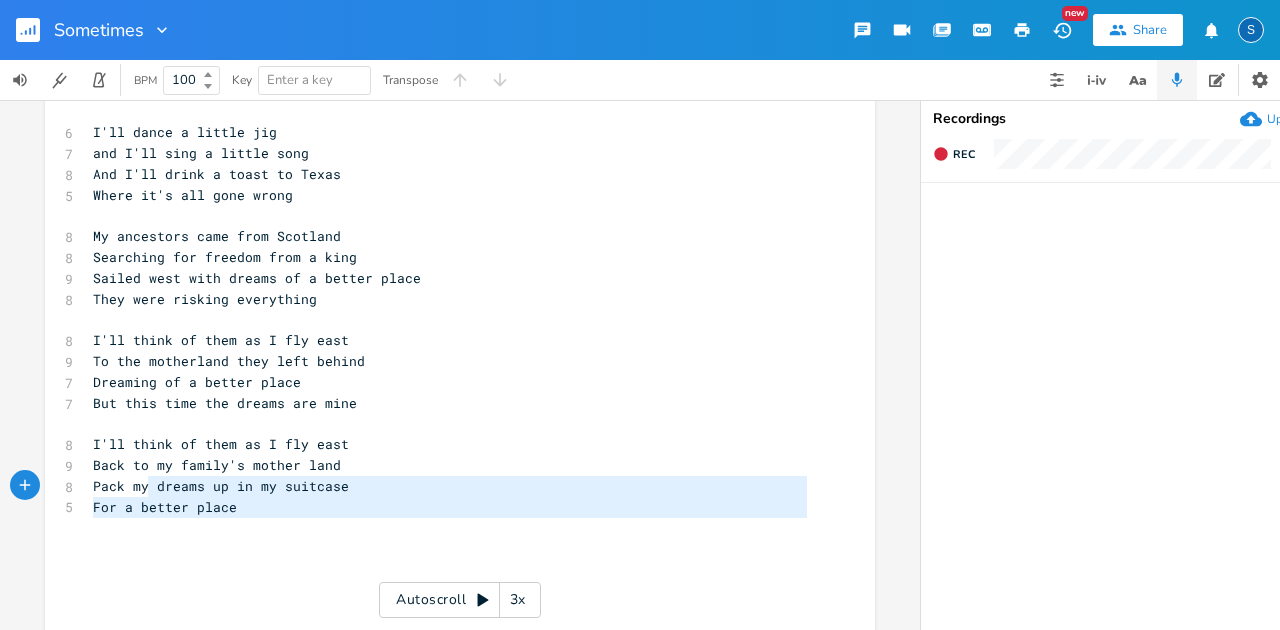 type on "I'll think of them as I fly east
Back to my family's mother land
Pack my dreams up in my suitcase
For a better place" 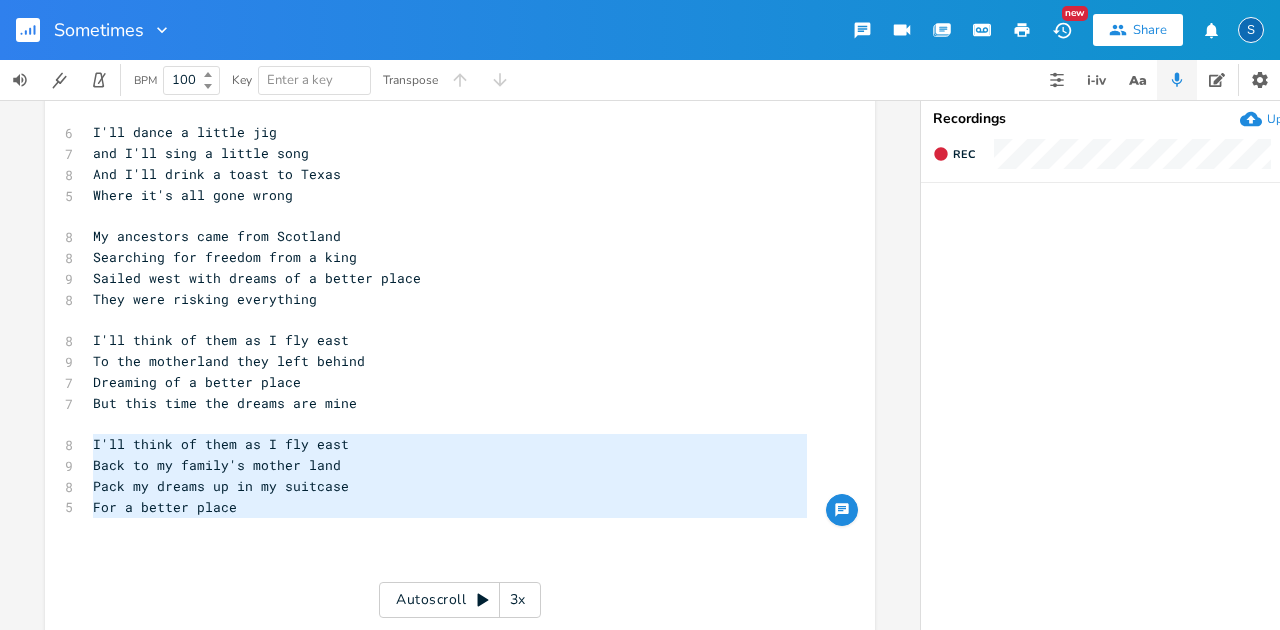 drag, startPoint x: 250, startPoint y: 528, endPoint x: 56, endPoint y: 442, distance: 212.20744 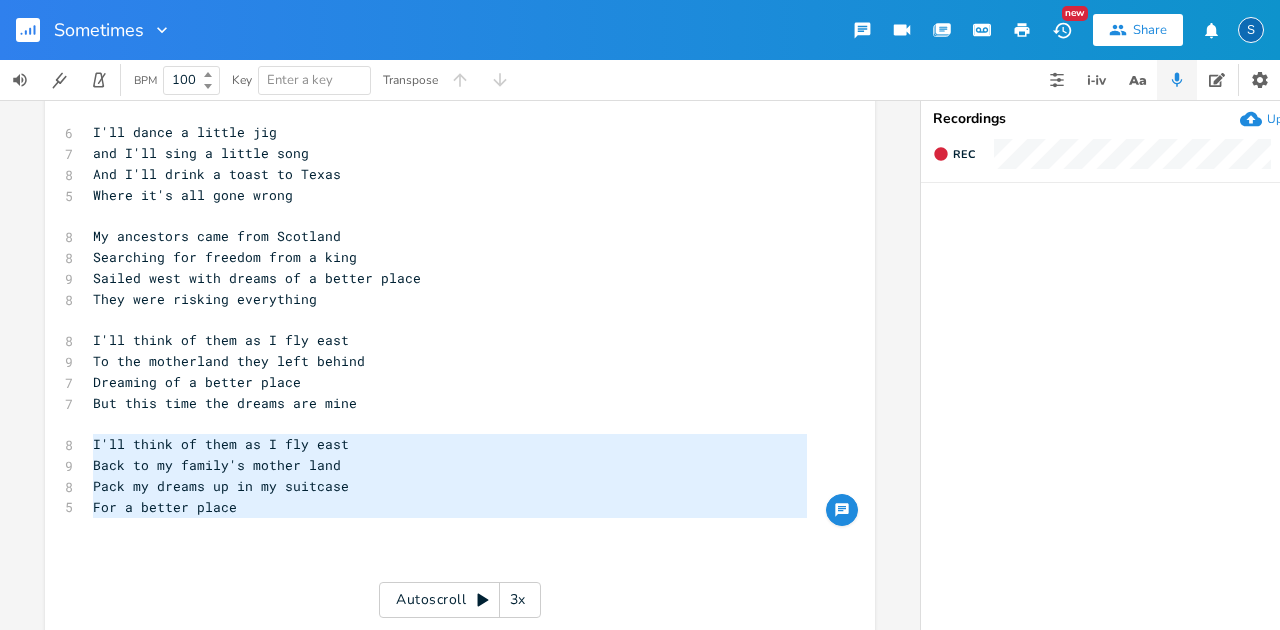 click on "​" at bounding box center [450, 548] 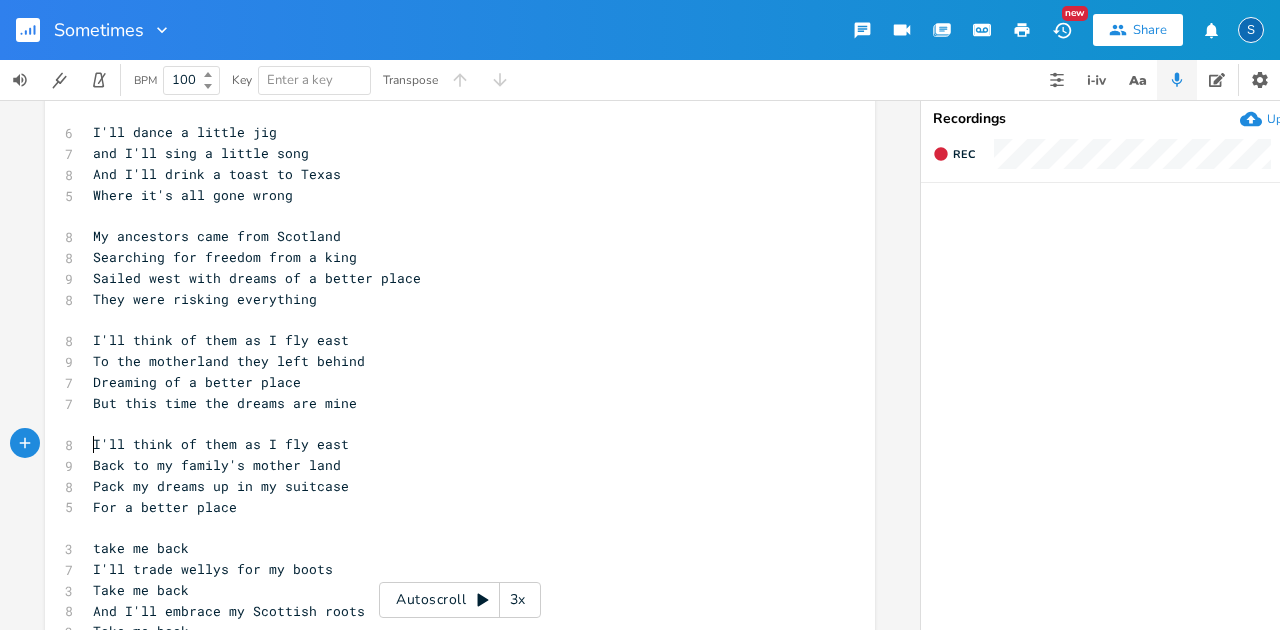 click on "I'll think of them as I fly east" at bounding box center [221, 444] 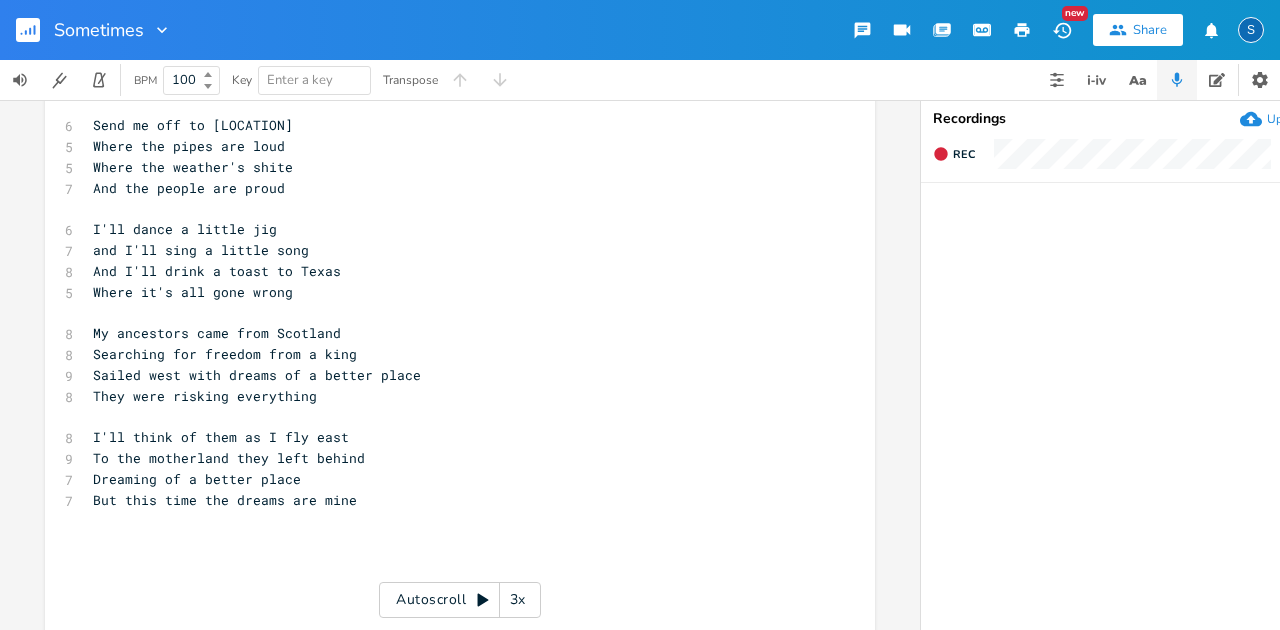 scroll, scrollTop: 266, scrollLeft: 0, axis: vertical 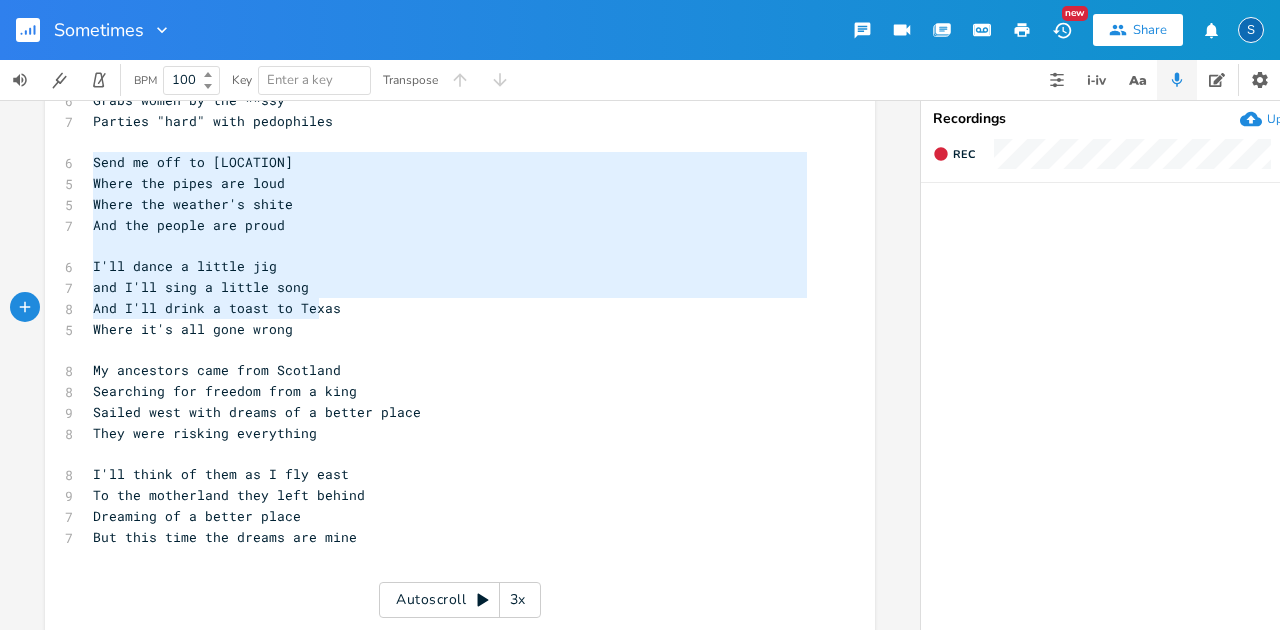 type on "Send me off to Scotland
Where the pipes are loud
Where the weather's shite
And the people are proud
I'll dance a little jig
and I'll sing a little song
And I'll drink a toast to Texas
Where it's all gone wrong" 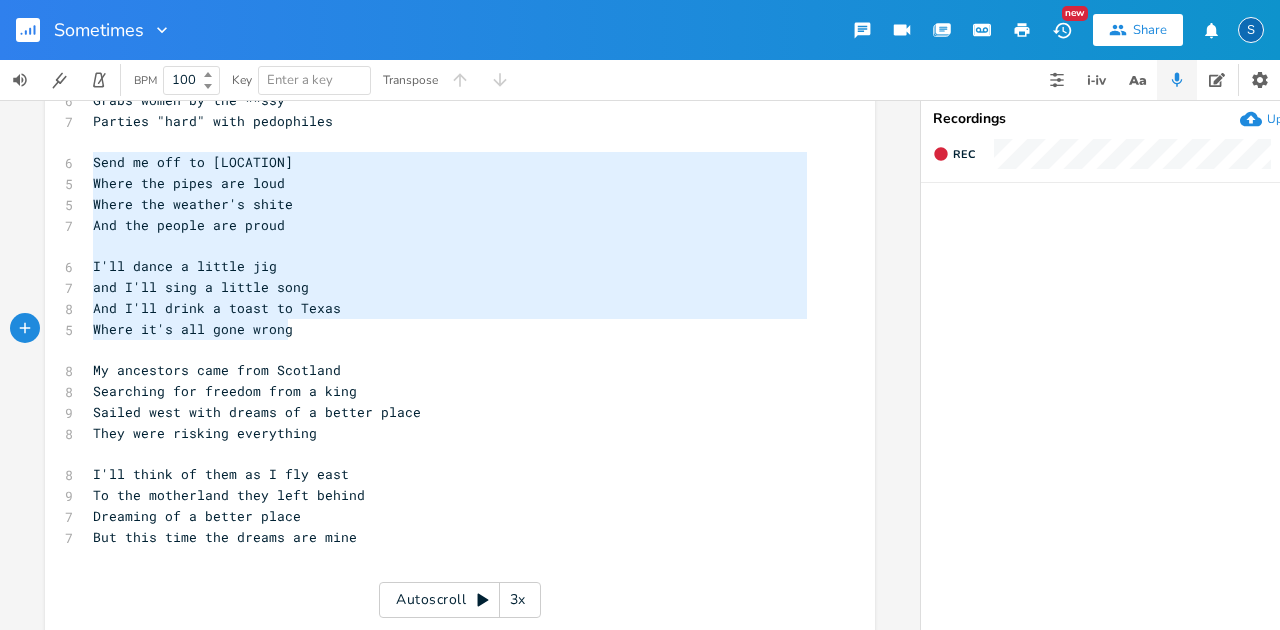 drag, startPoint x: 86, startPoint y: 159, endPoint x: 332, endPoint y: 337, distance: 303.64453 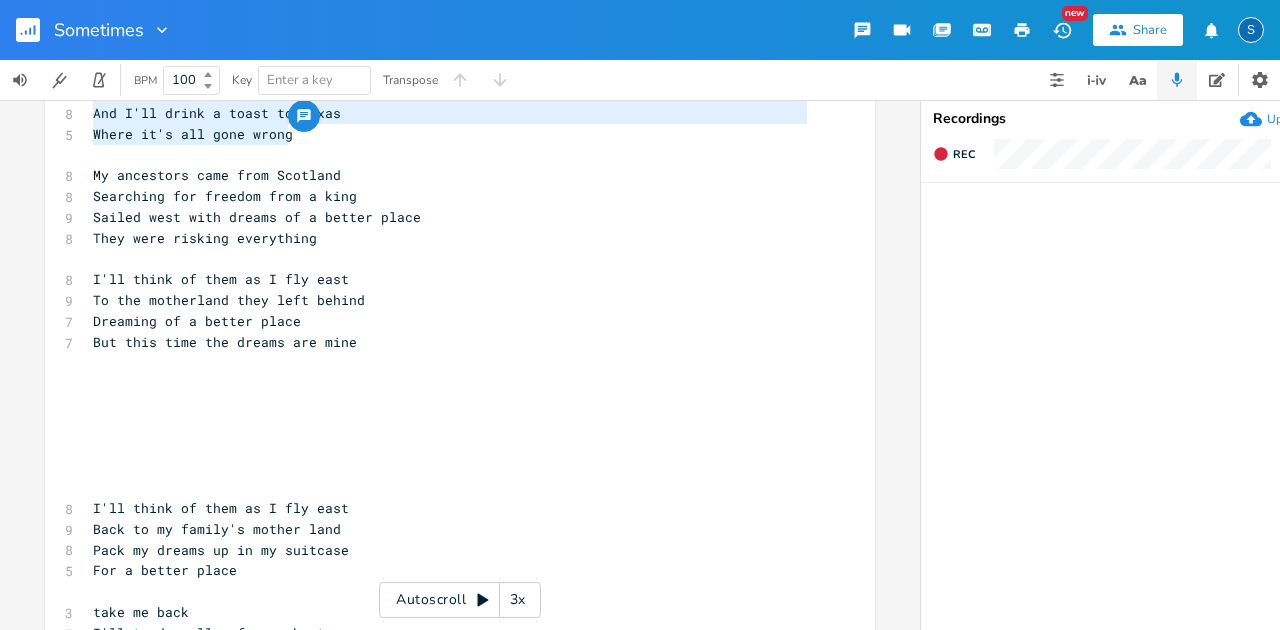 scroll, scrollTop: 466, scrollLeft: 0, axis: vertical 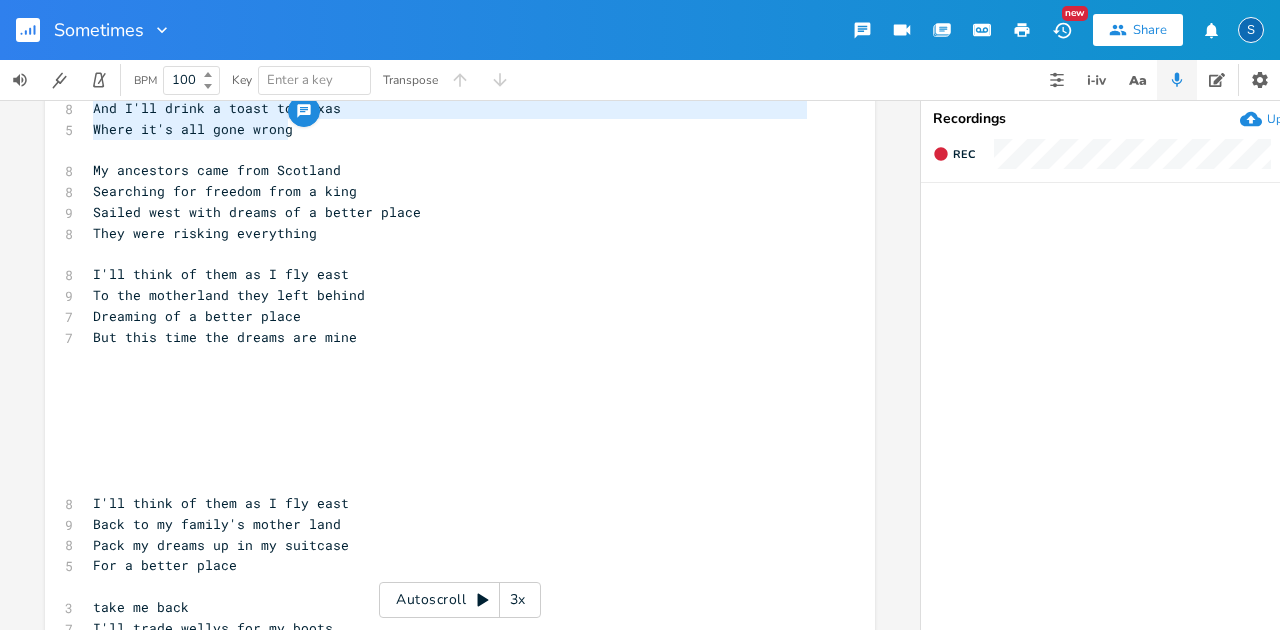 click on "​" at bounding box center [450, 378] 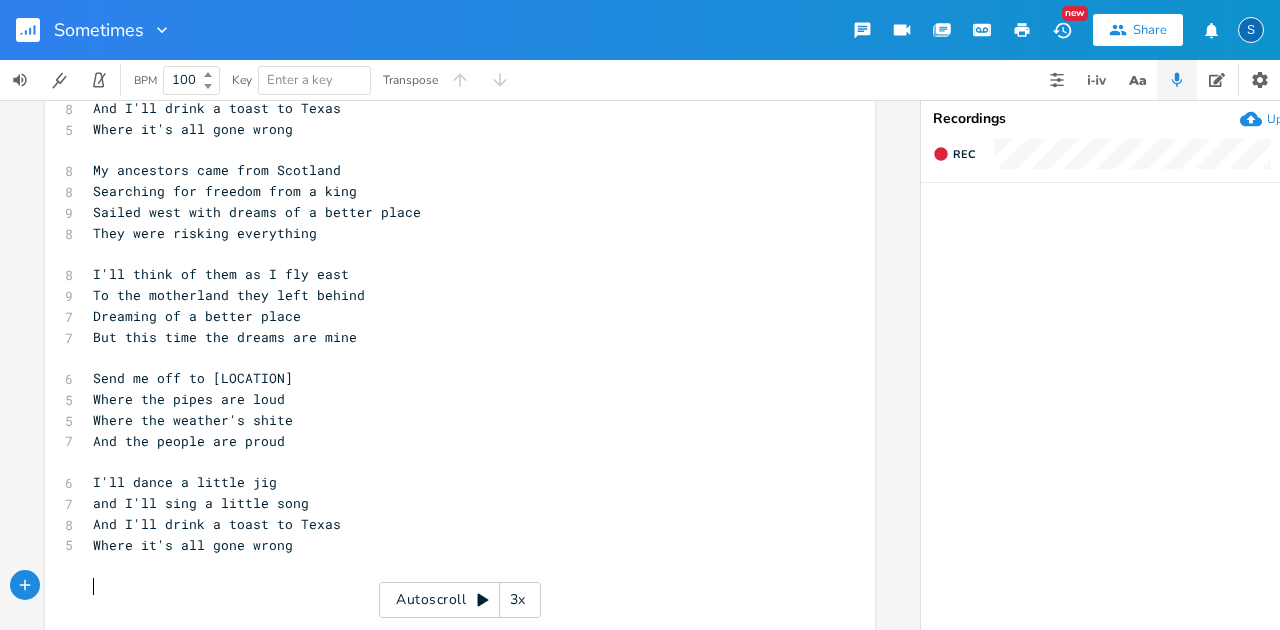 click on "​" at bounding box center [450, 586] 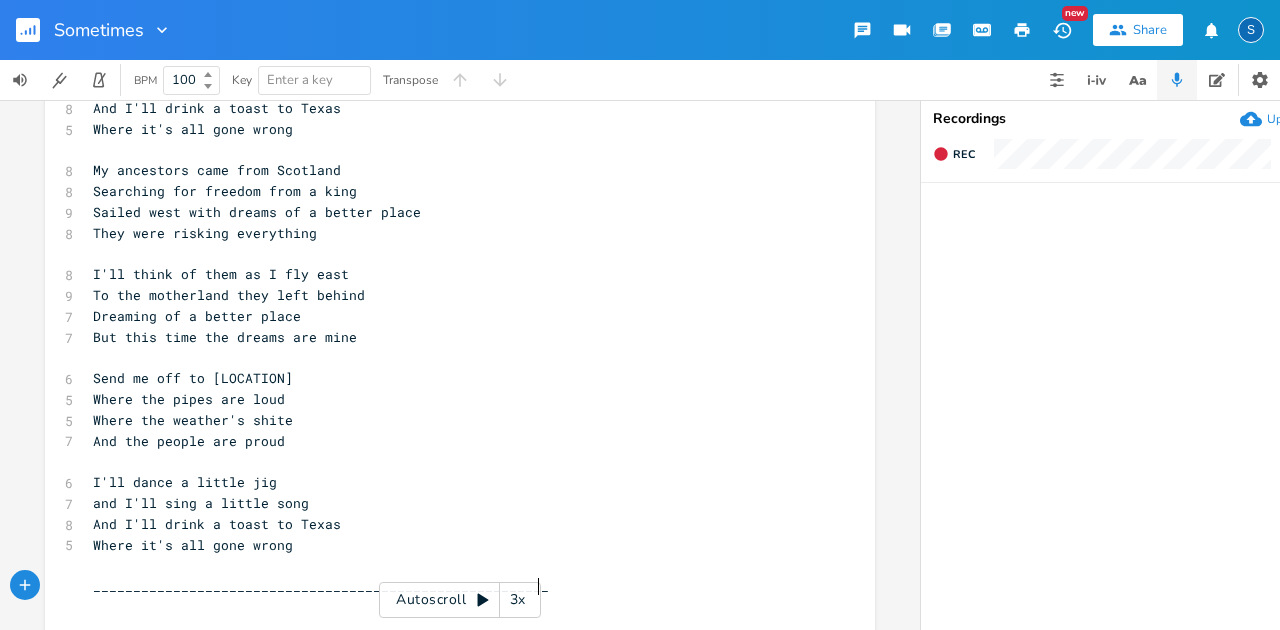 type on "_____________________________________________________________" 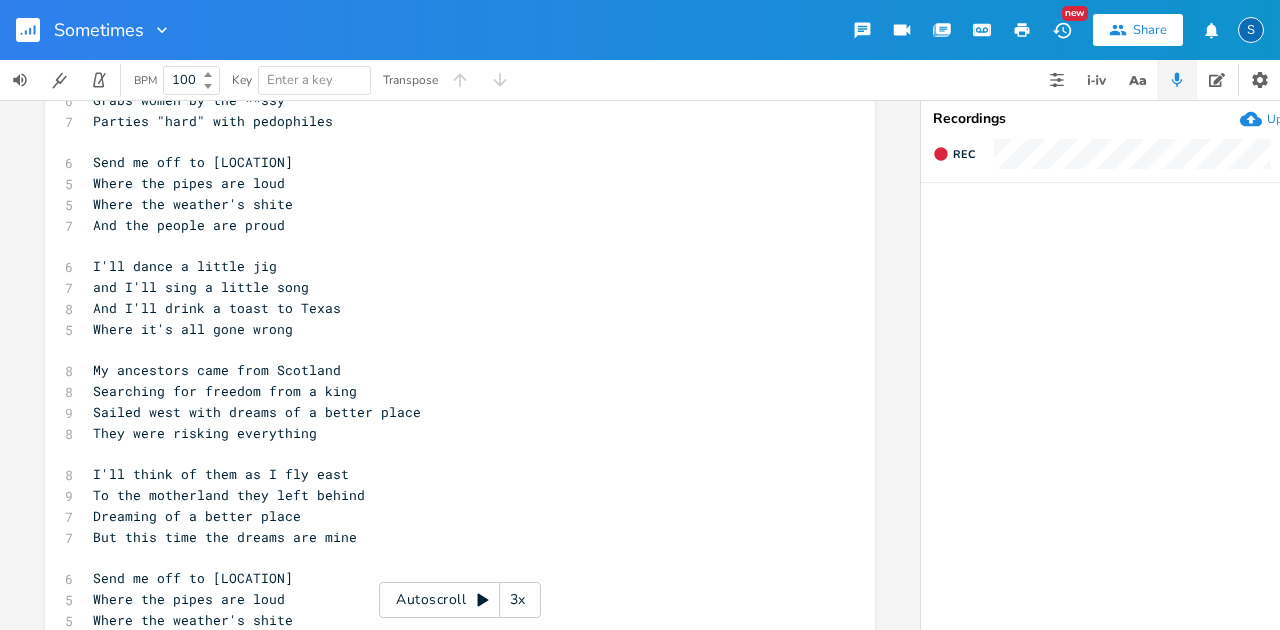 scroll, scrollTop: 266, scrollLeft: 0, axis: vertical 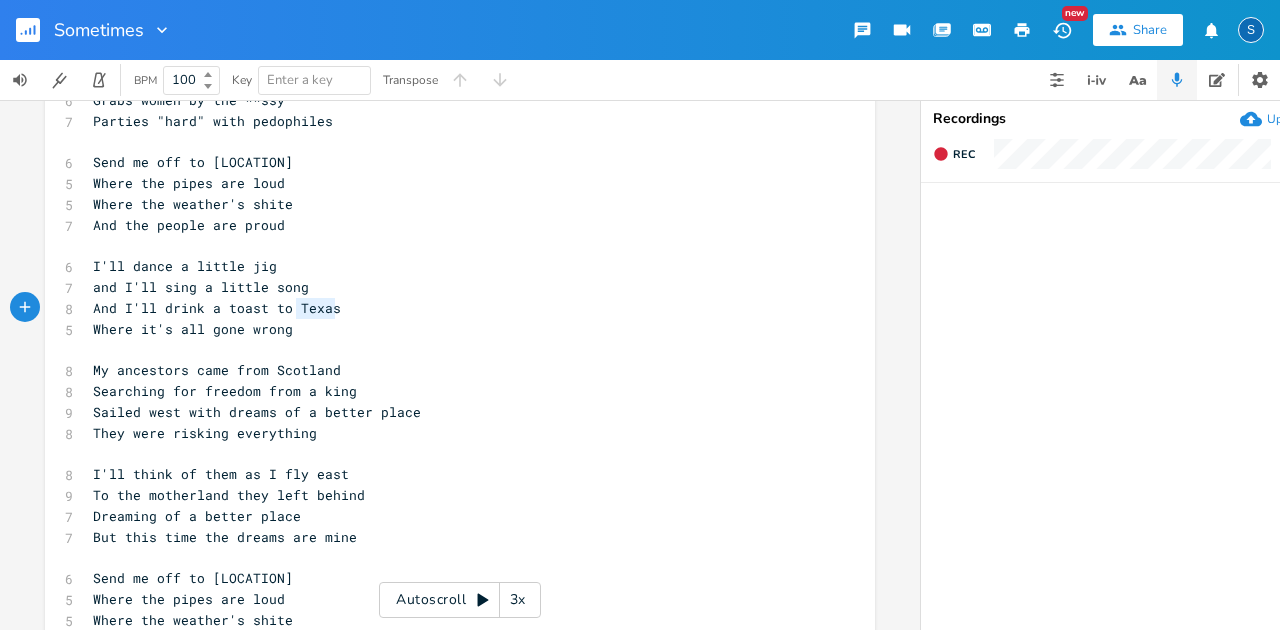 drag, startPoint x: 291, startPoint y: 310, endPoint x: 426, endPoint y: 306, distance: 135.05925 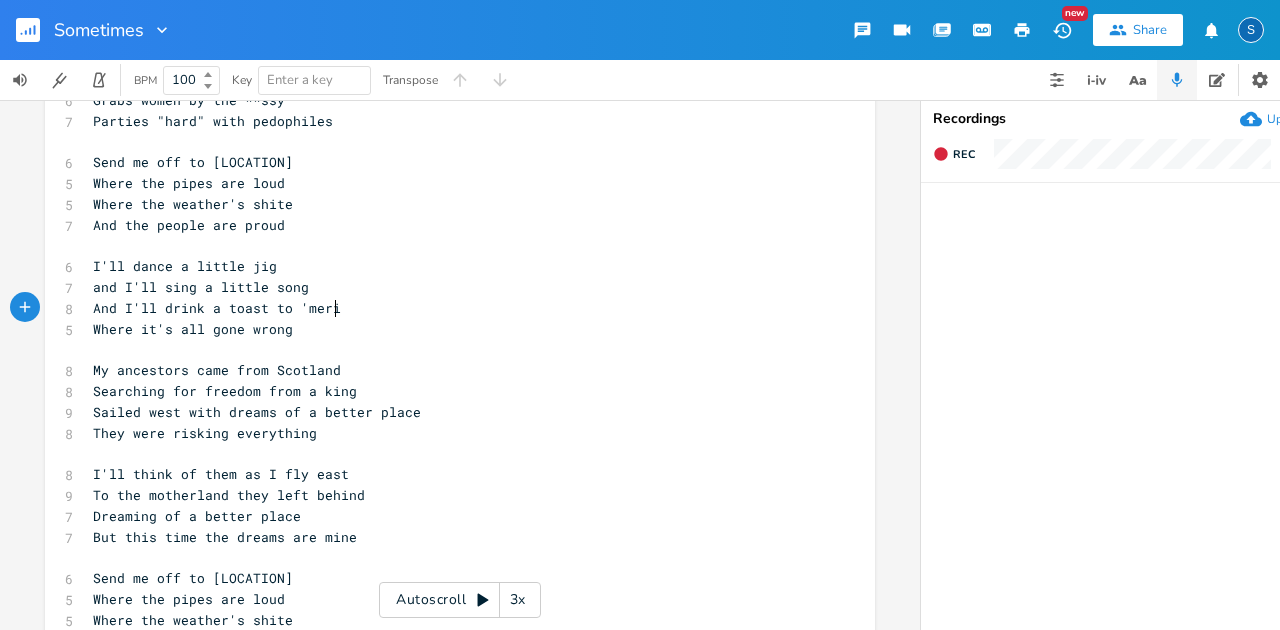 type on "[COUNTRY]" 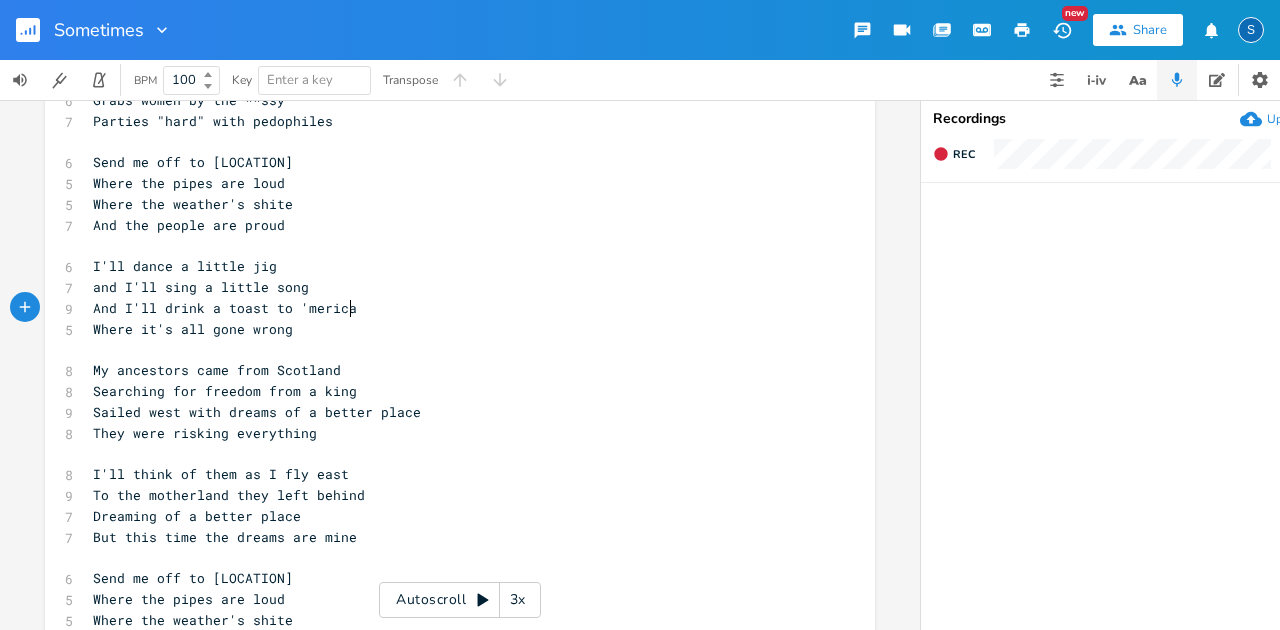 scroll, scrollTop: 0, scrollLeft: 44, axis: horizontal 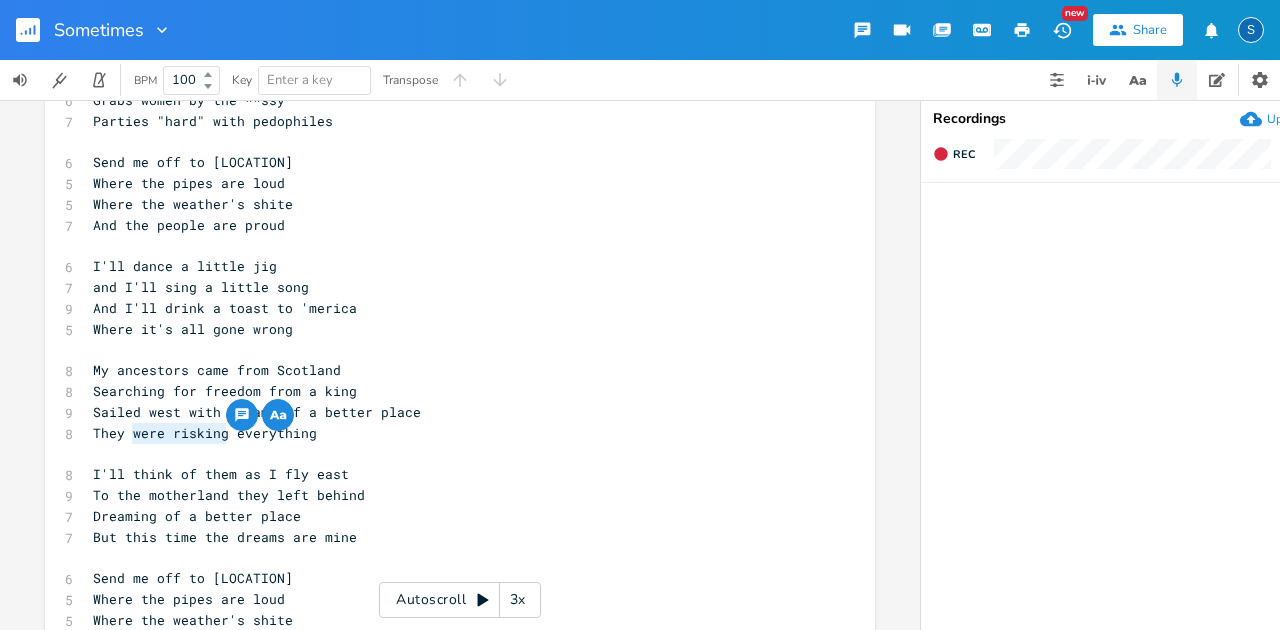 drag, startPoint x: 220, startPoint y: 434, endPoint x: 126, endPoint y: 421, distance: 94.89468 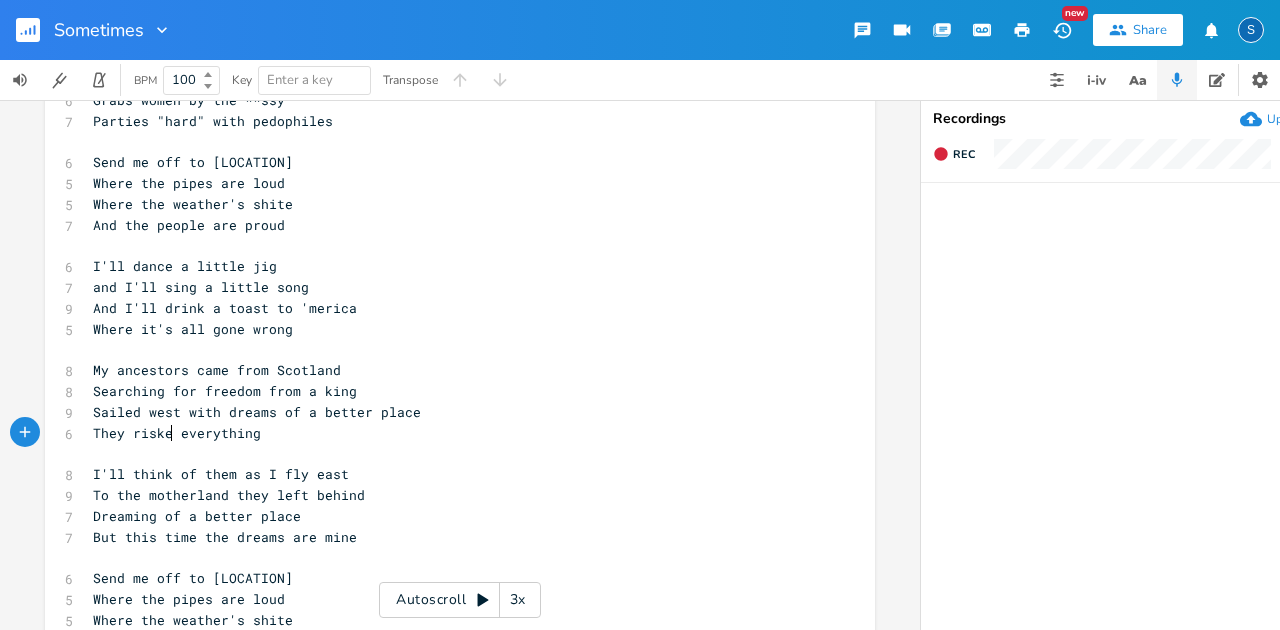 type on "risked" 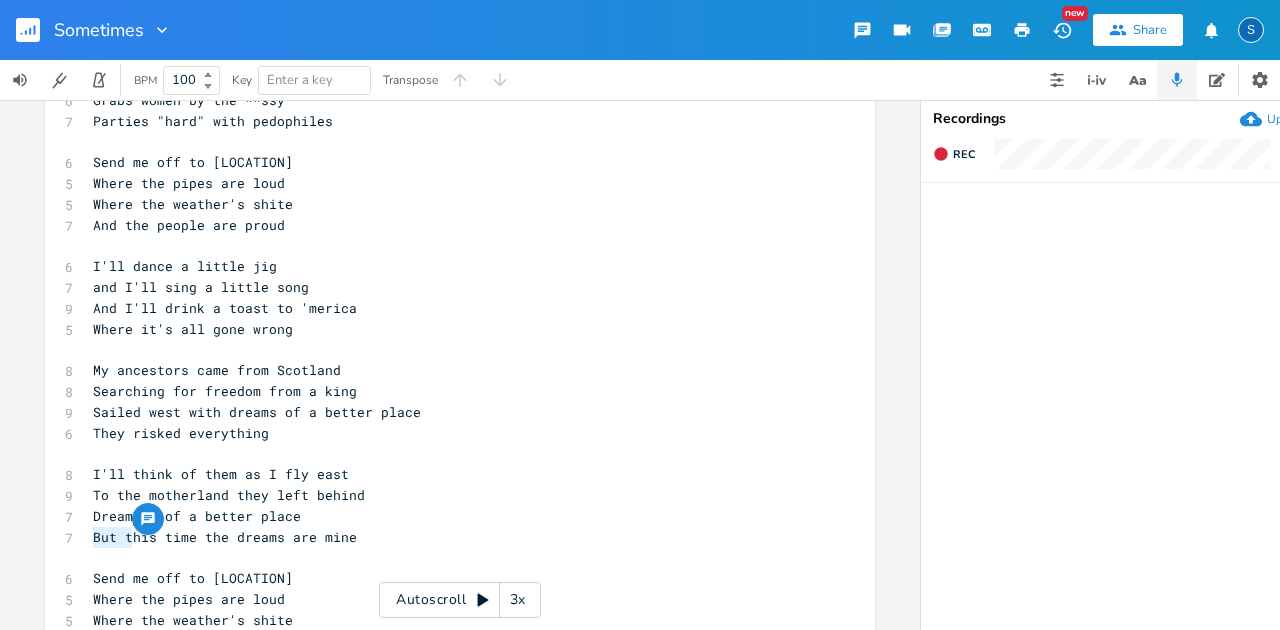 drag, startPoint x: 124, startPoint y: 534, endPoint x: 80, endPoint y: 531, distance: 44.102154 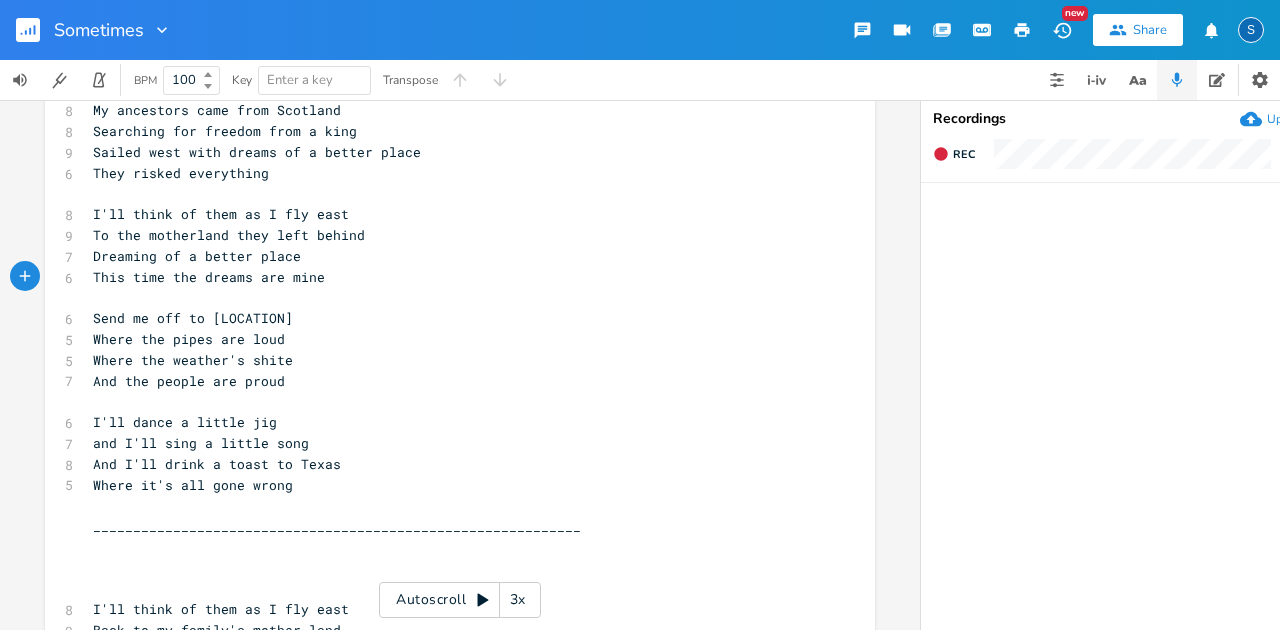 scroll, scrollTop: 533, scrollLeft: 0, axis: vertical 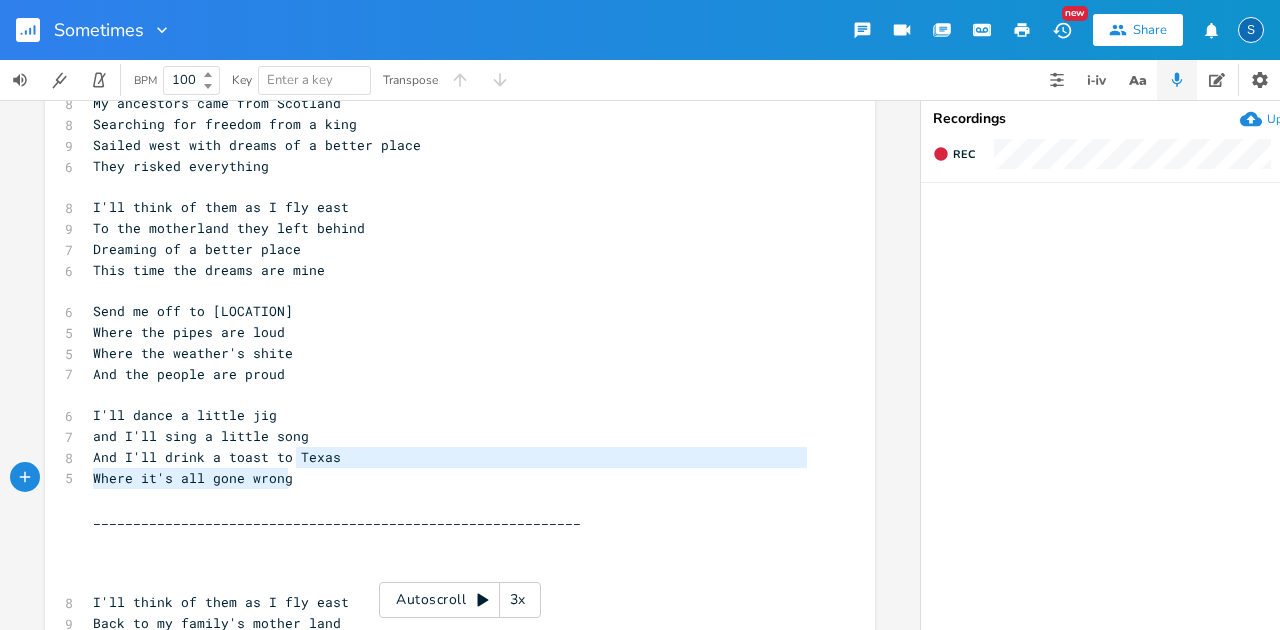 drag, startPoint x: 289, startPoint y: 456, endPoint x: 443, endPoint y: 482, distance: 156.17938 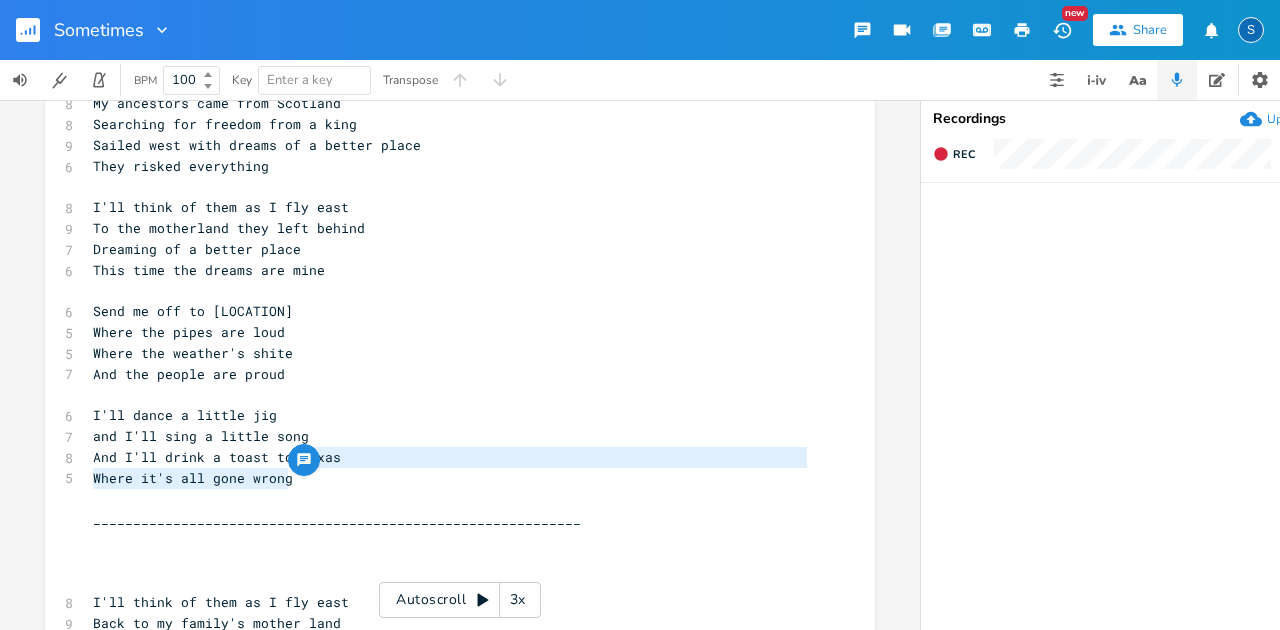 type on "[CITY]
Where it's all gone wrong" 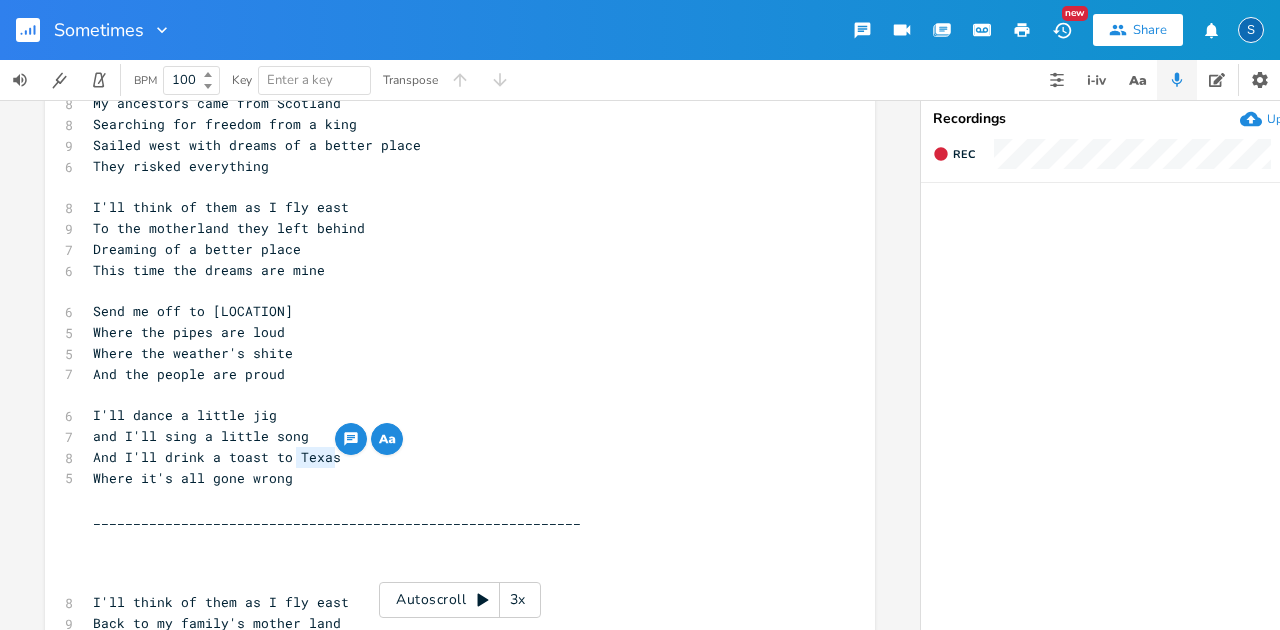 drag, startPoint x: 292, startPoint y: 456, endPoint x: 330, endPoint y: 467, distance: 39.56008 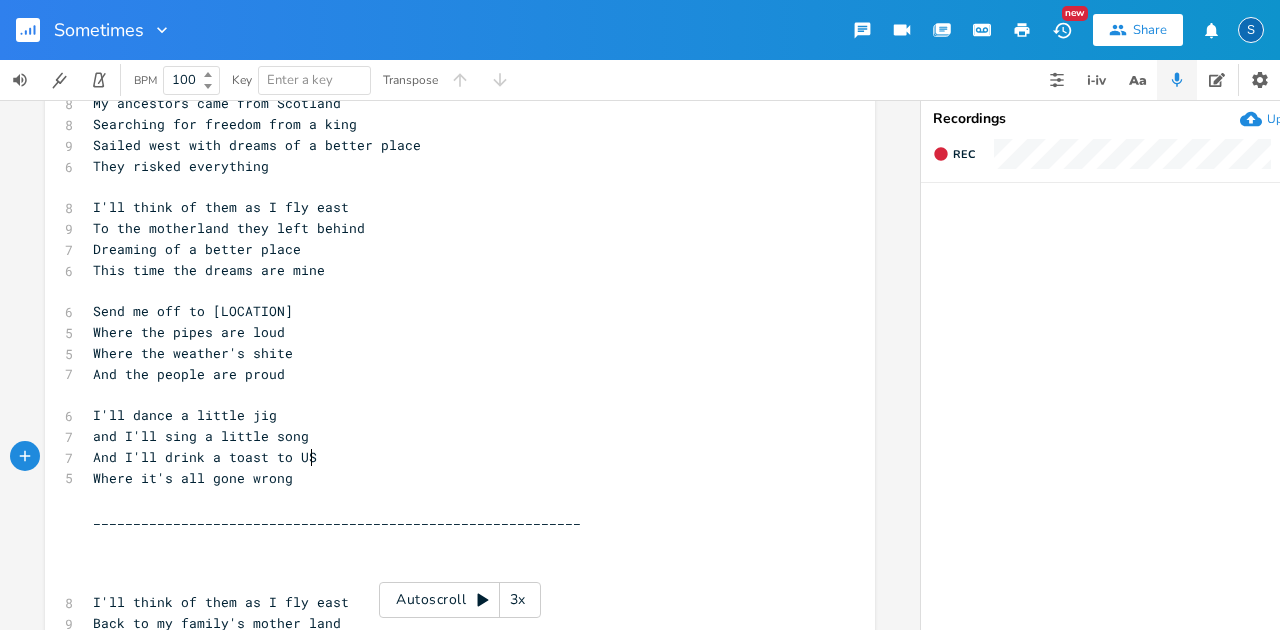 type on "[COUNTRY]" 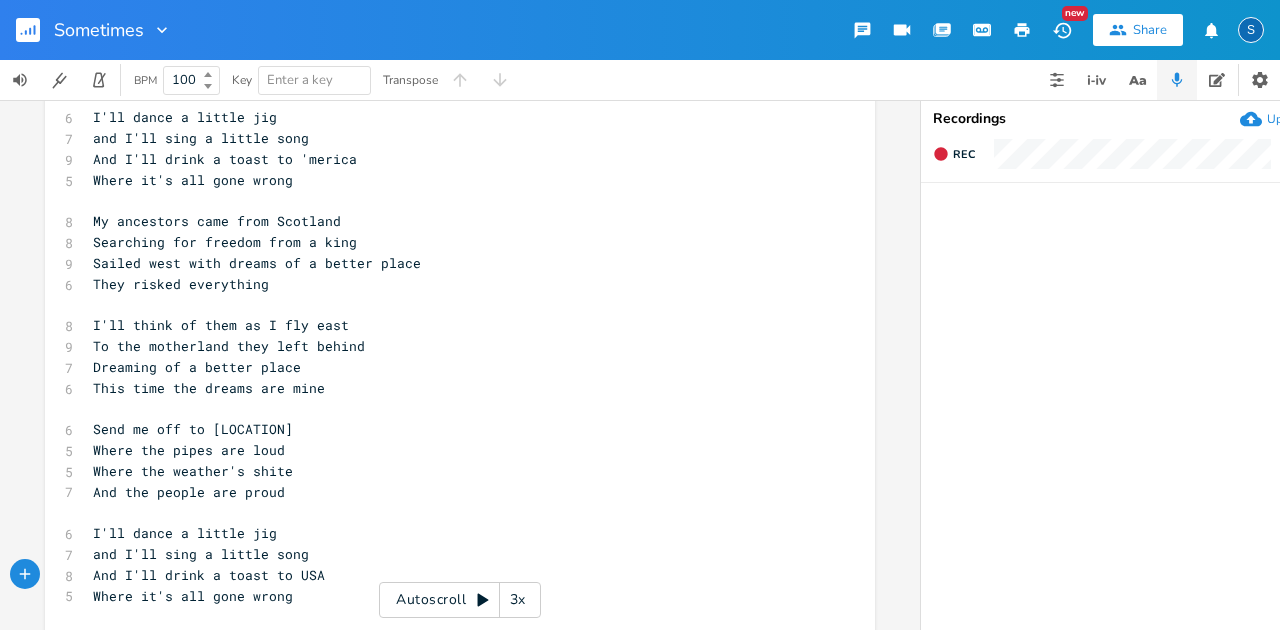 scroll, scrollTop: 666, scrollLeft: 0, axis: vertical 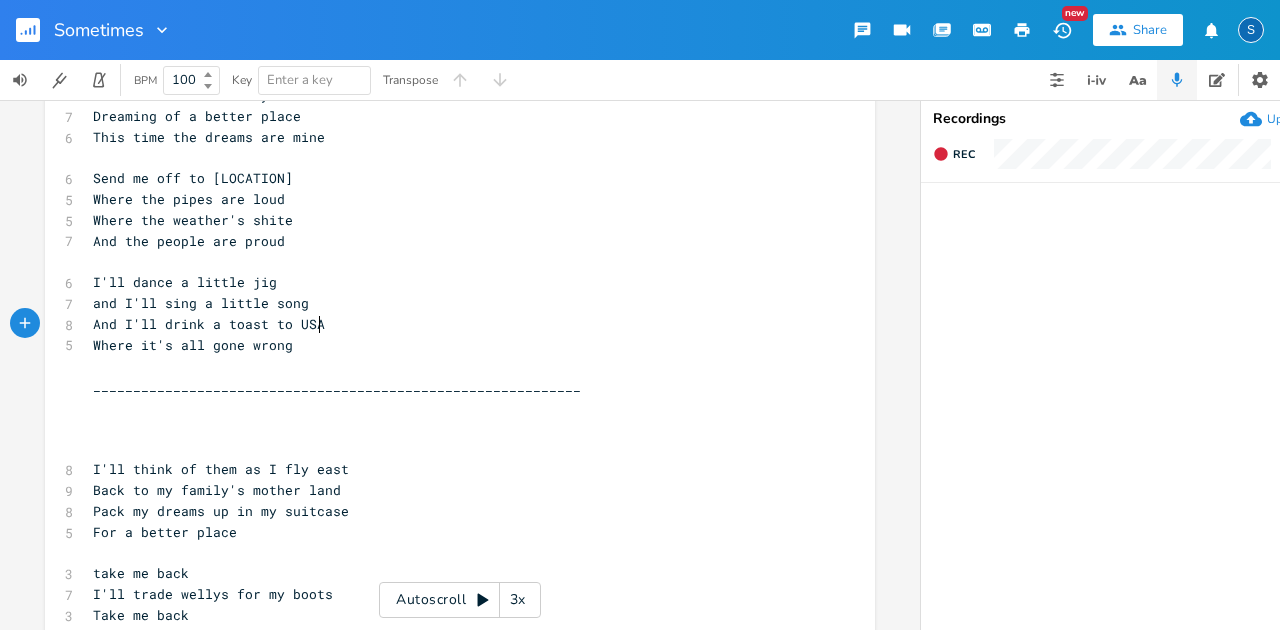 click on "_____________________________________________________________" at bounding box center [450, 386] 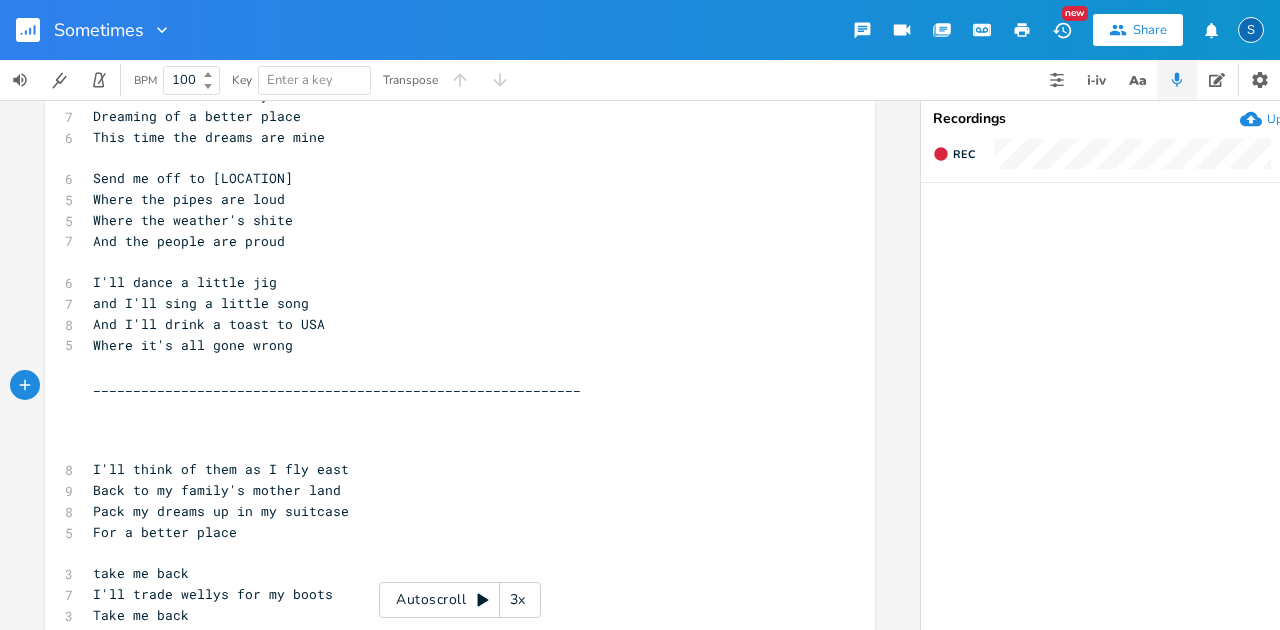 click on "​" at bounding box center [450, 365] 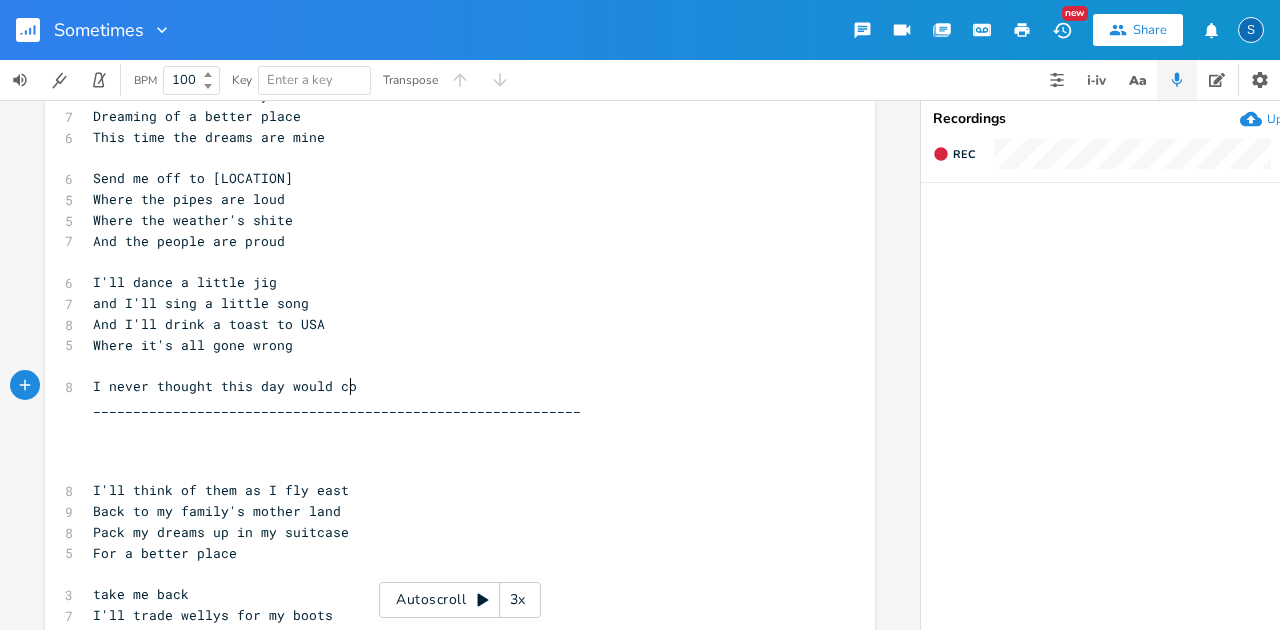 type on "I never thought this day would come" 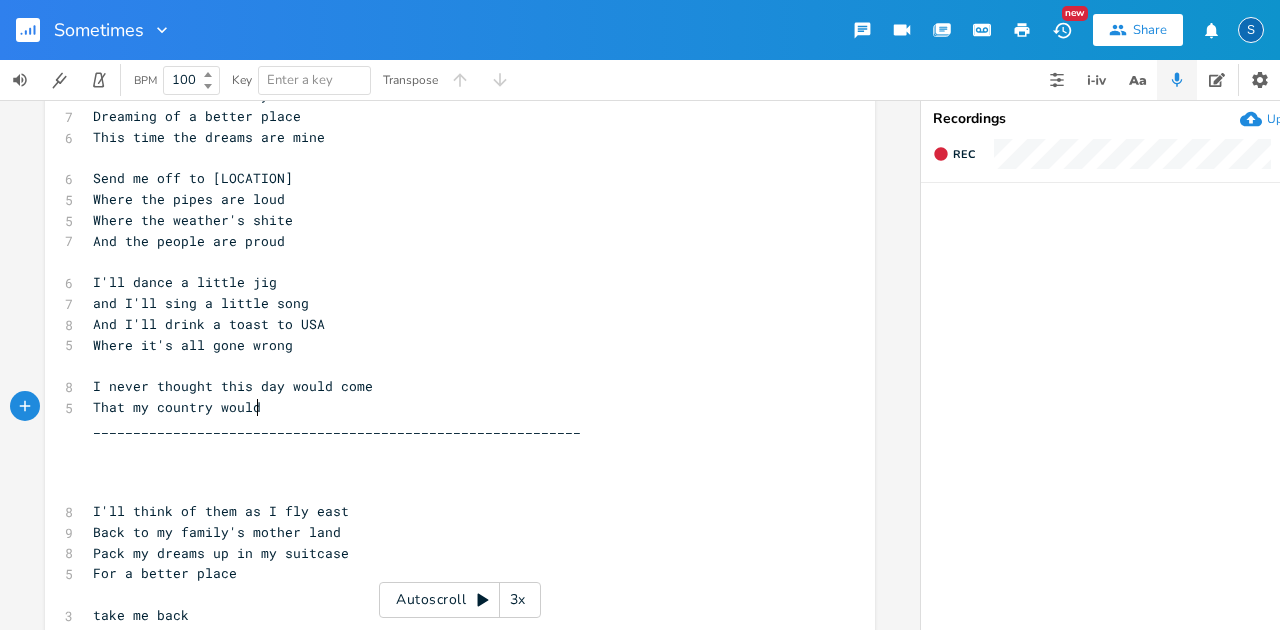 scroll, scrollTop: 0, scrollLeft: 151, axis: horizontal 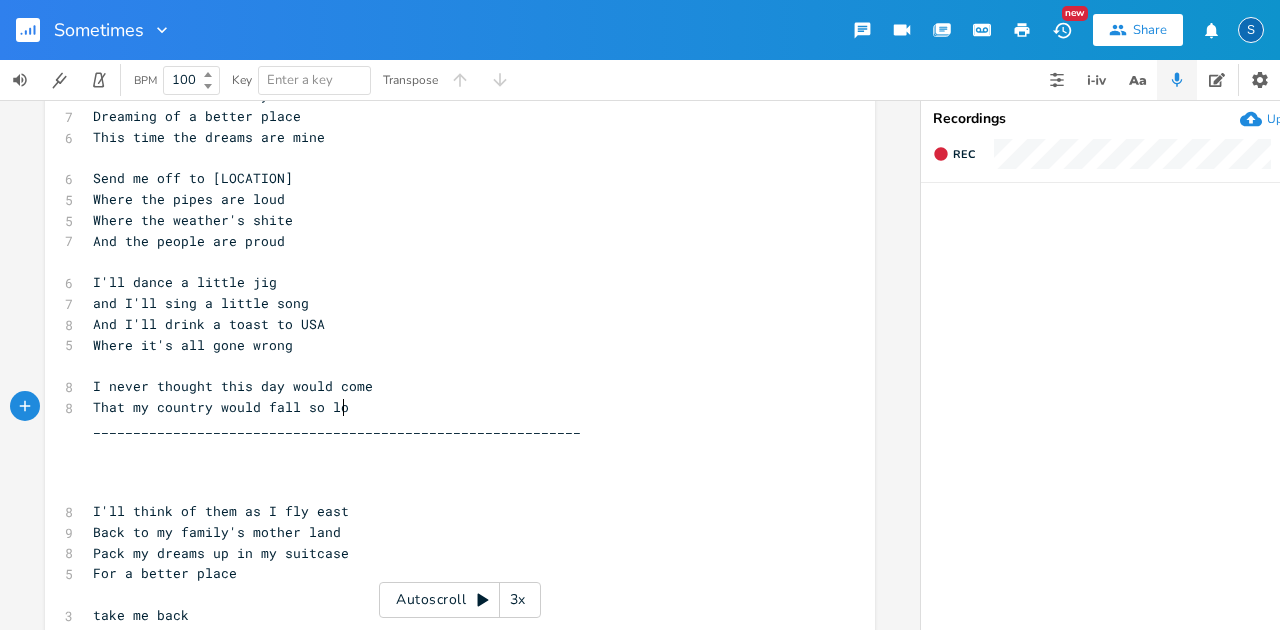 type on "That my country would fall so low" 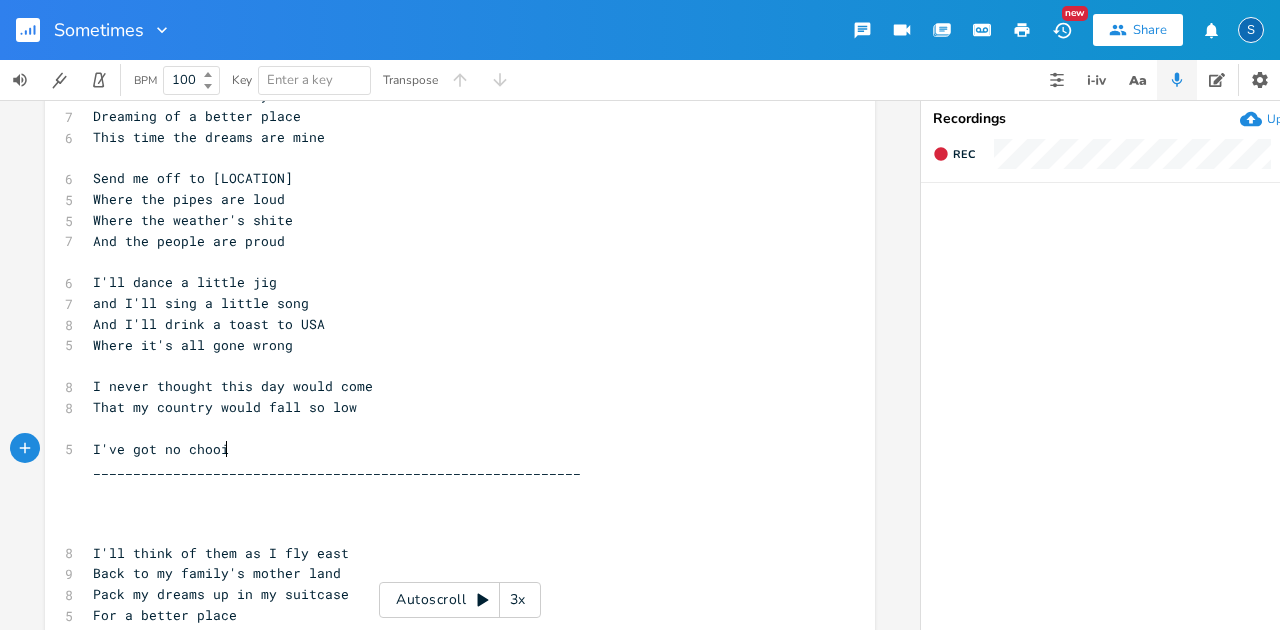 type on "I've got no chooic" 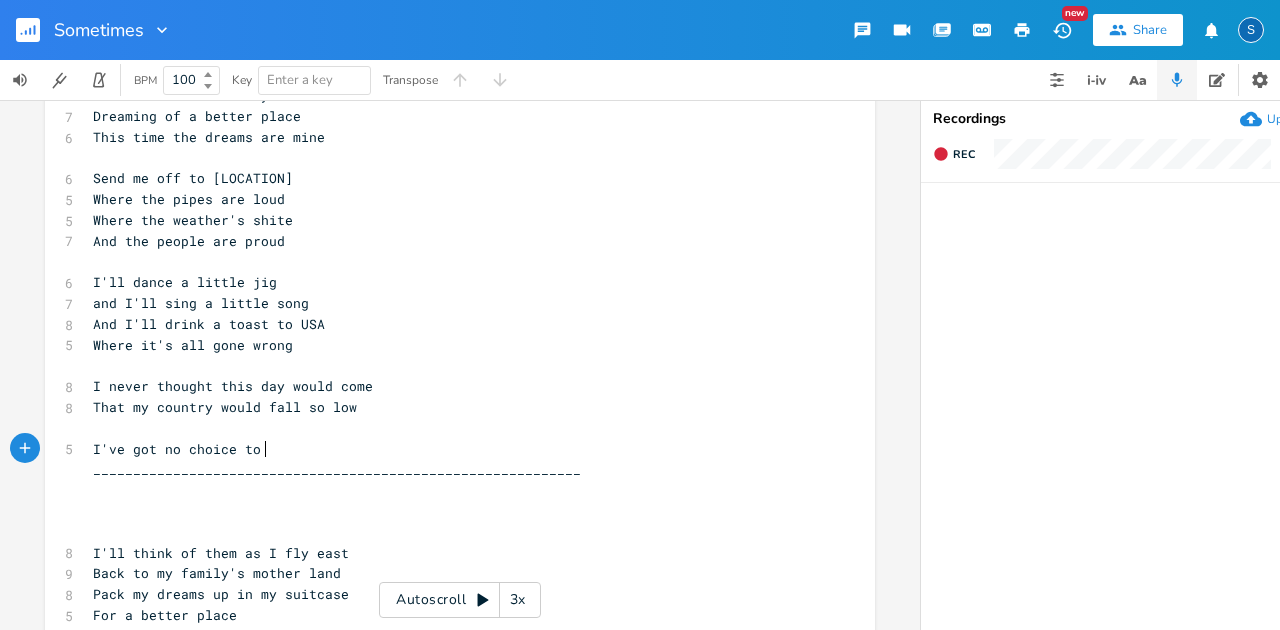 type on "ice to go" 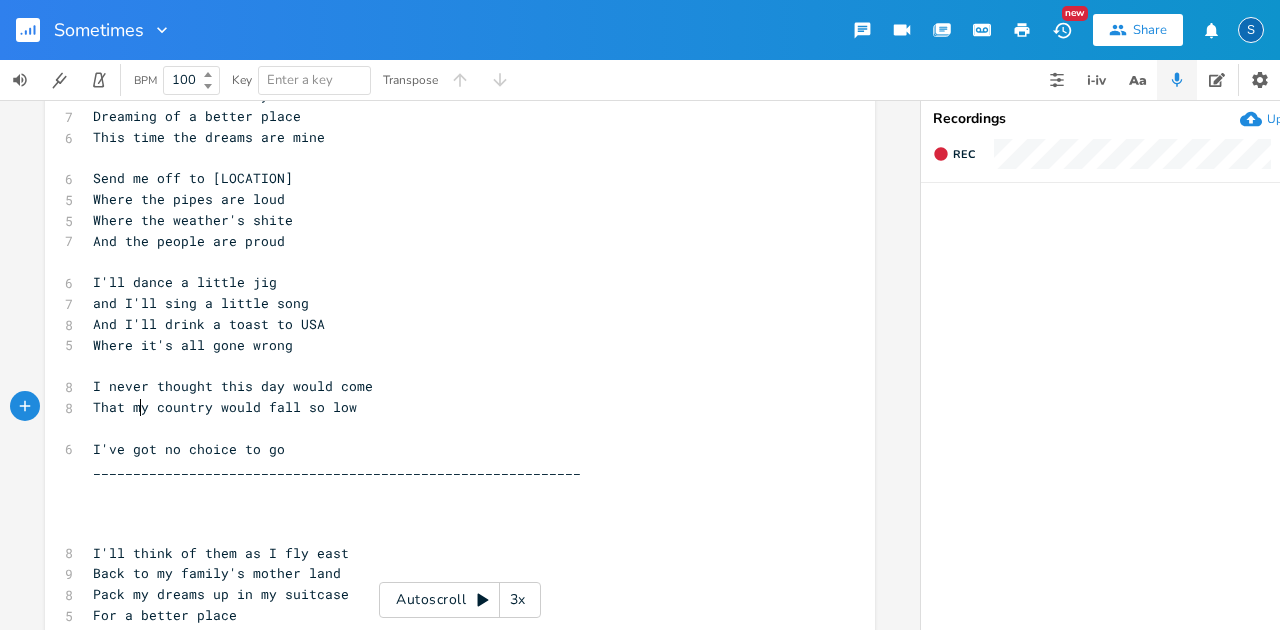 click on "That my country would fall so low" at bounding box center (225, 407) 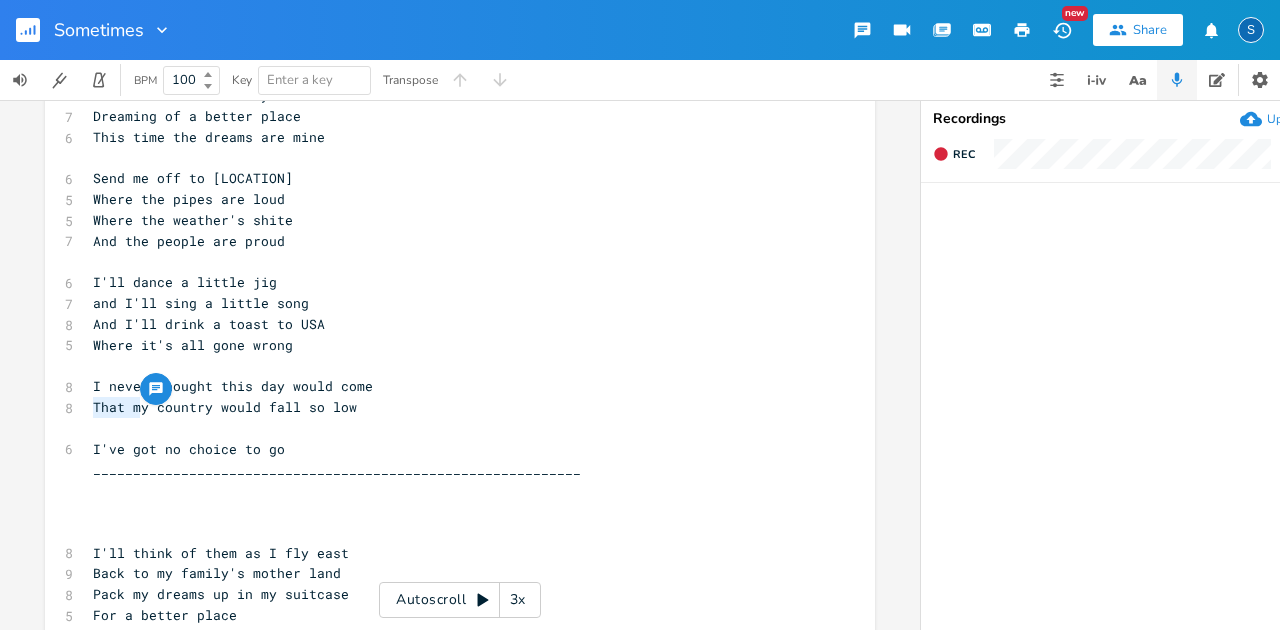 drag, startPoint x: 133, startPoint y: 410, endPoint x: 131, endPoint y: 384, distance: 26.076809 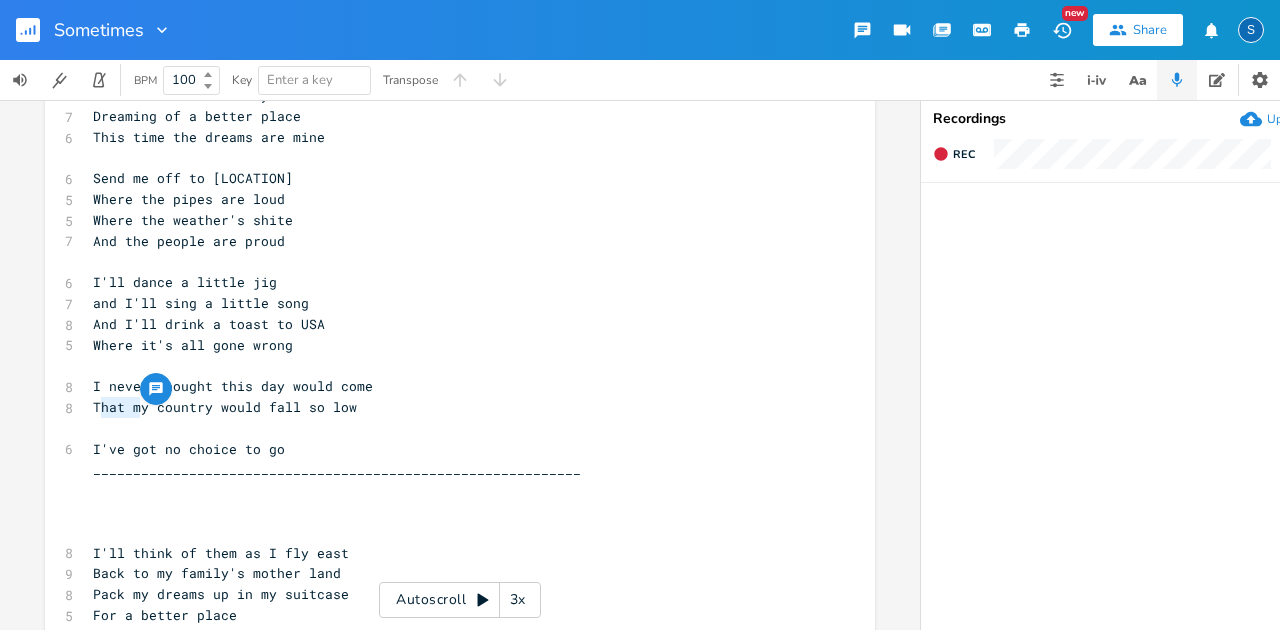 type on "M" 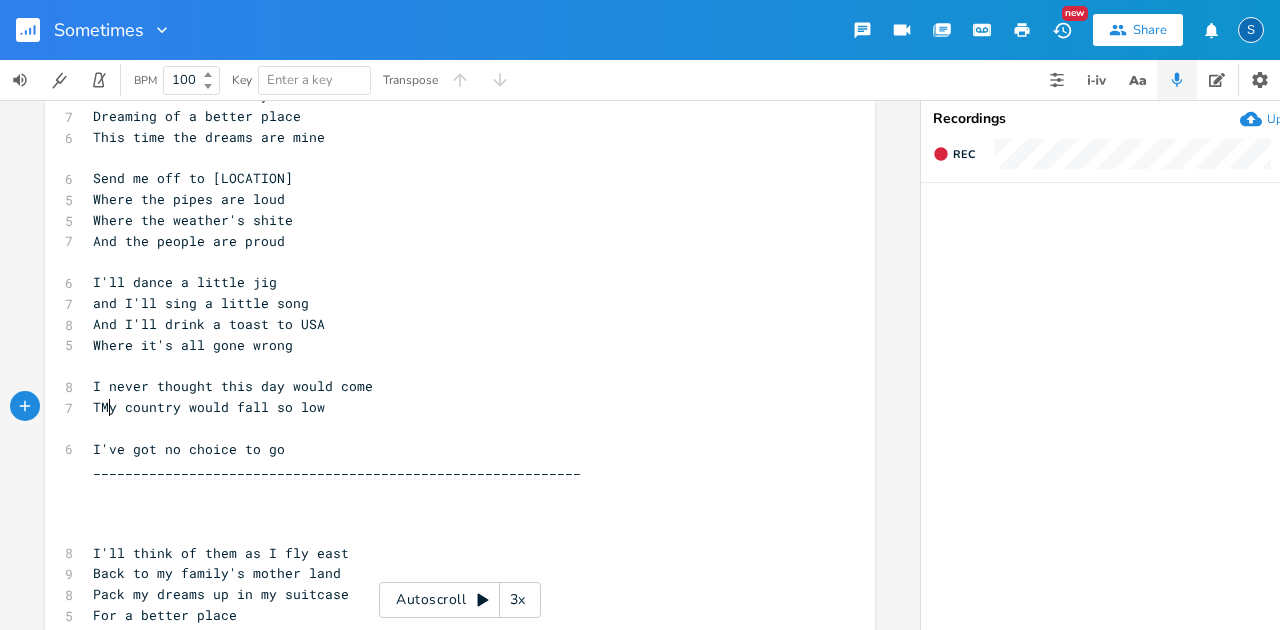 scroll, scrollTop: 0, scrollLeft: 12, axis: horizontal 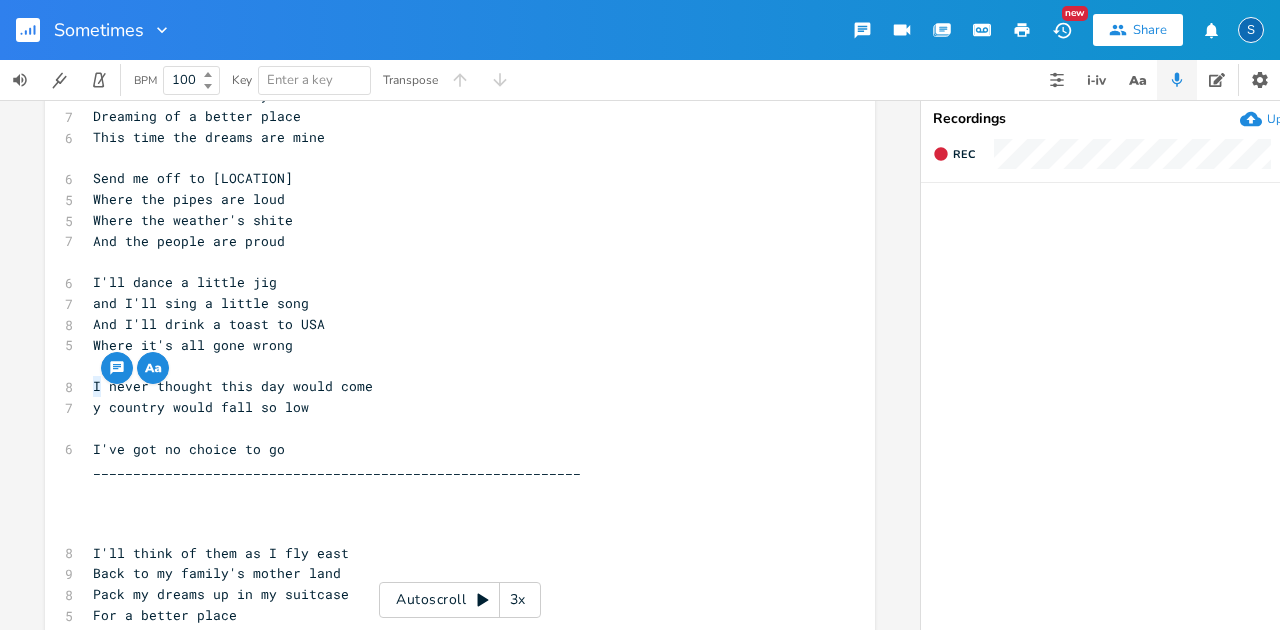 click on "I never thought this day would come" at bounding box center [233, 386] 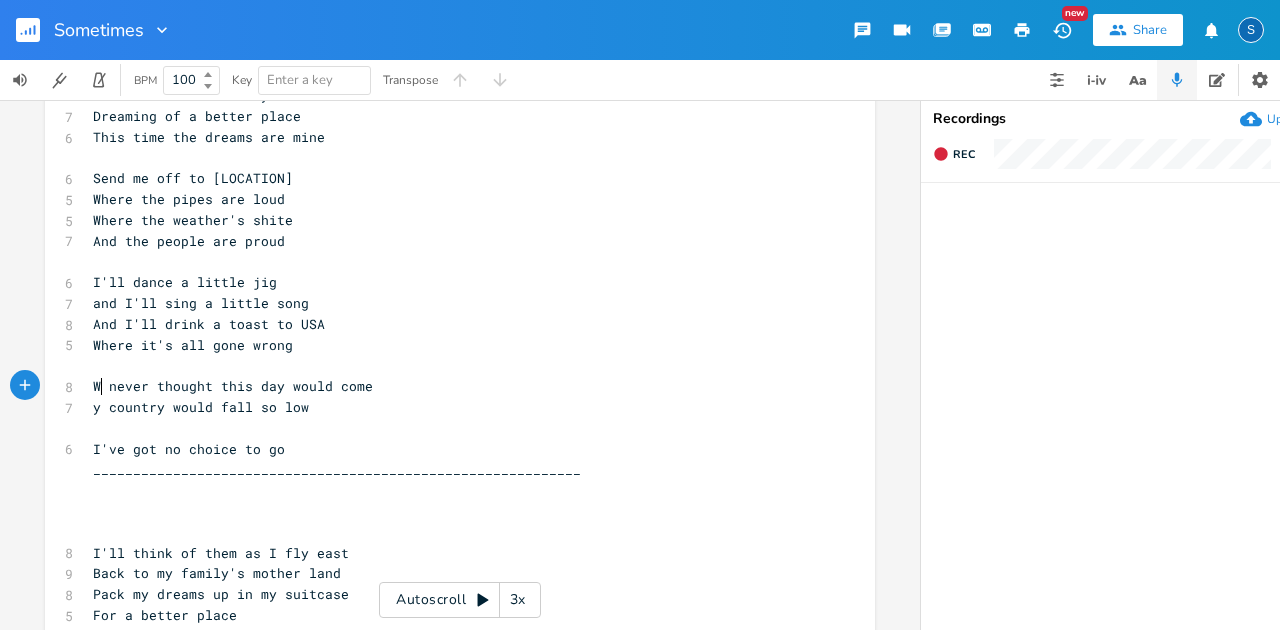scroll, scrollTop: 0, scrollLeft: 20, axis: horizontal 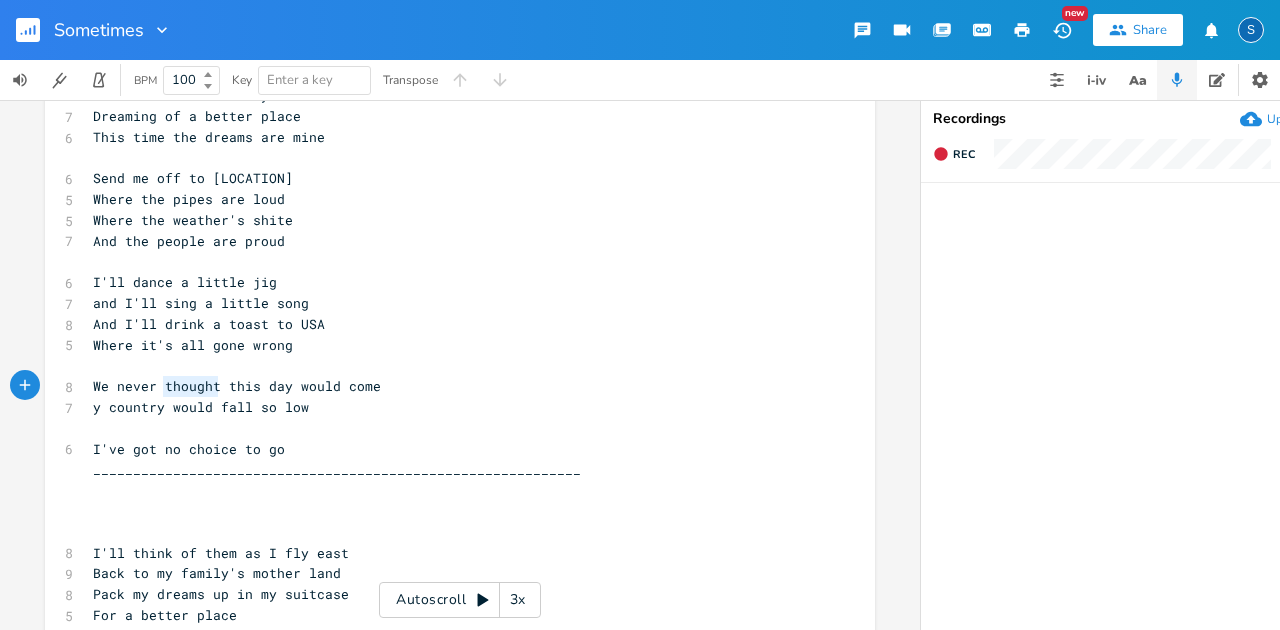 drag, startPoint x: 159, startPoint y: 385, endPoint x: 210, endPoint y: 386, distance: 51.009804 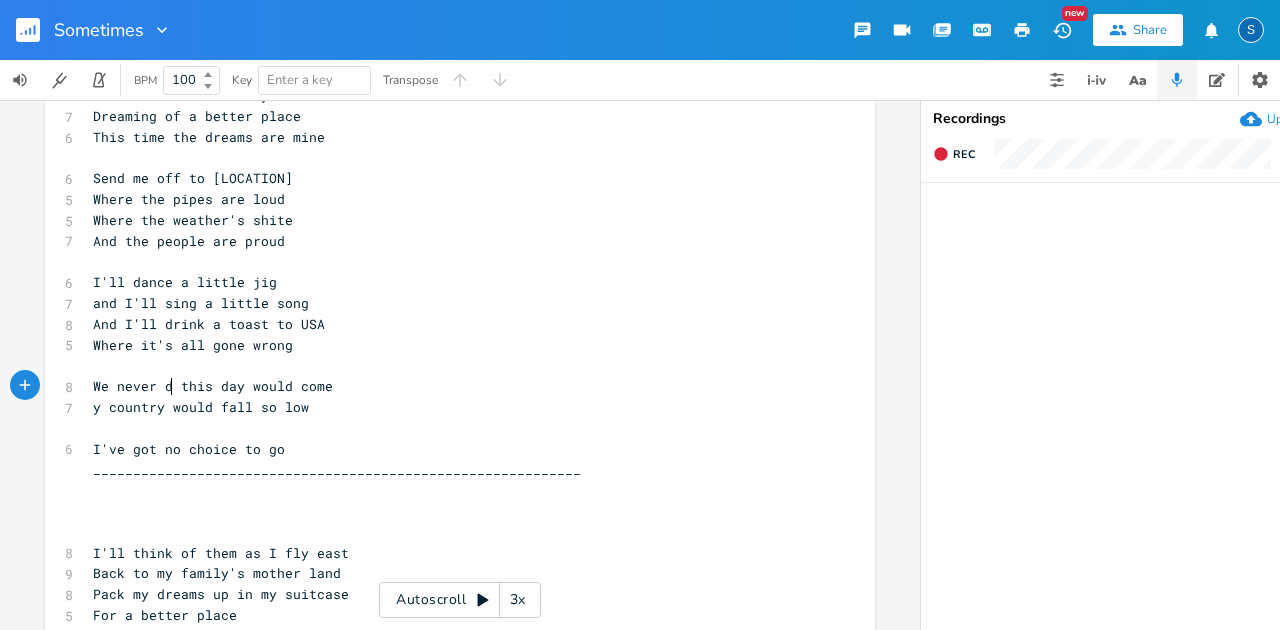type on "de" 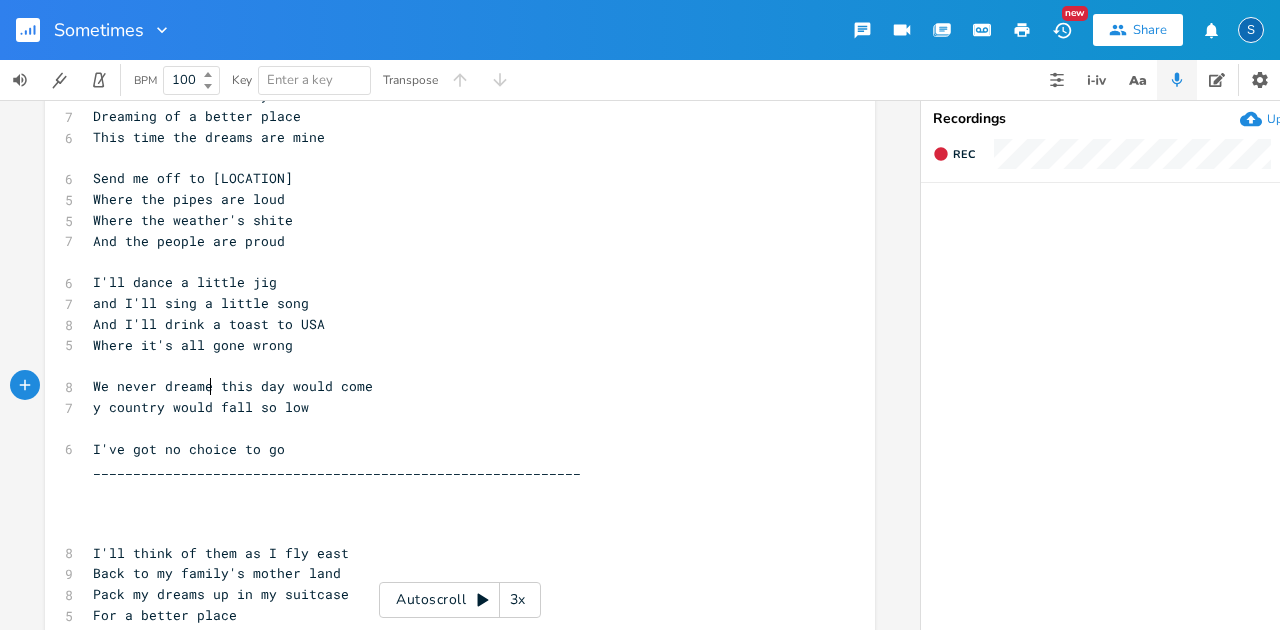 type on "reamed" 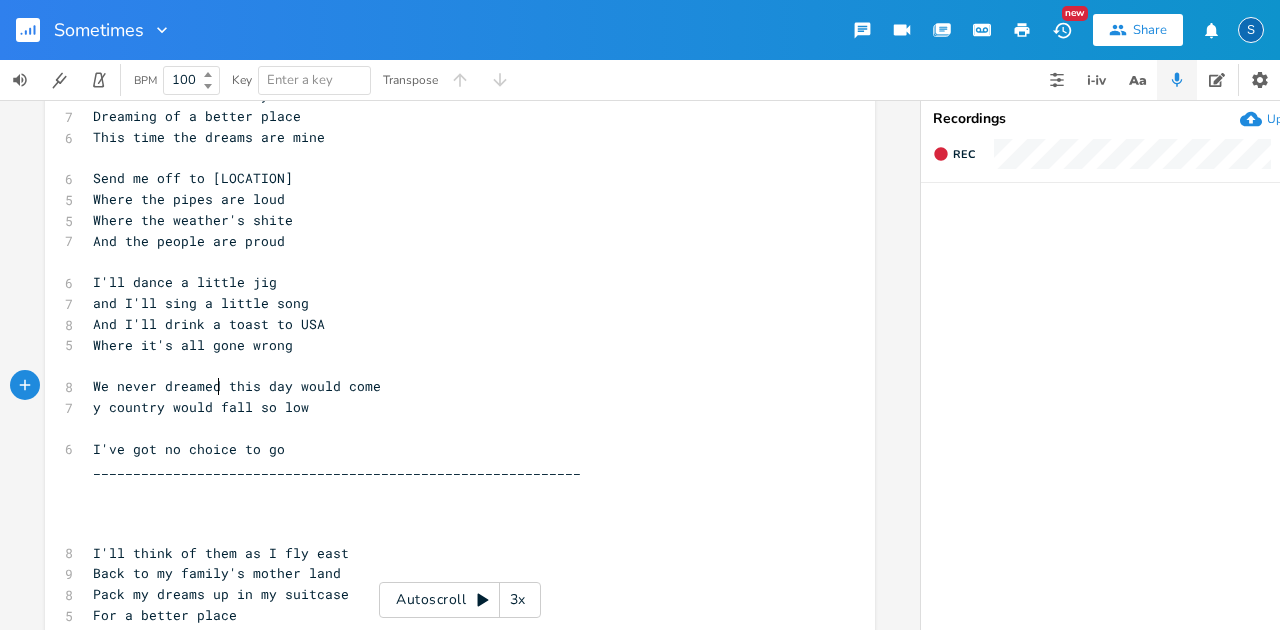 scroll, scrollTop: 0, scrollLeft: 46, axis: horizontal 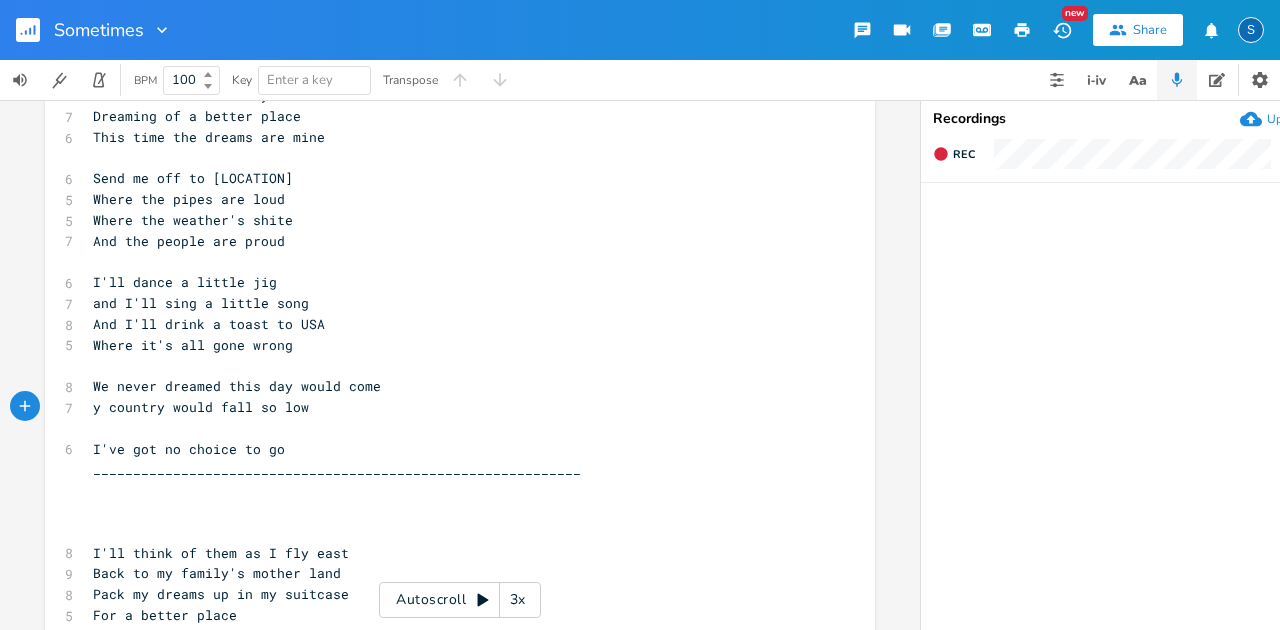 click on "y country would fall so low" at bounding box center (450, 407) 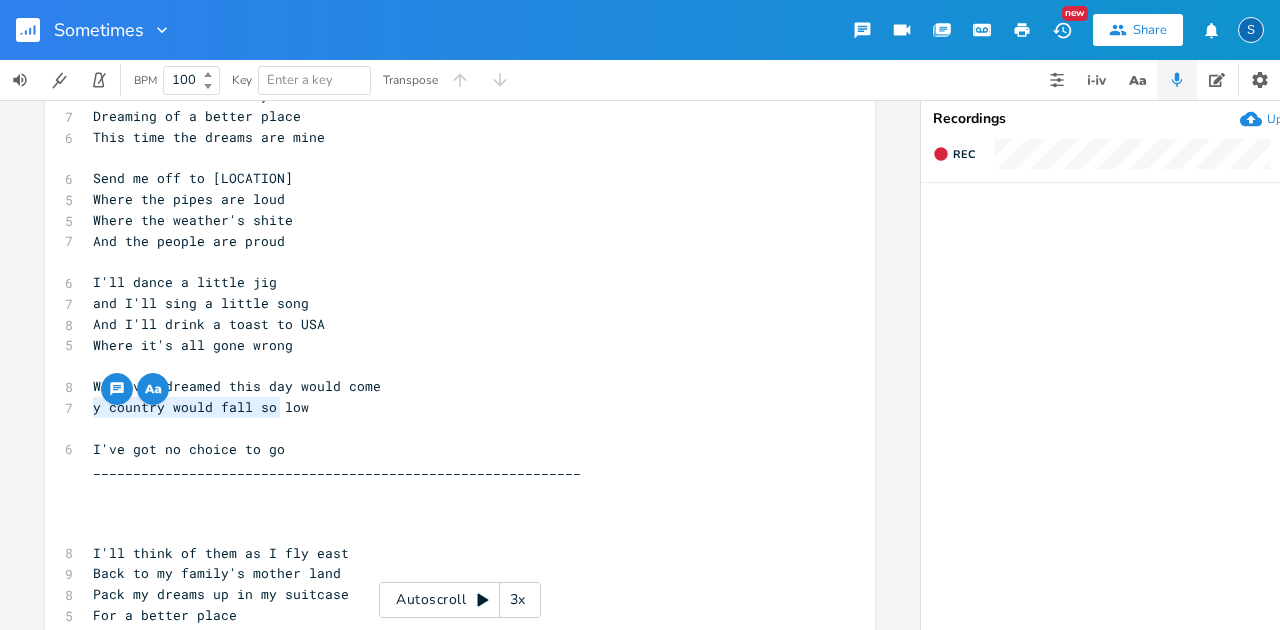 type on "y country would fall so low" 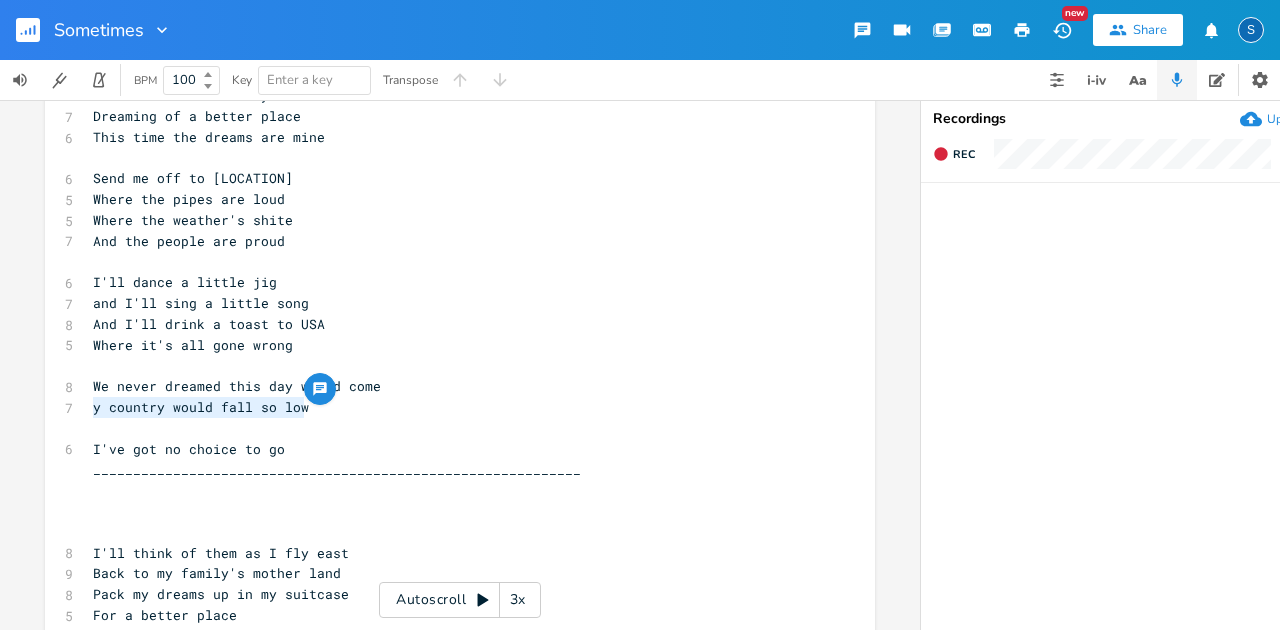 drag, startPoint x: 87, startPoint y: 410, endPoint x: 298, endPoint y: 416, distance: 211.0853 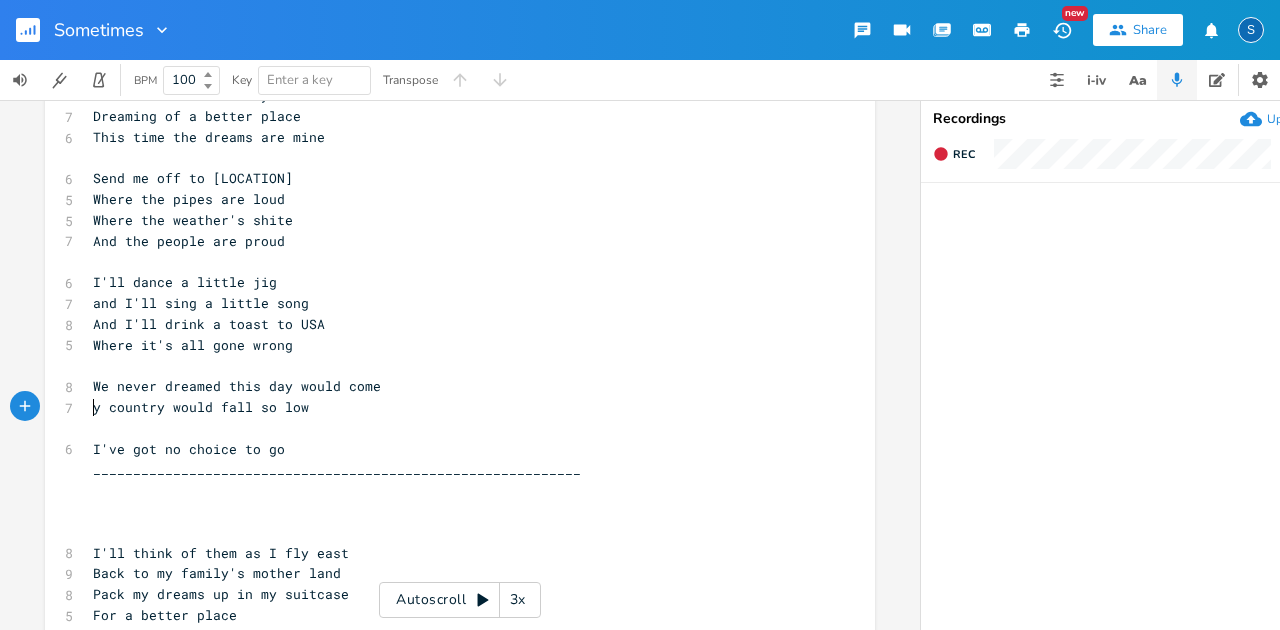 click on "y country would fall so low" at bounding box center [450, 407] 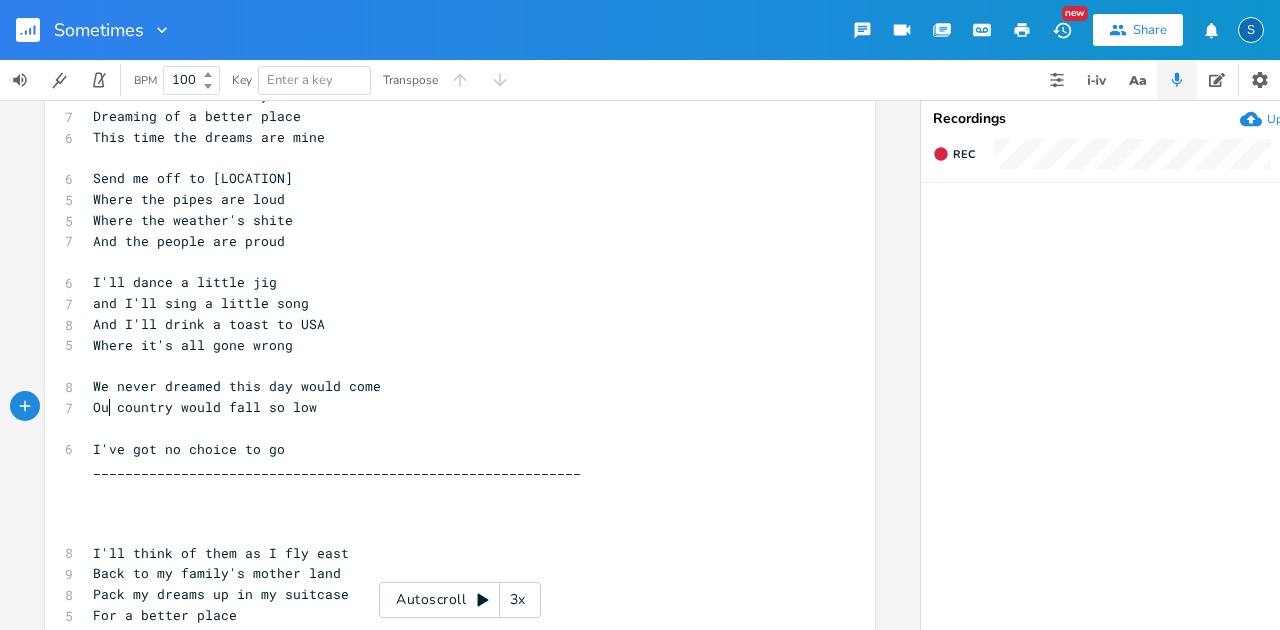 type on "Our" 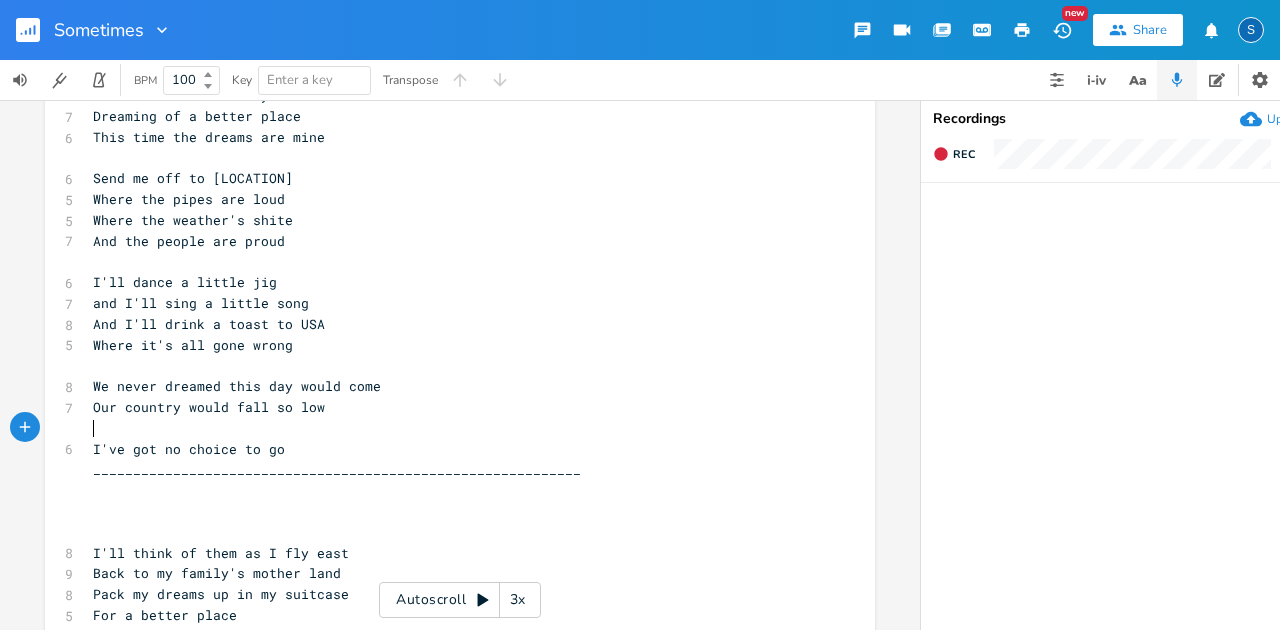 click on "​" at bounding box center [450, 428] 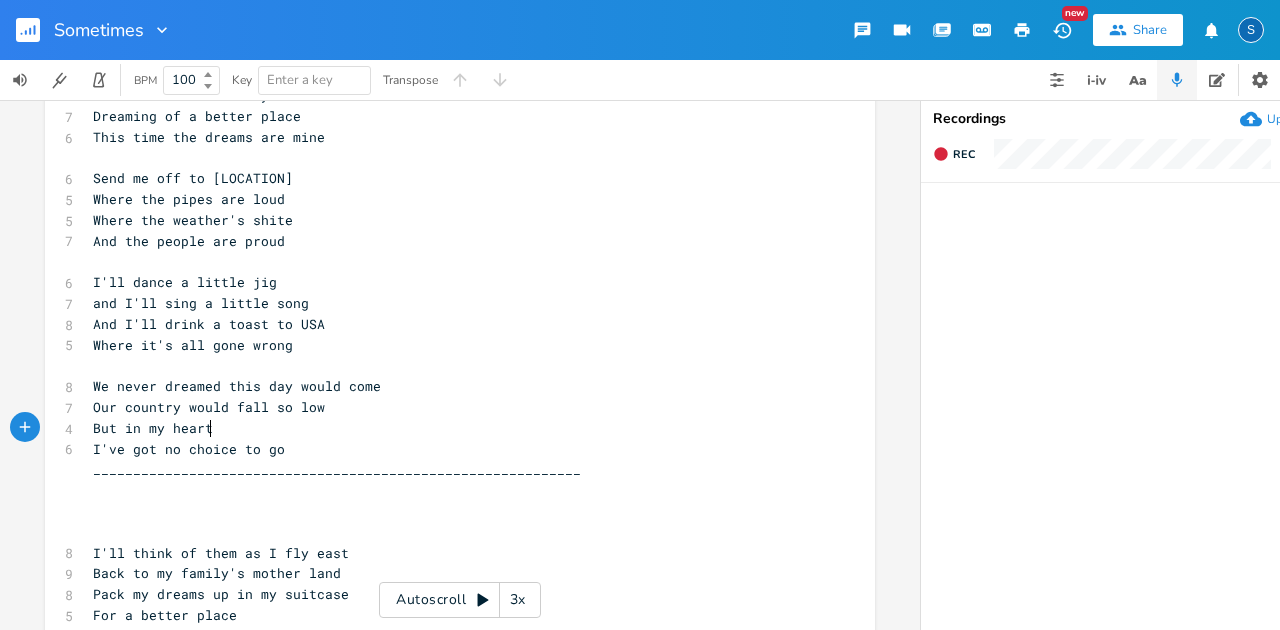 scroll, scrollTop: 0, scrollLeft: 100, axis: horizontal 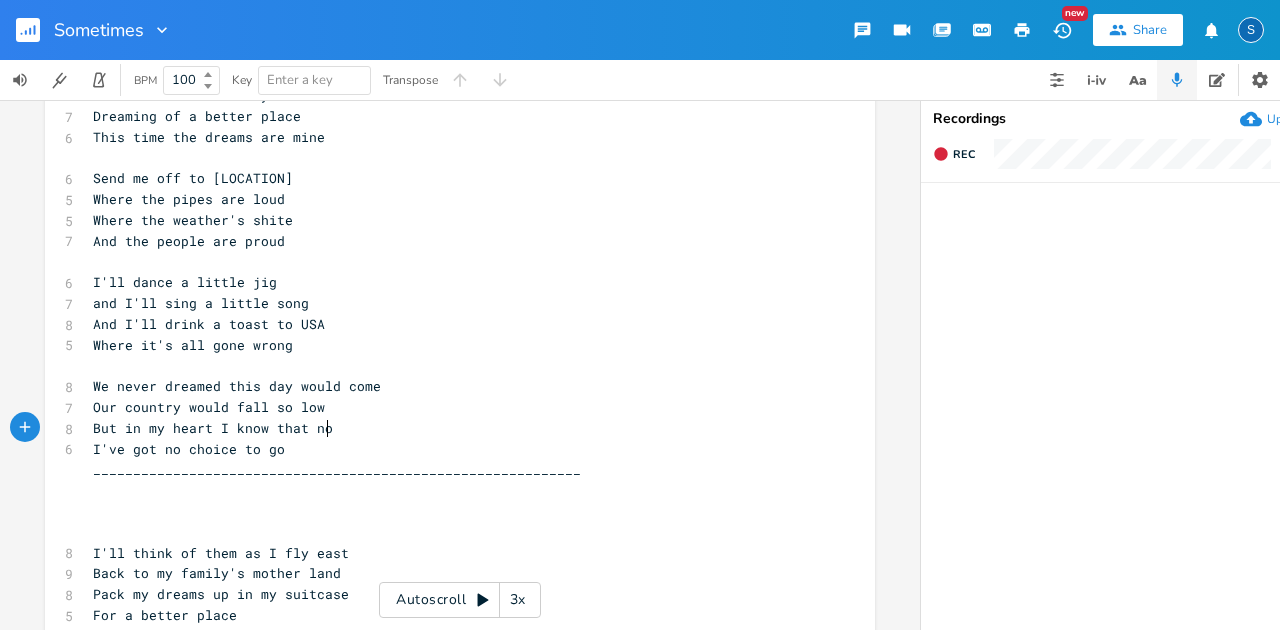 type on "But in my heart I know that now" 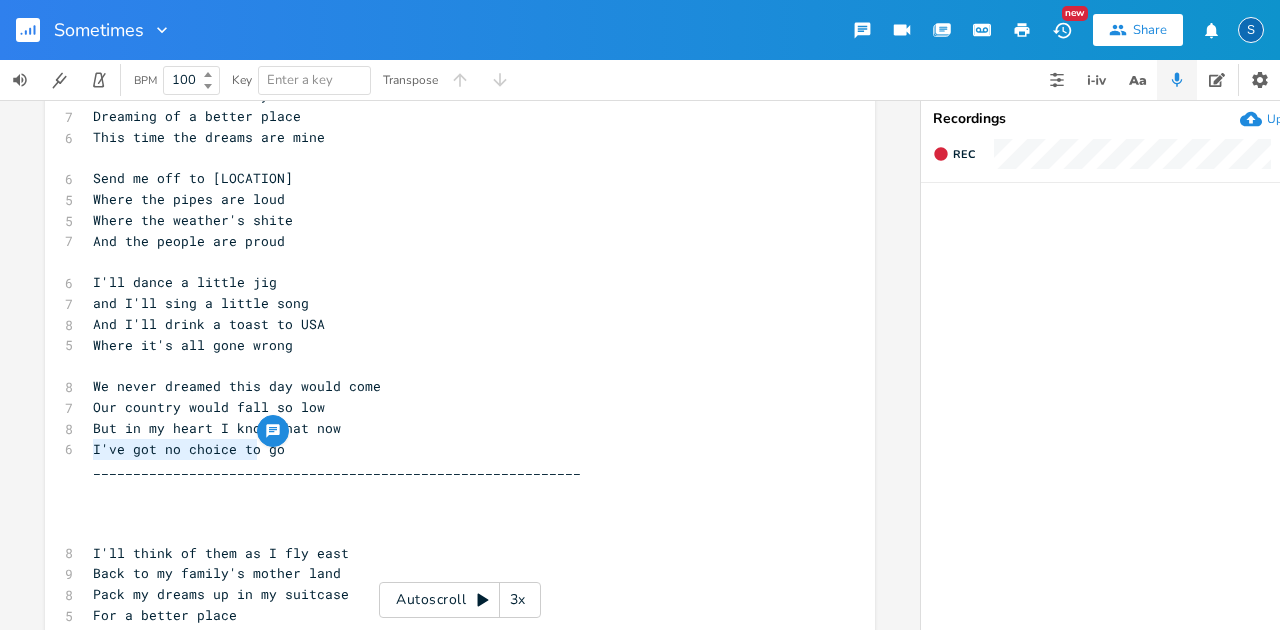 drag, startPoint x: 89, startPoint y: 450, endPoint x: 254, endPoint y: 451, distance: 165.00304 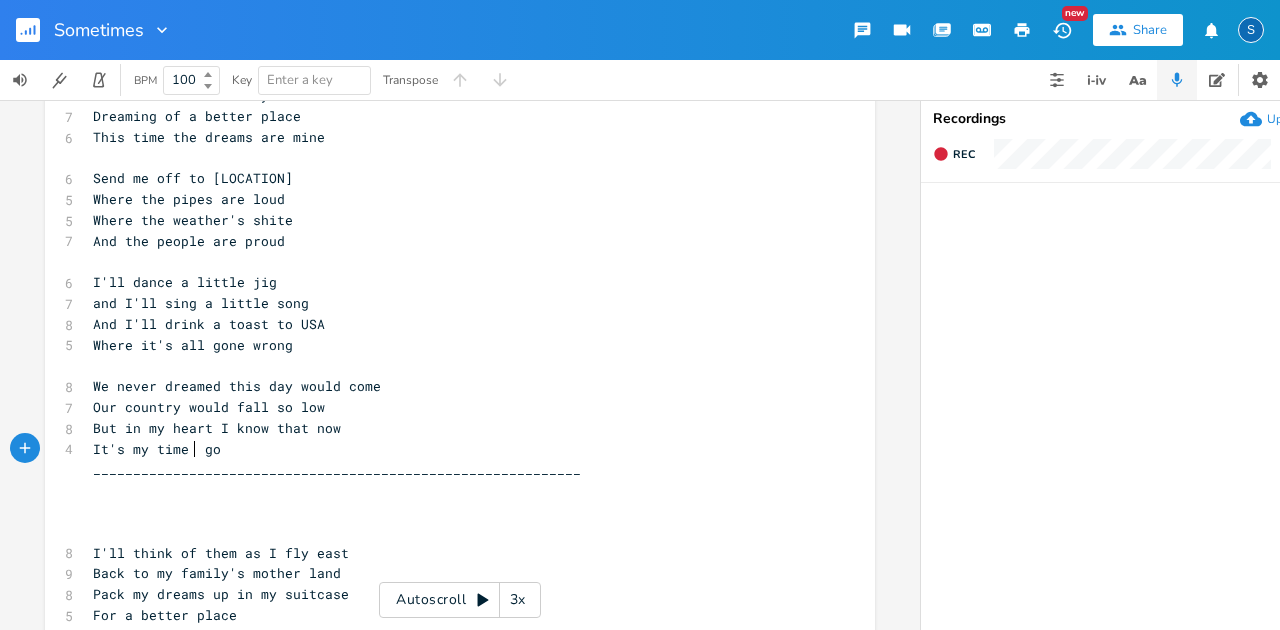 type on "It's my time to" 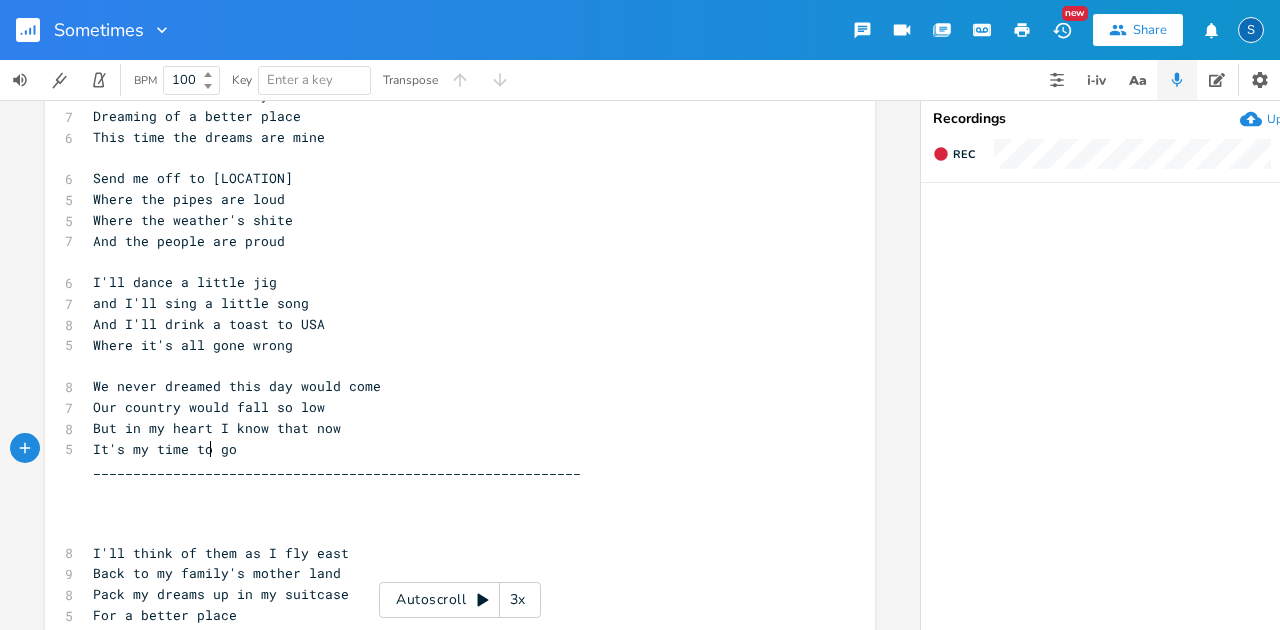 scroll, scrollTop: 0, scrollLeft: 88, axis: horizontal 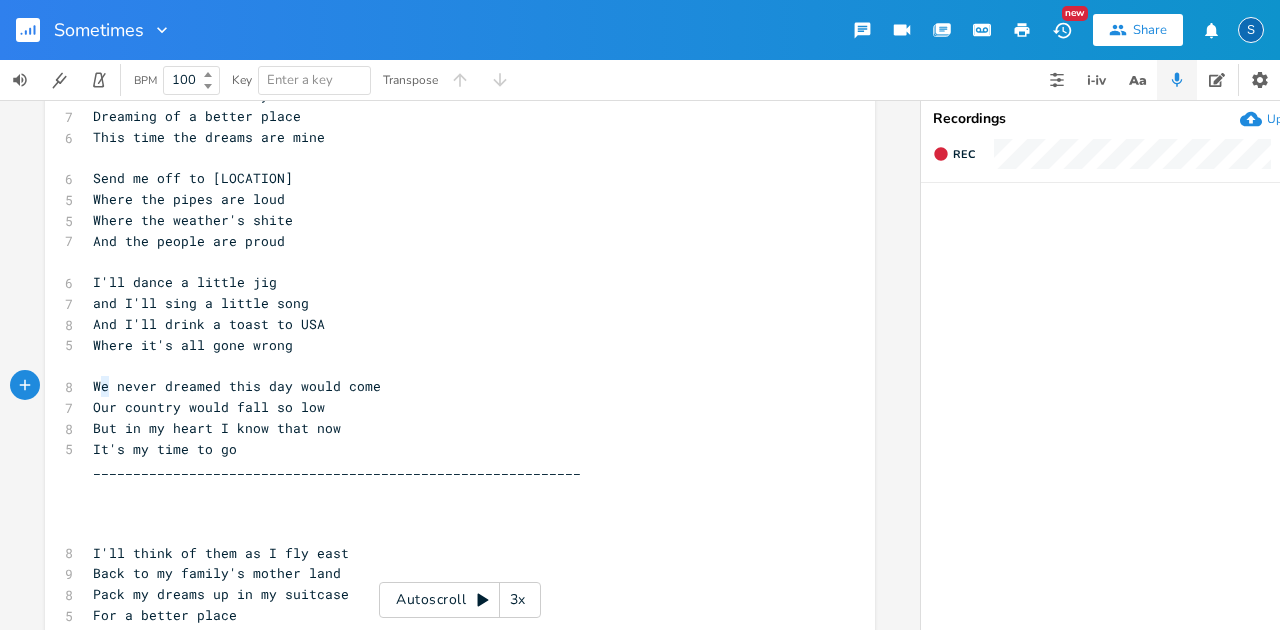 type on "We" 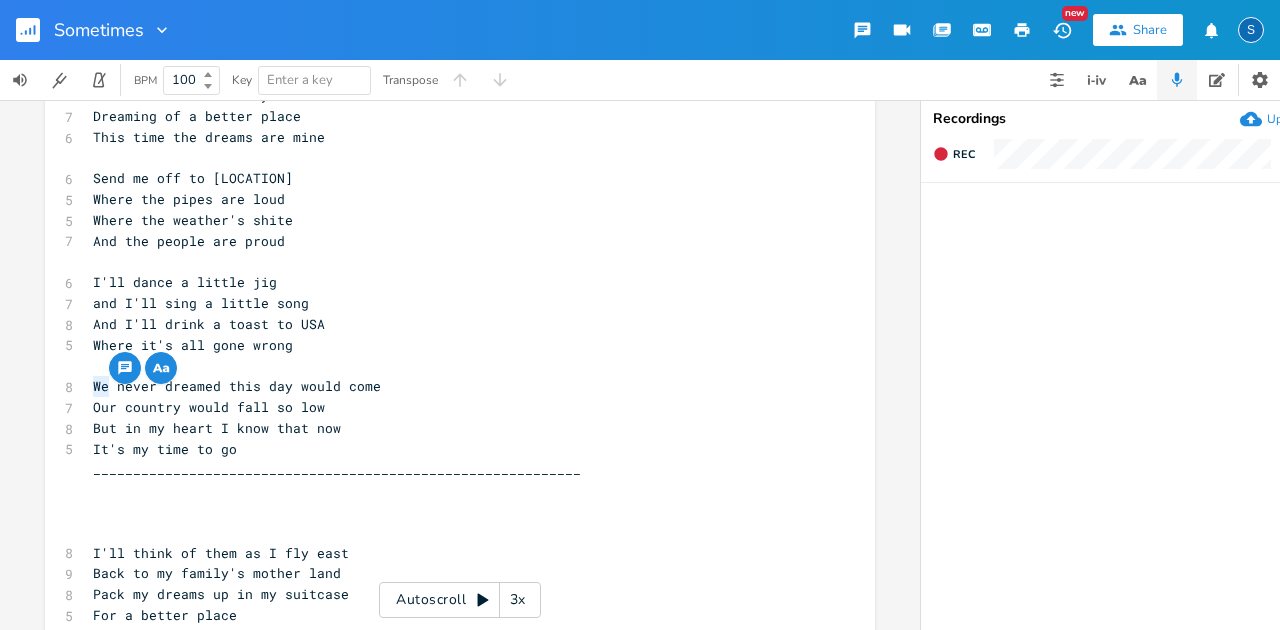 drag, startPoint x: 100, startPoint y: 383, endPoint x: 87, endPoint y: 383, distance: 13 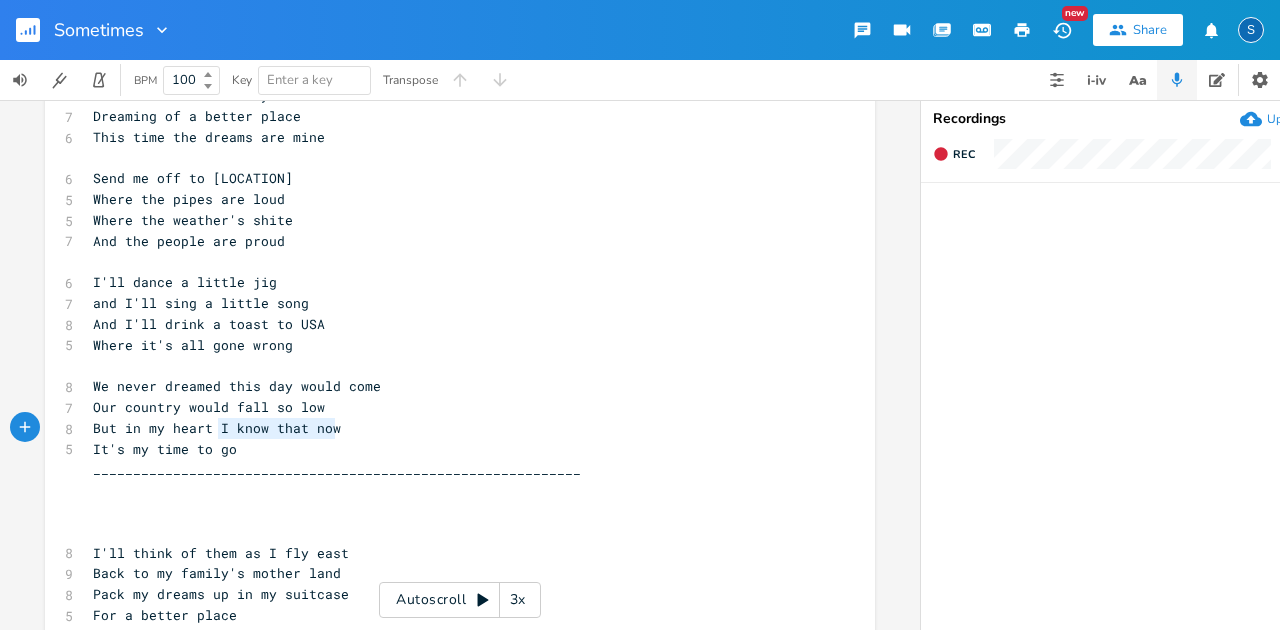 drag, startPoint x: 212, startPoint y: 430, endPoint x: 338, endPoint y: 432, distance: 126.01587 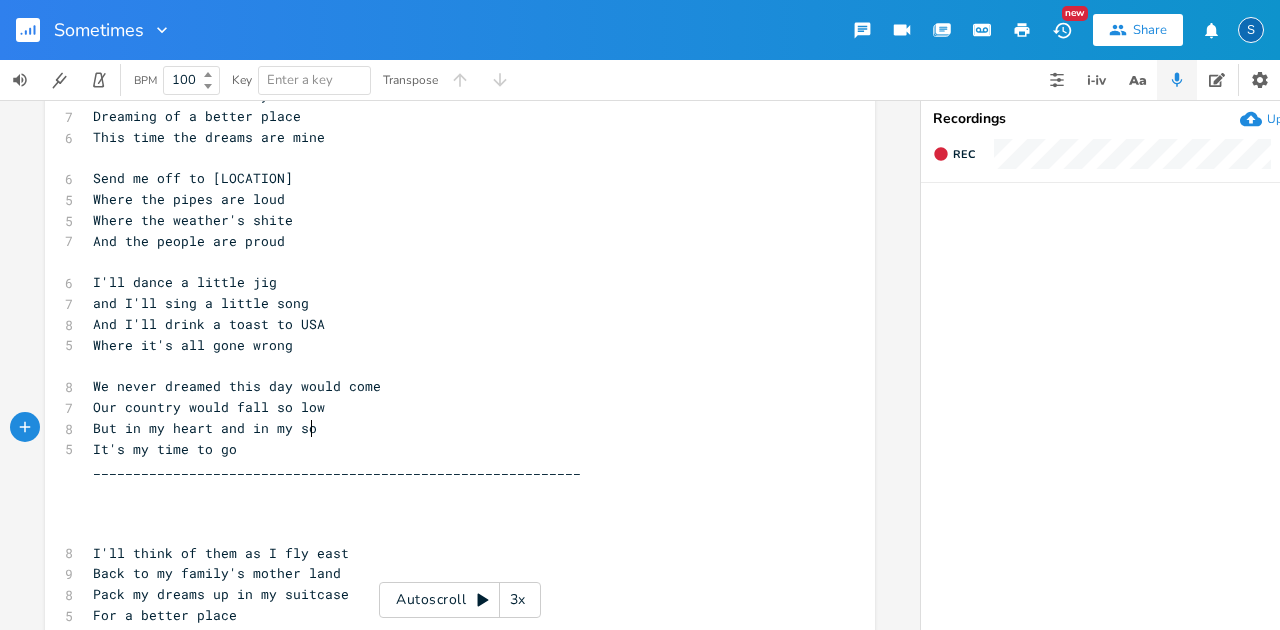 type on "and in my sol" 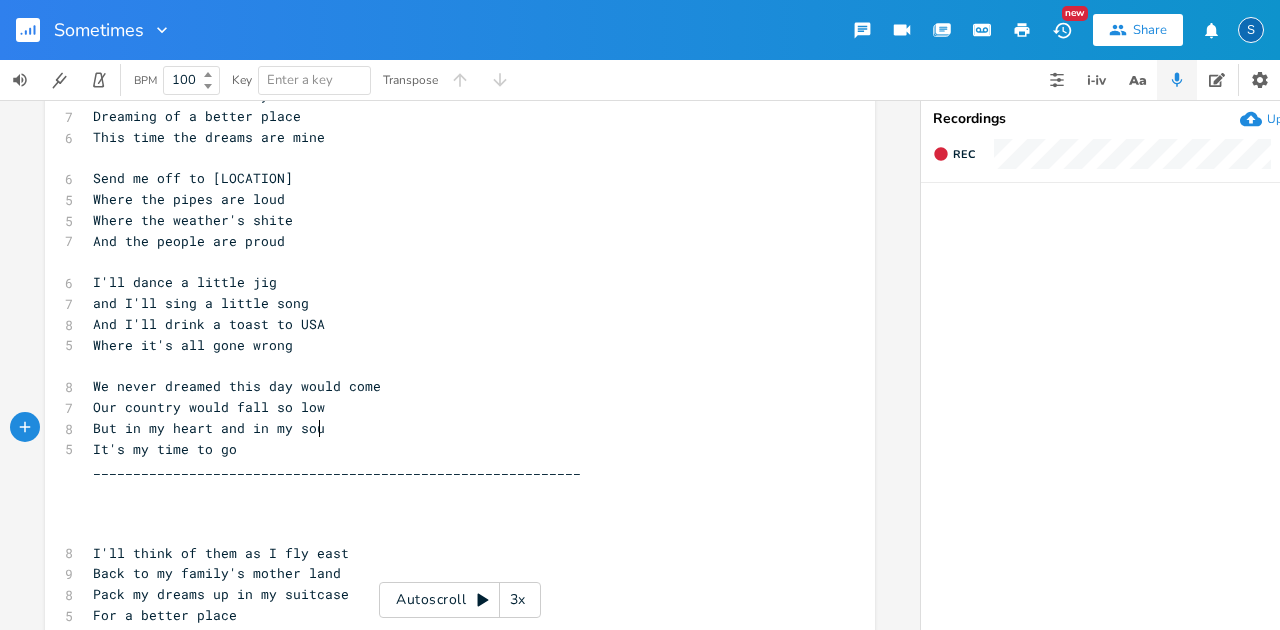 type on "ul" 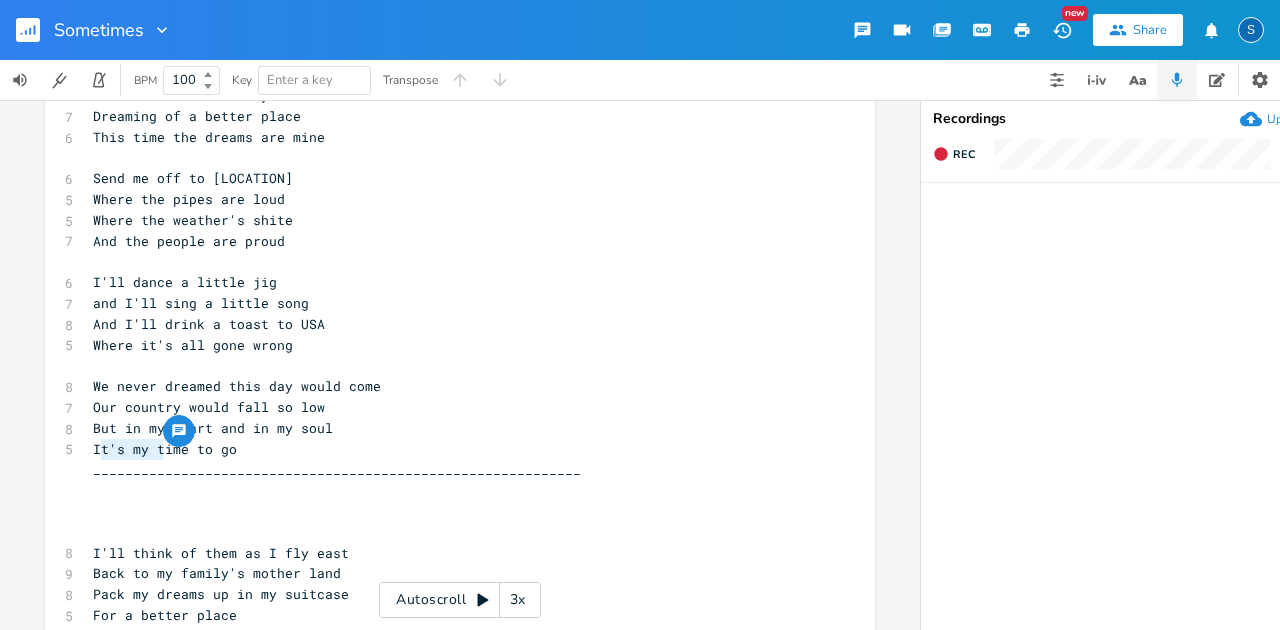 type on "t's my" 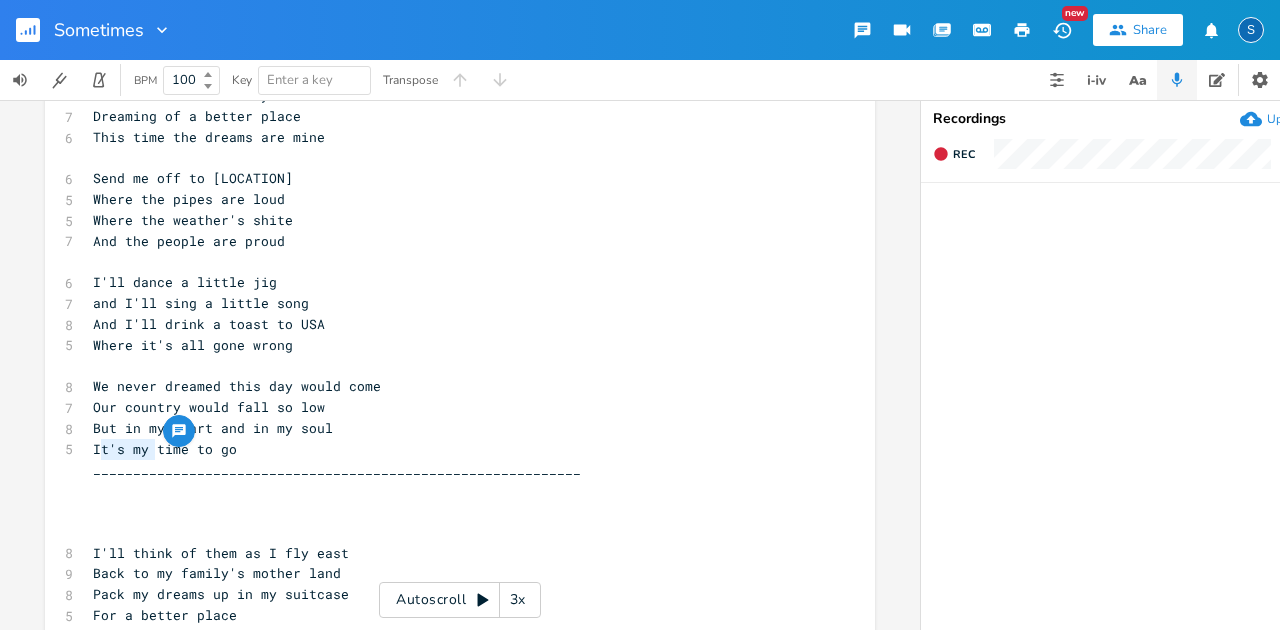 drag, startPoint x: 96, startPoint y: 450, endPoint x: 148, endPoint y: 444, distance: 52.34501 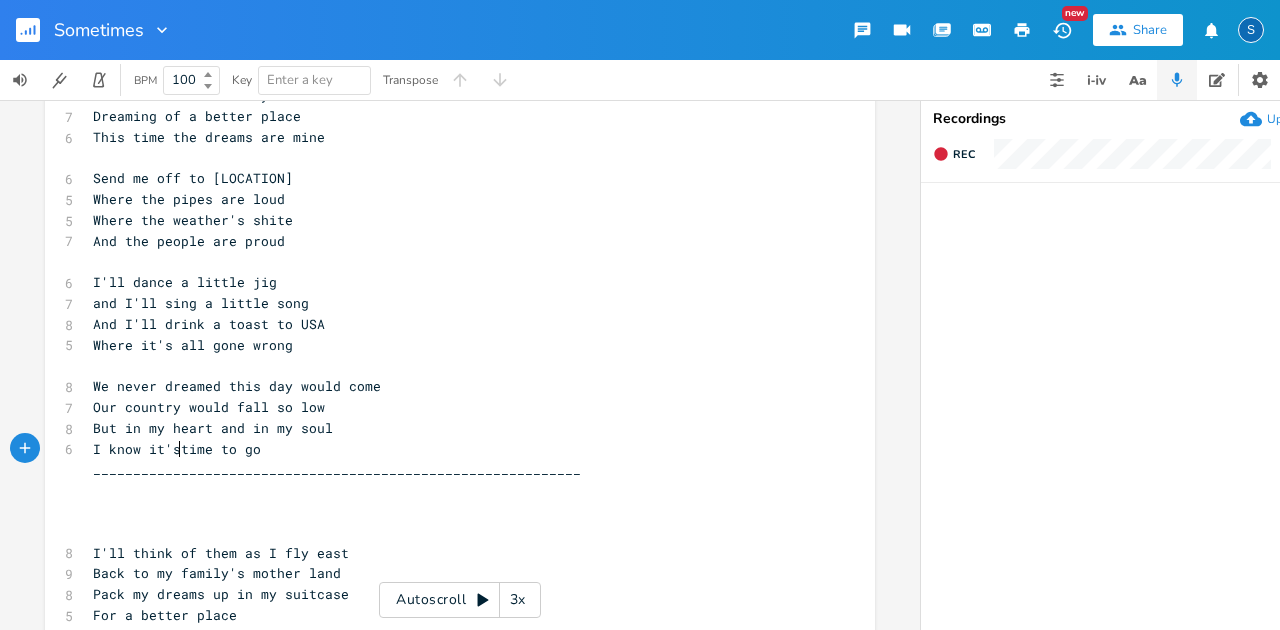 type on "kno" 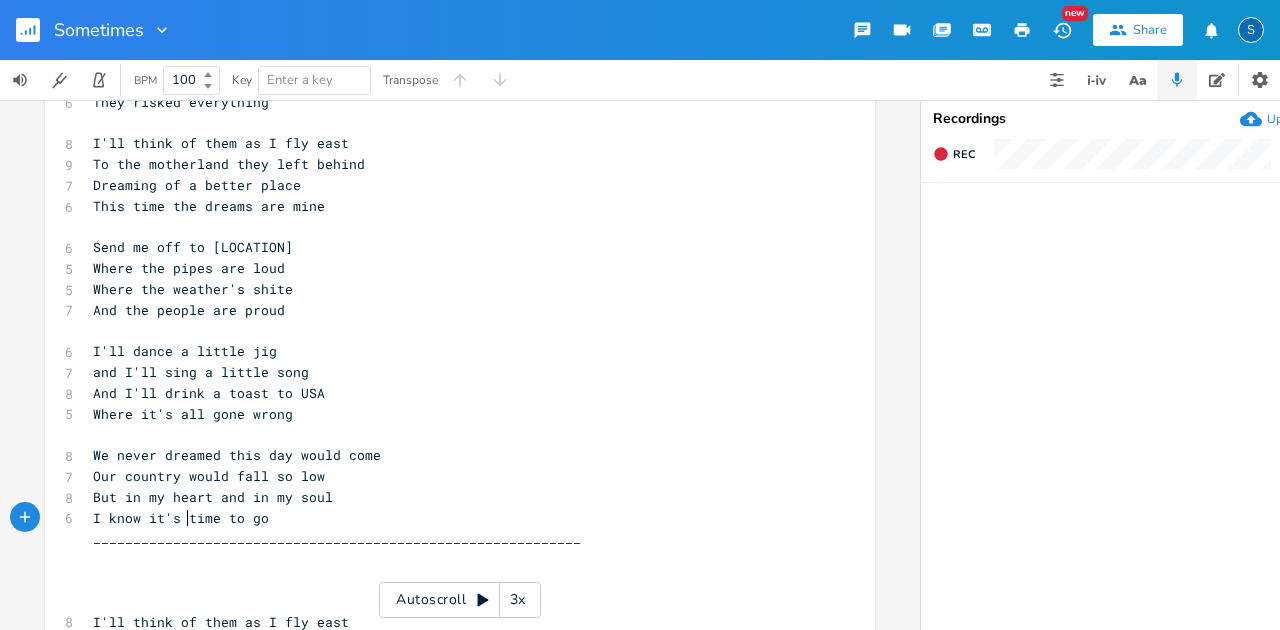scroll, scrollTop: 466, scrollLeft: 0, axis: vertical 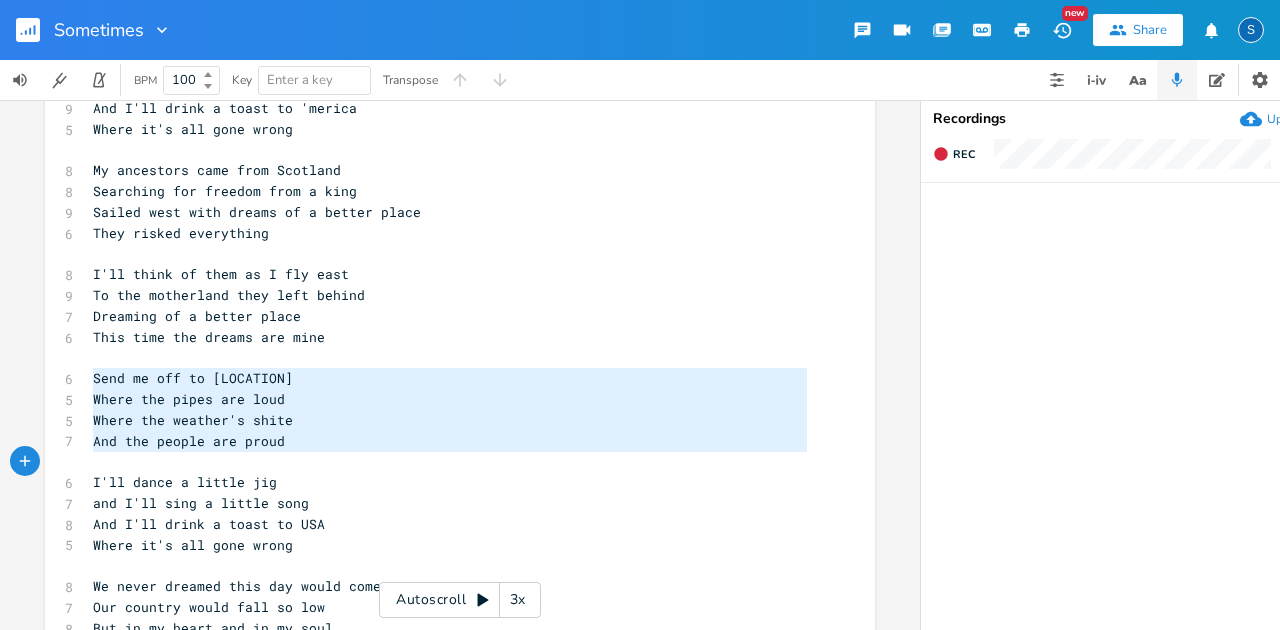 type on "Send me off to Scotland
Where the pipes are loud
Where the weather's shite
And the people are proud
I'll dance a little jig
and I'll sing a little song
And I'll drink a toast to [COUNTRY]
Where it's all gone wrong" 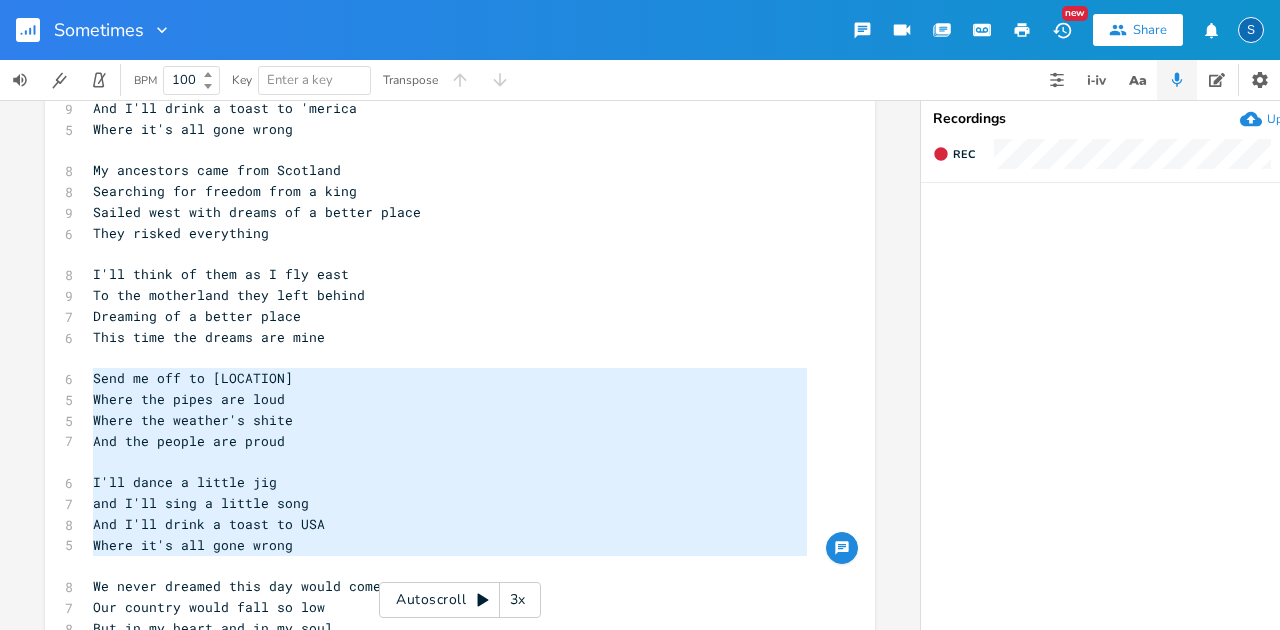 drag, startPoint x: 87, startPoint y: 375, endPoint x: 319, endPoint y: 560, distance: 296.73053 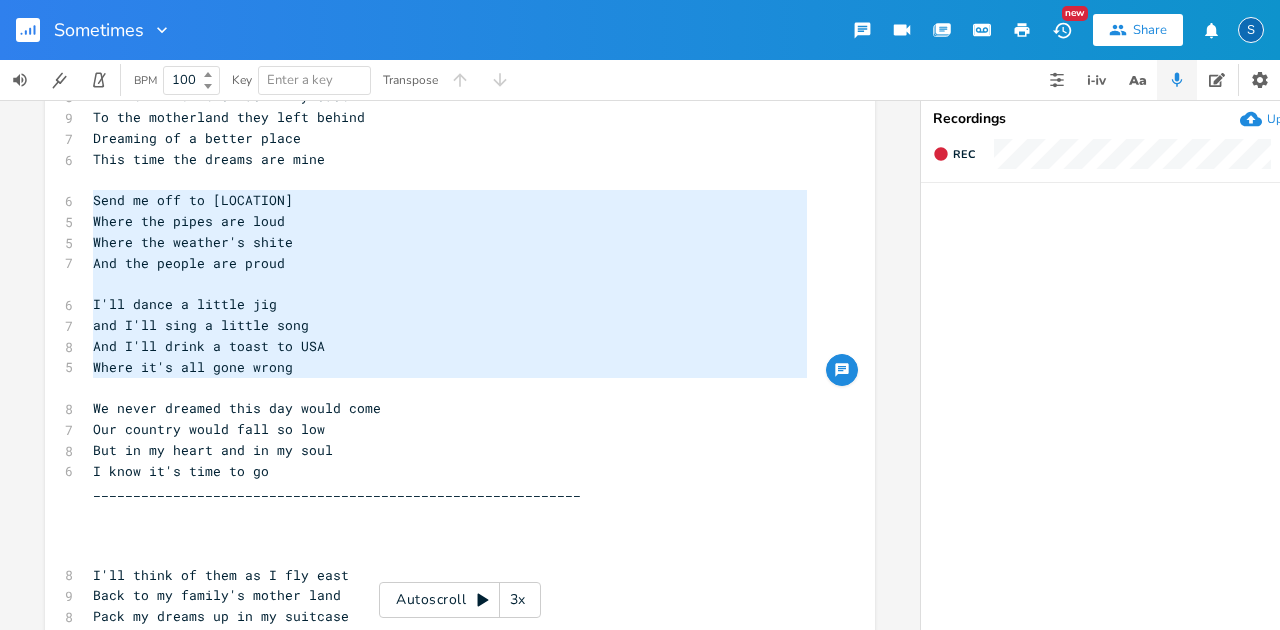 scroll, scrollTop: 666, scrollLeft: 0, axis: vertical 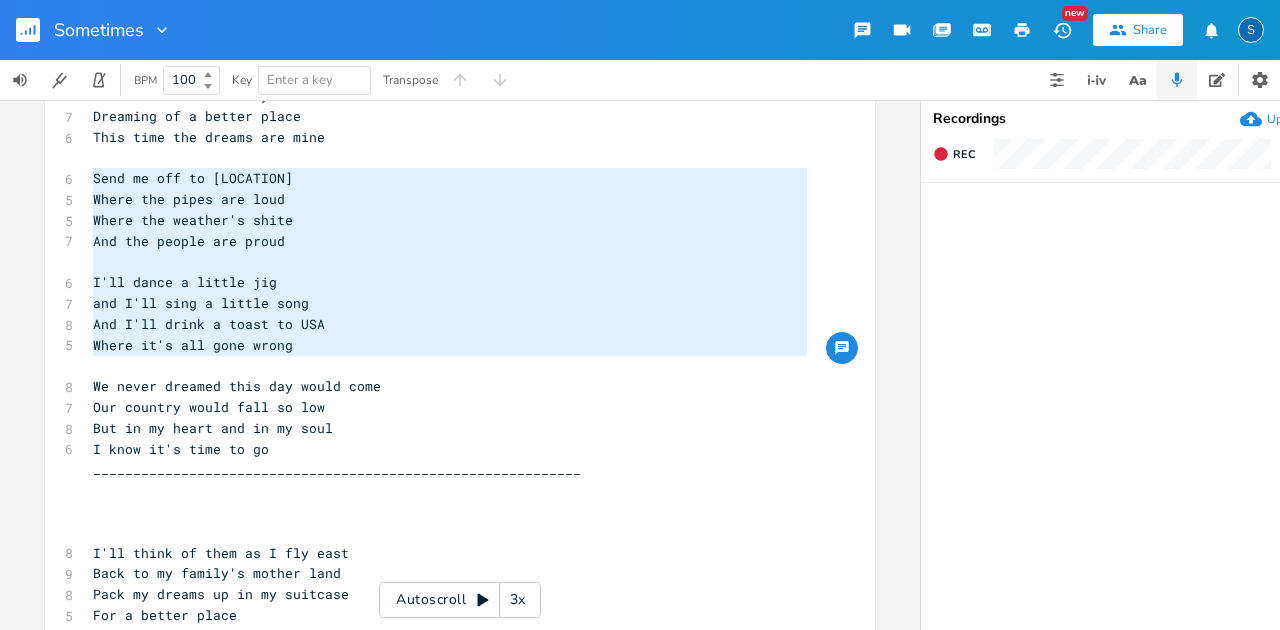 click on "I know it's time to go" at bounding box center (450, 449) 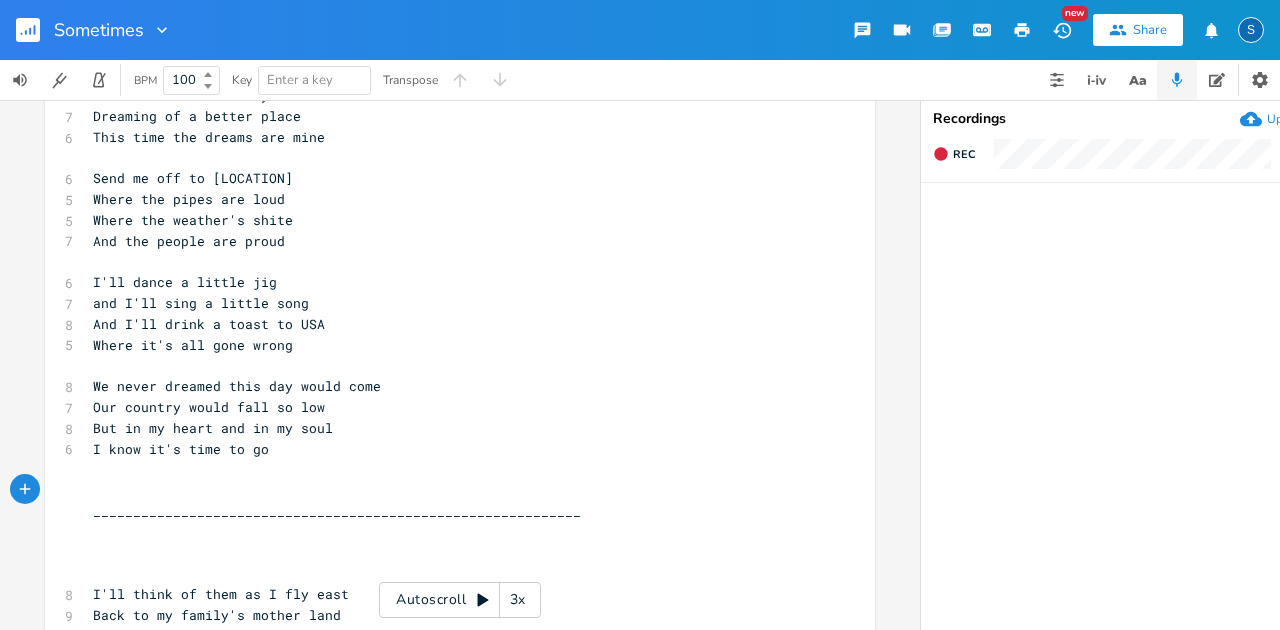 scroll, scrollTop: 786, scrollLeft: 0, axis: vertical 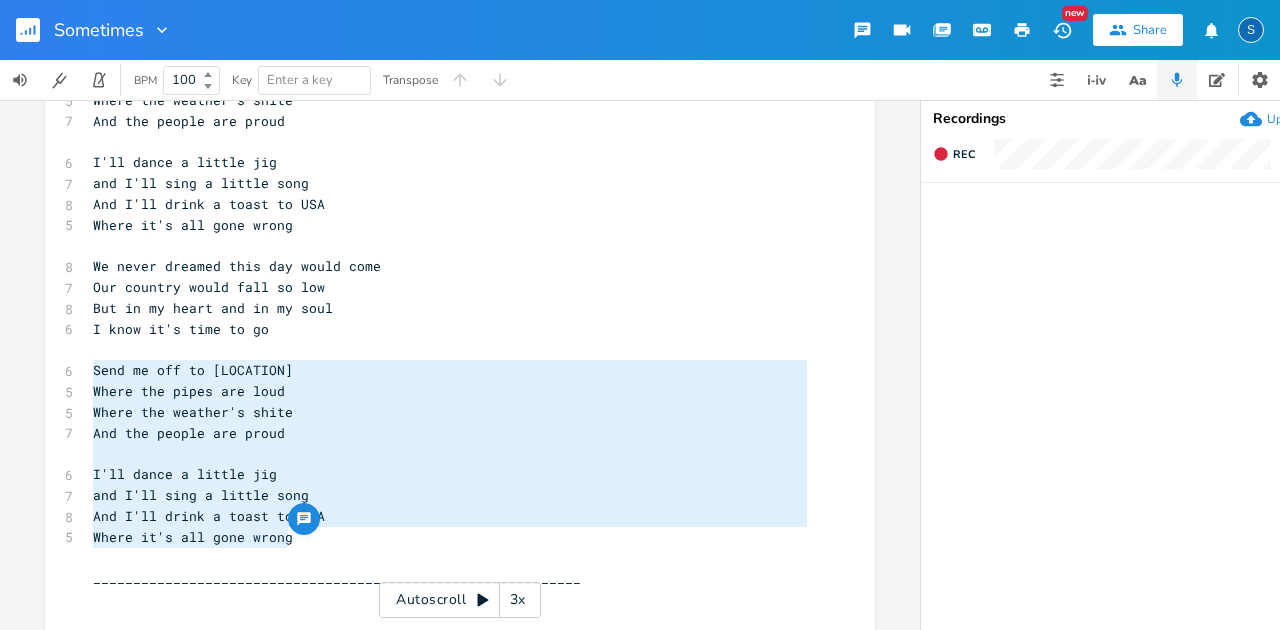drag, startPoint x: 89, startPoint y: 372, endPoint x: 323, endPoint y: 541, distance: 288.64685 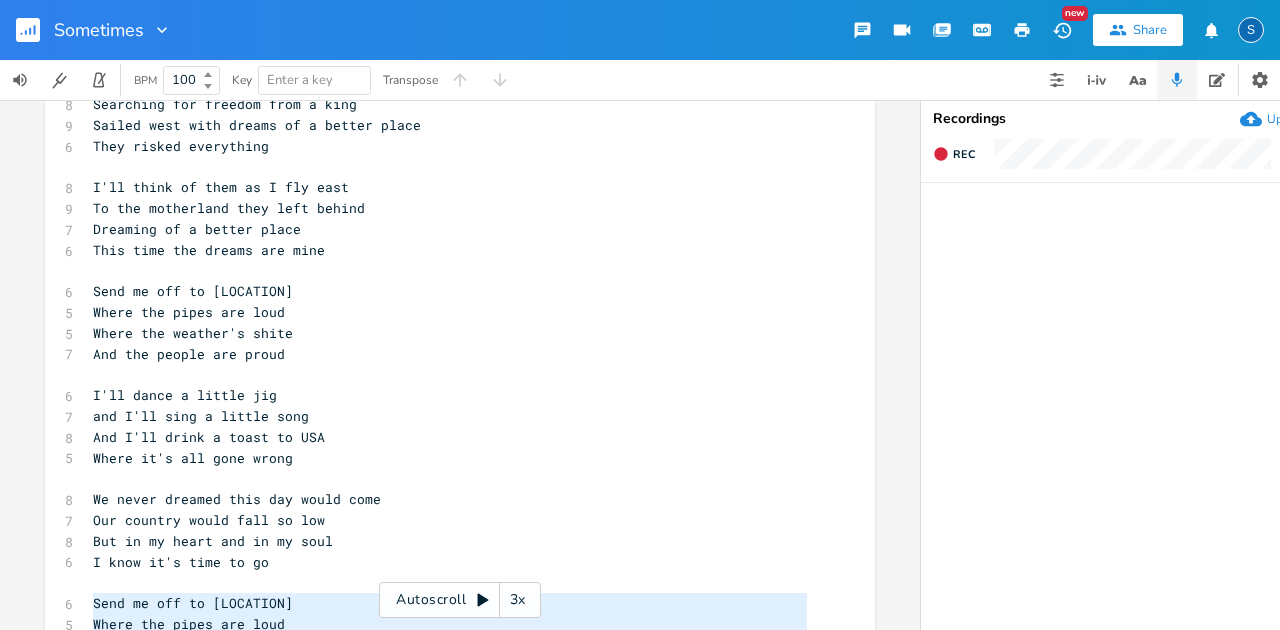 scroll, scrollTop: 520, scrollLeft: 0, axis: vertical 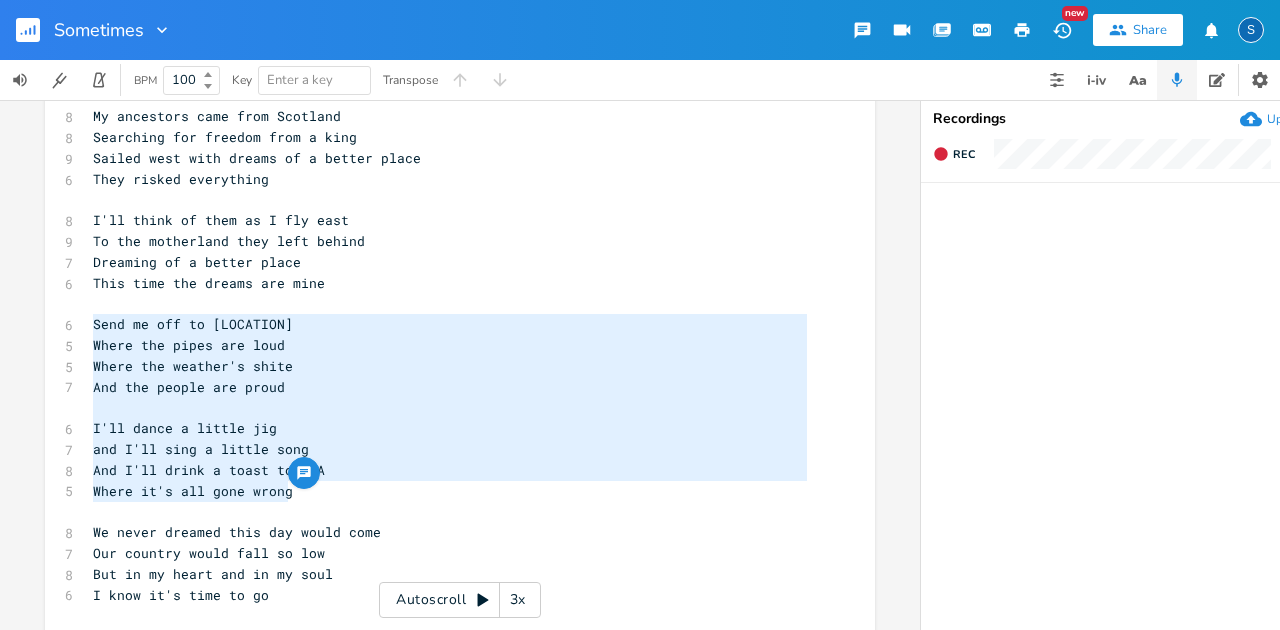 drag, startPoint x: 88, startPoint y: 326, endPoint x: 296, endPoint y: 493, distance: 266.7452 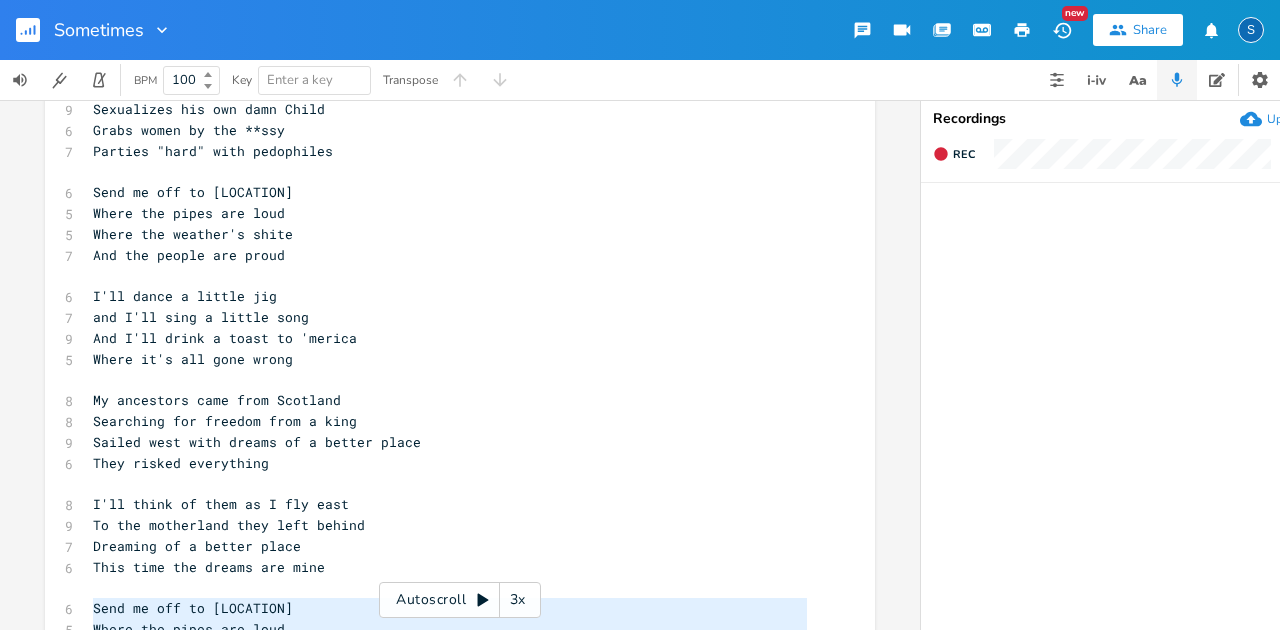 scroll, scrollTop: 186, scrollLeft: 0, axis: vertical 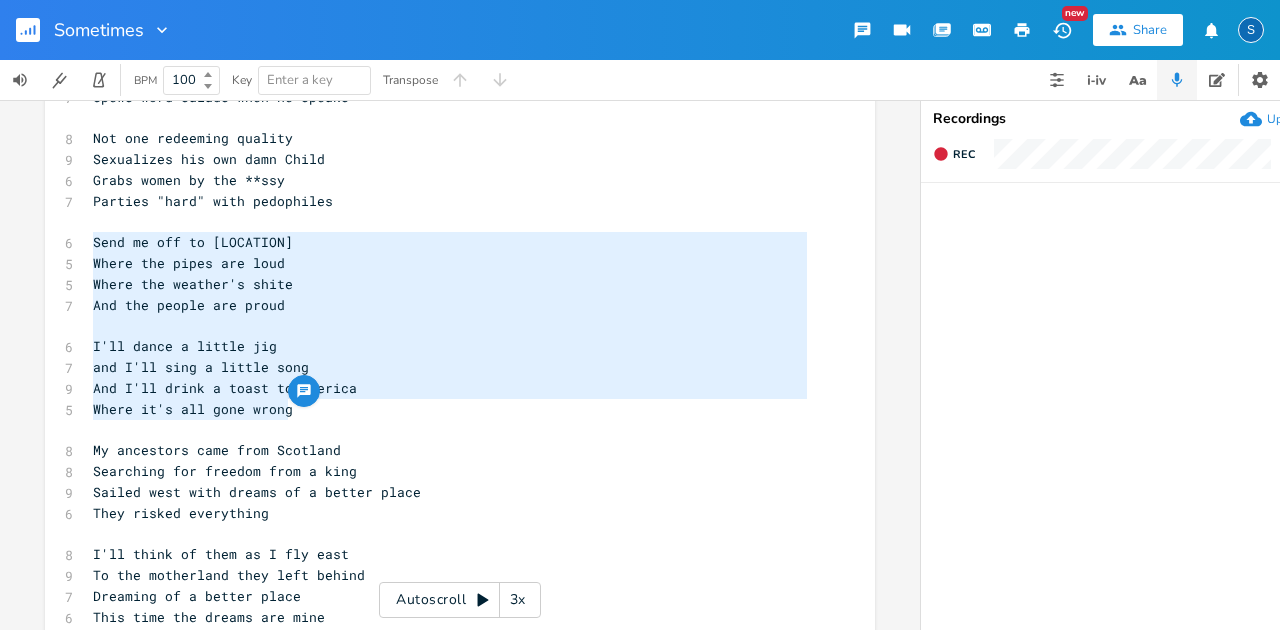 drag, startPoint x: 88, startPoint y: 240, endPoint x: 284, endPoint y: 414, distance: 262.09158 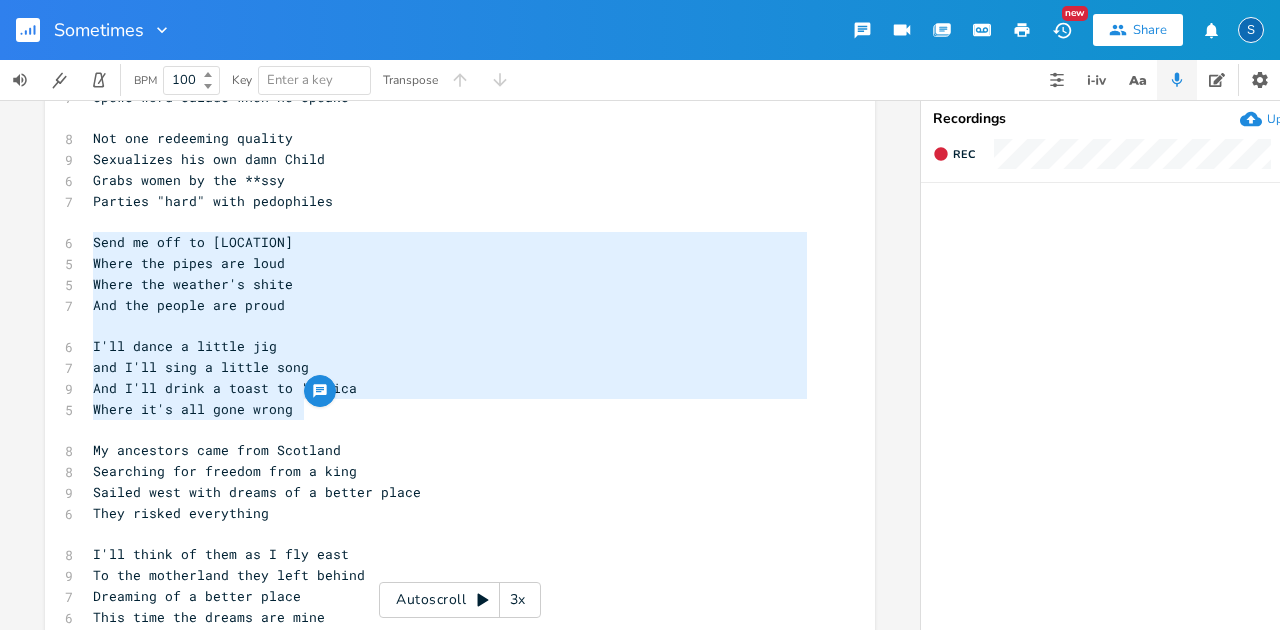click on "My ancestors came from Scotland" at bounding box center (450, 450) 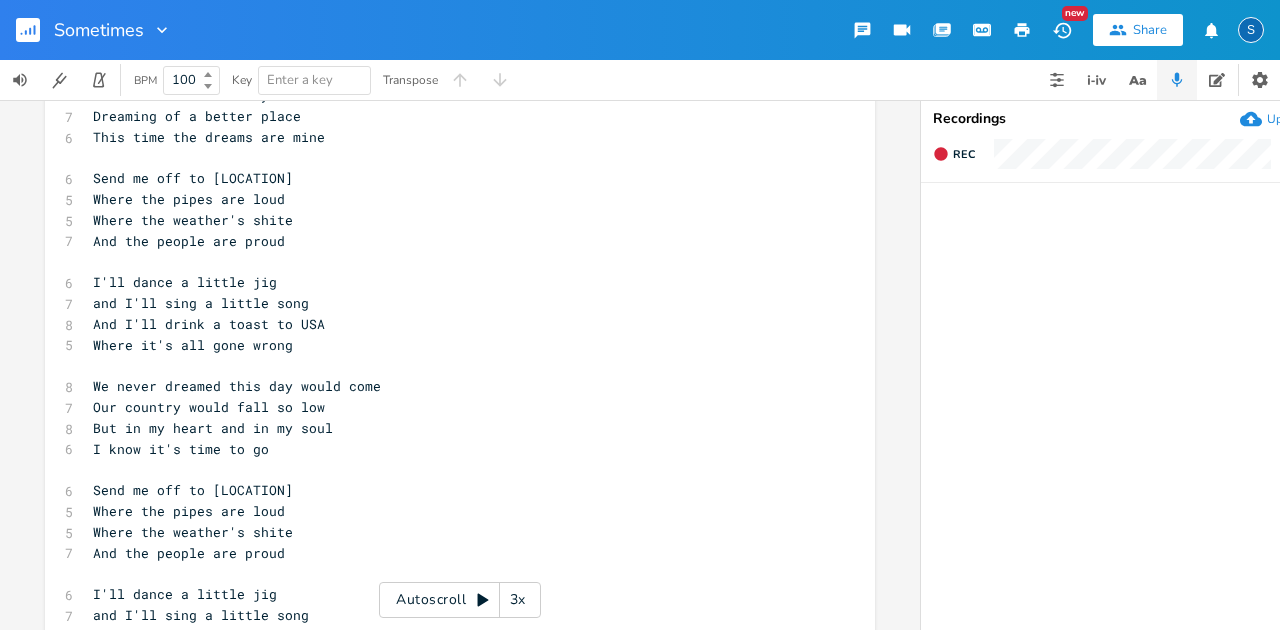 scroll, scrollTop: 733, scrollLeft: 0, axis: vertical 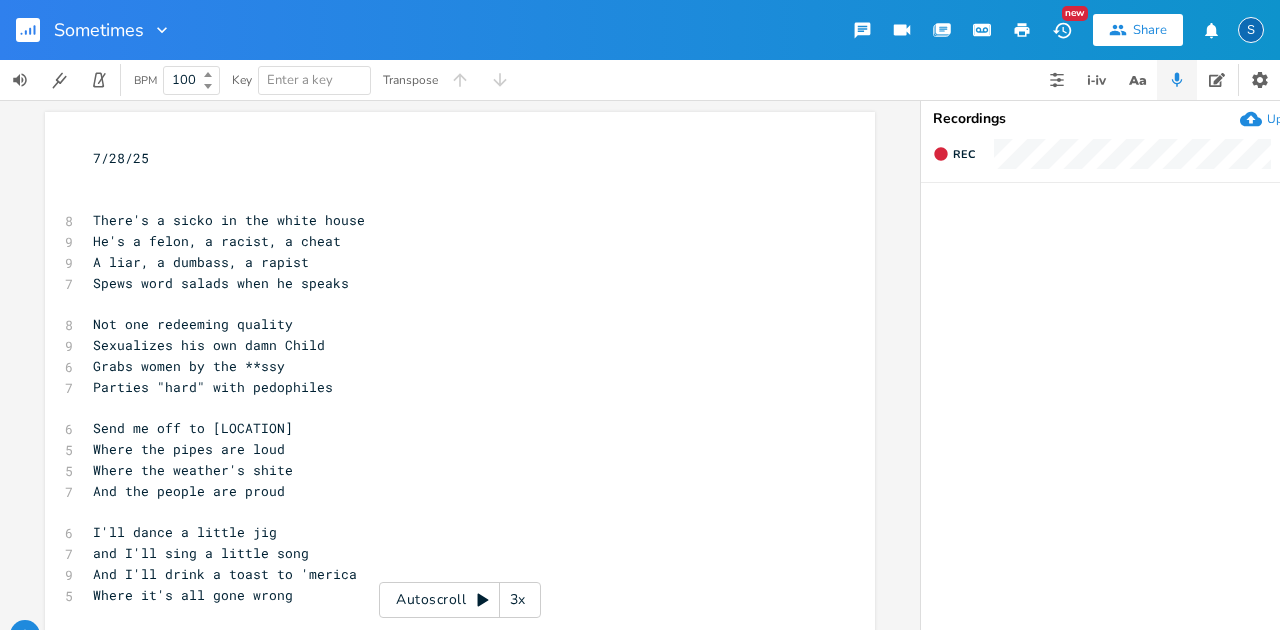 click on "[DATE] ​ ​ 8 There's a sicko in the white house 9 He's a felon, a racist, a cheat 9 A liar, a dumbass, a rapist 7 Spews word salads when he speaks ​ 8 Not one redeeming quality 9 Sexualizes his own damn Child 6 Grabs women by the **ssy 7 Parties "hard" with pedophiles ​ 6   Send me off to Scotland 5   Where the pipes are loud 5   Where the weather's shite 7   And the people are proud ​ 6   I'll dance a little jig 7   and I'll sing a little song 9   And I'll drink a toast to [COUNTRY] 5   Where it's all gone wrong ​ 8 My ancestors came from Scotland 8 Searching for freedom from a king 9 Sailed west with dreams of a better place 6 They risked everything ​ 8 I'll think of them as I fly east 9 To the motherland they left behind 7 Dreaming of a better place 6 This time the dreams are mine ​ 6   Send me off to Scotland 5   Where the pipes are loud 5   Where the weather's shite 7   And the people are proud ​ 6   I'll dance a little jig 7   and I'll sing a little song 8 5 ​ 8 7 8 6 ​ 6 5 5 7" at bounding box center (460, 1163) 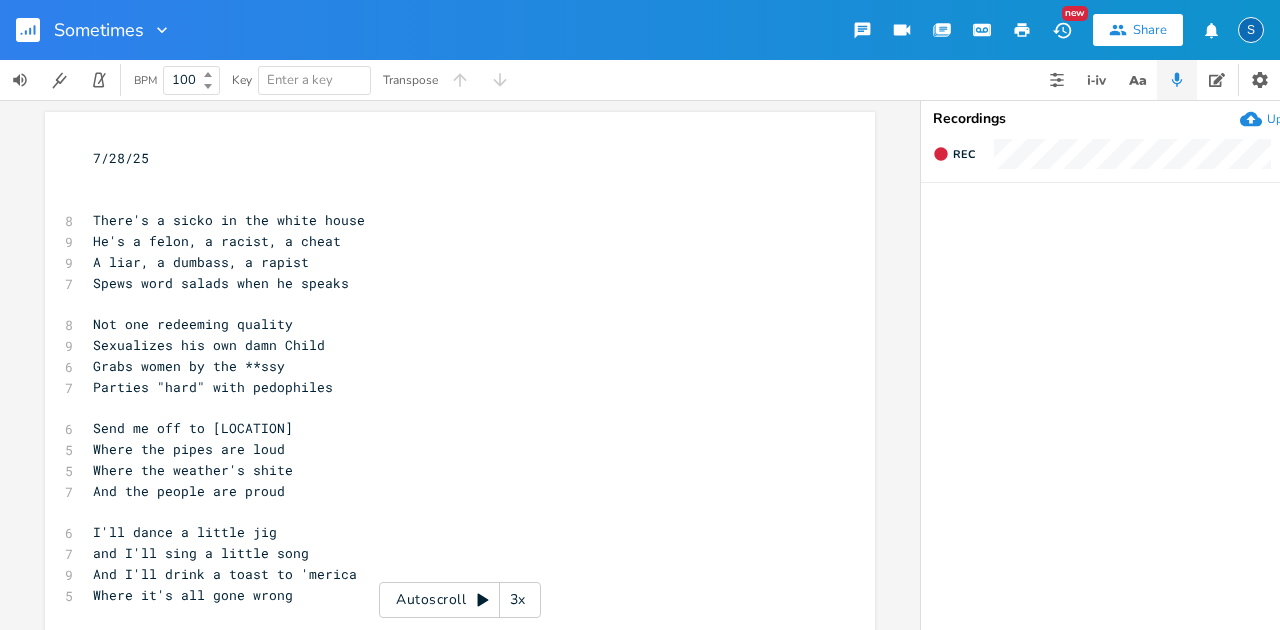 scroll, scrollTop: 0, scrollLeft: 0, axis: both 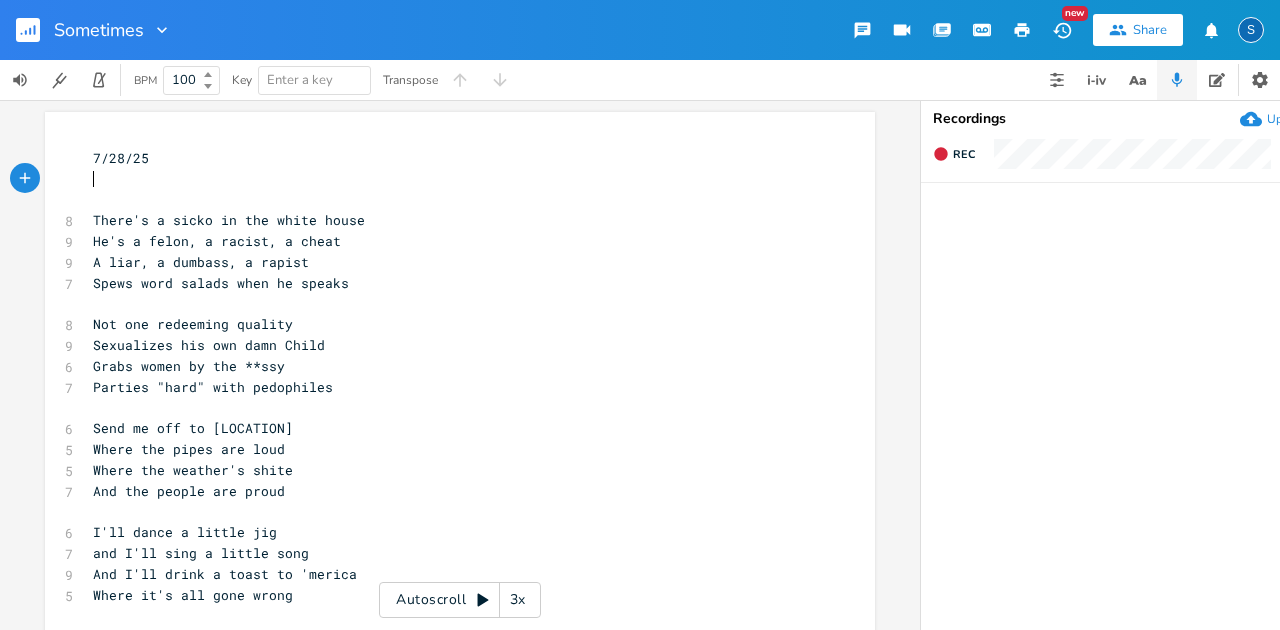 click on "​" at bounding box center (450, 179) 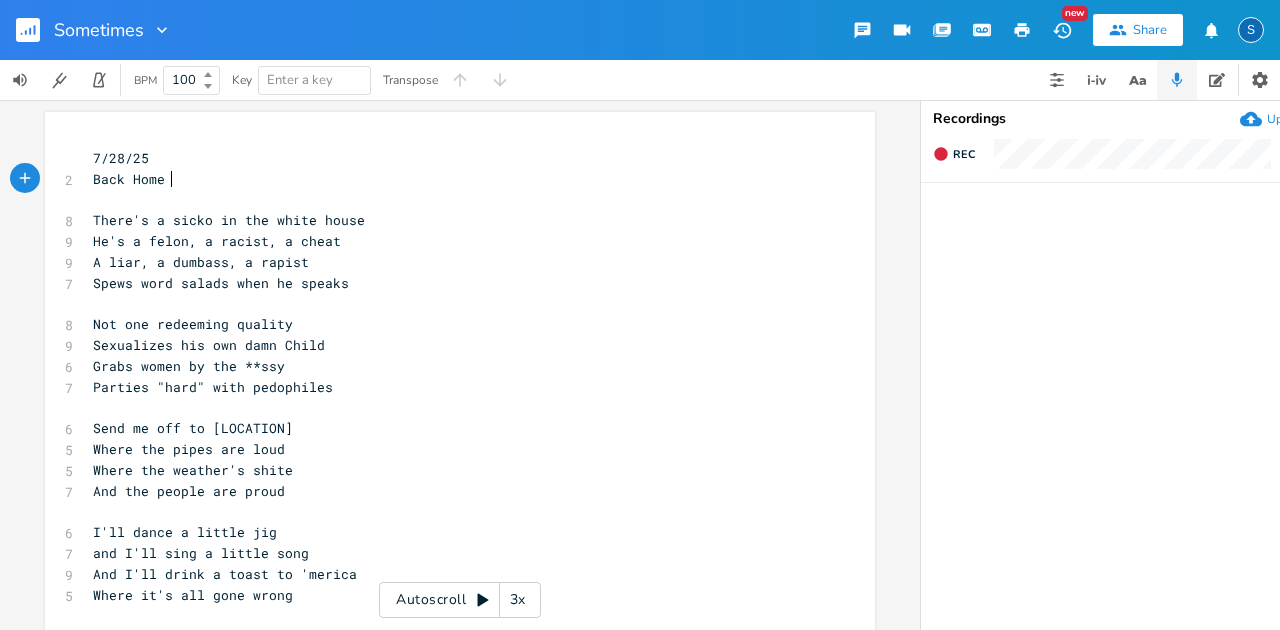 scroll, scrollTop: 0, scrollLeft: 75, axis: horizontal 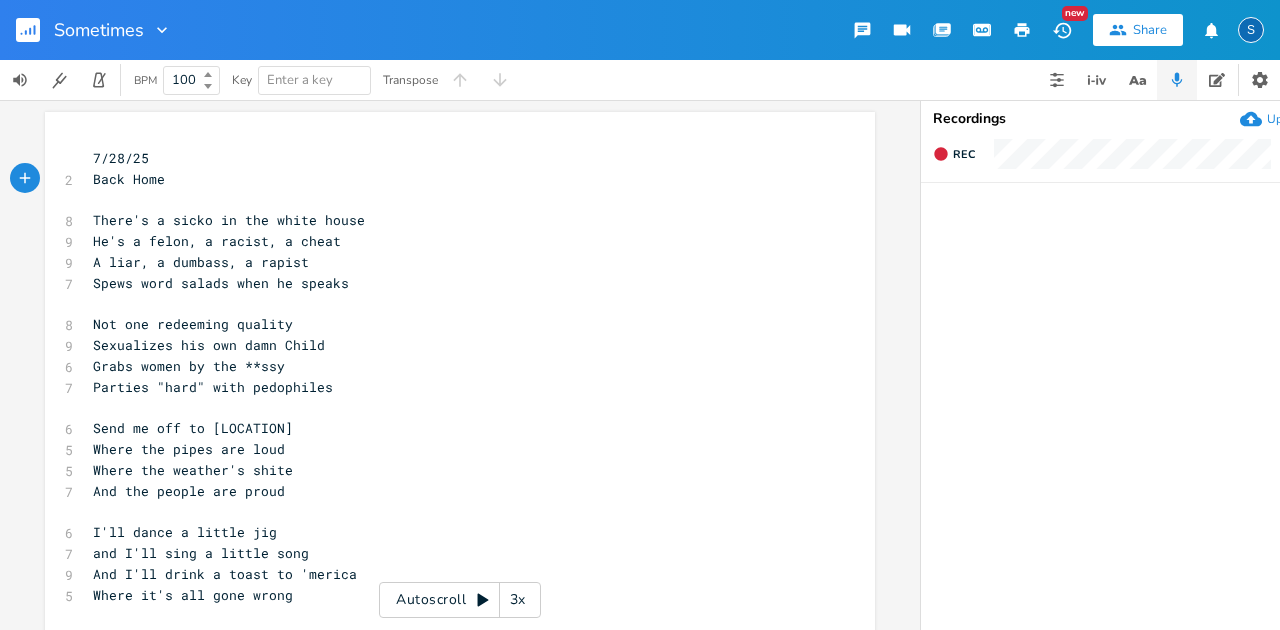 type on "Back Home" 